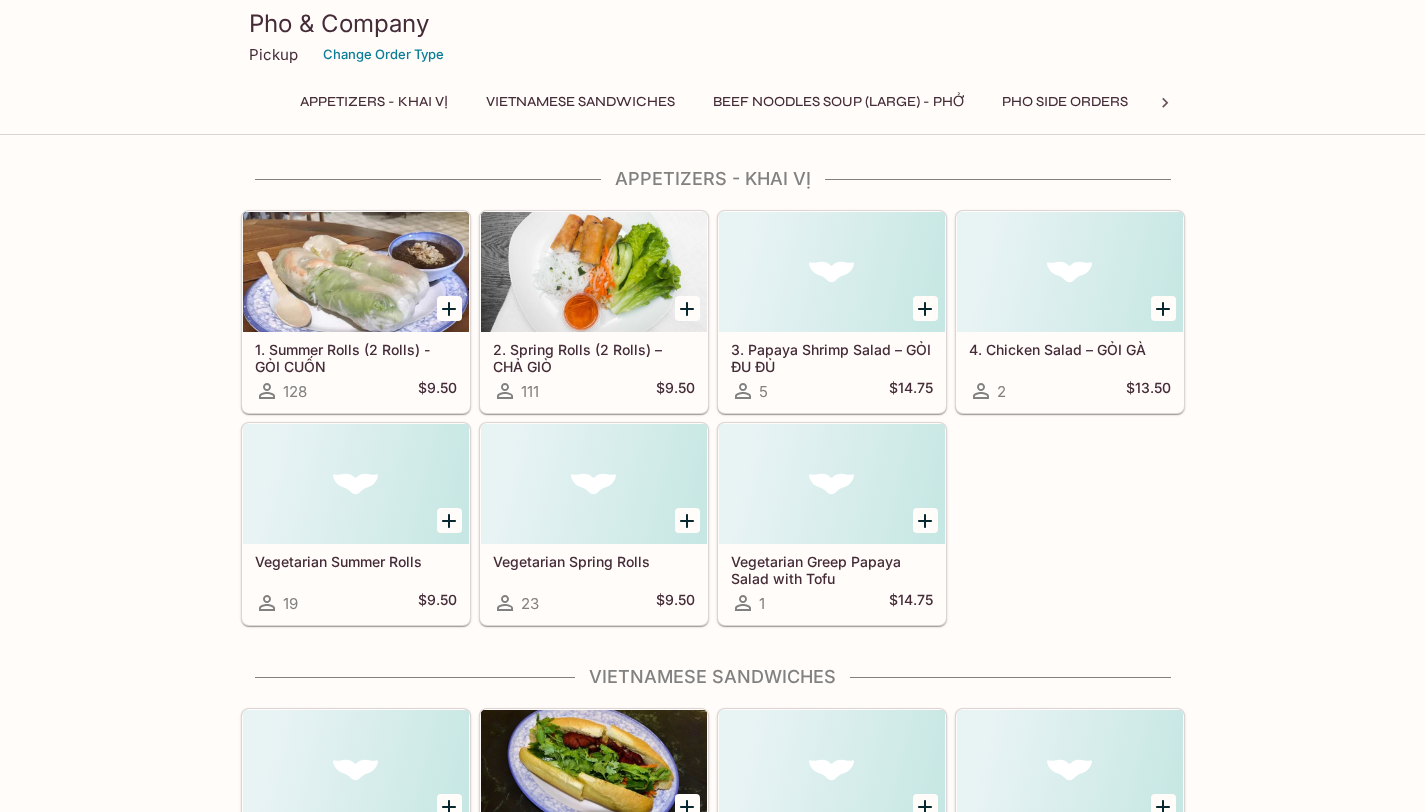 scroll, scrollTop: 0, scrollLeft: 0, axis: both 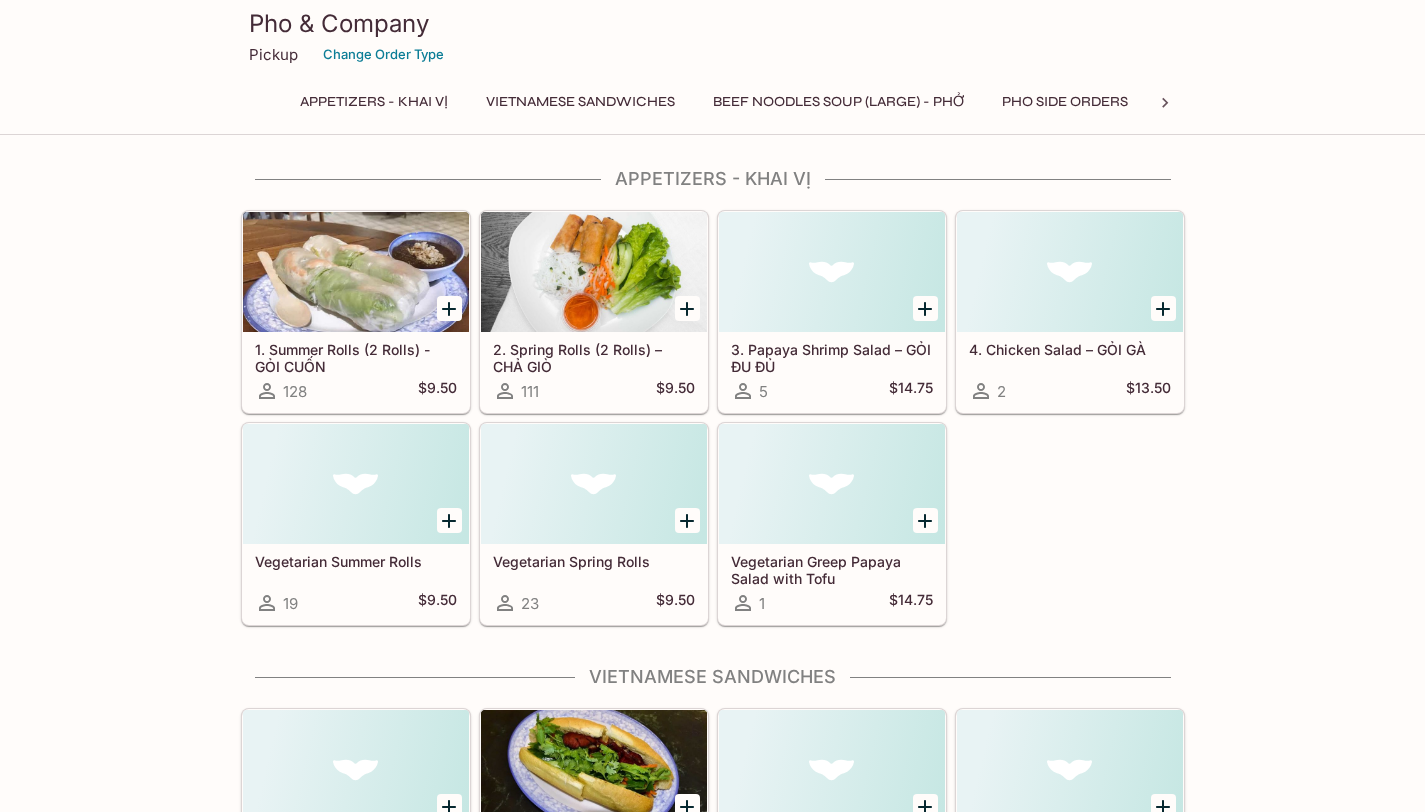 click 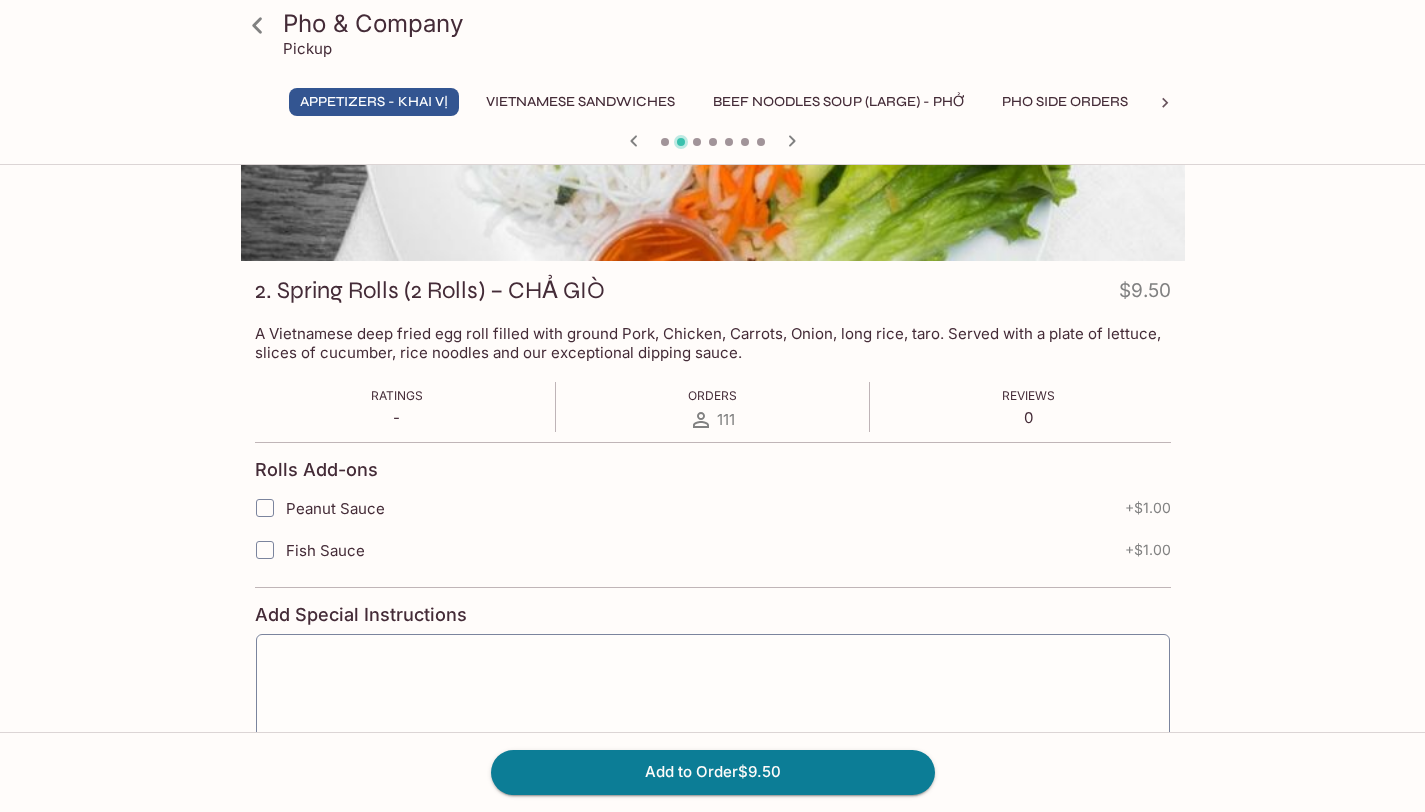 scroll, scrollTop: 198, scrollLeft: 0, axis: vertical 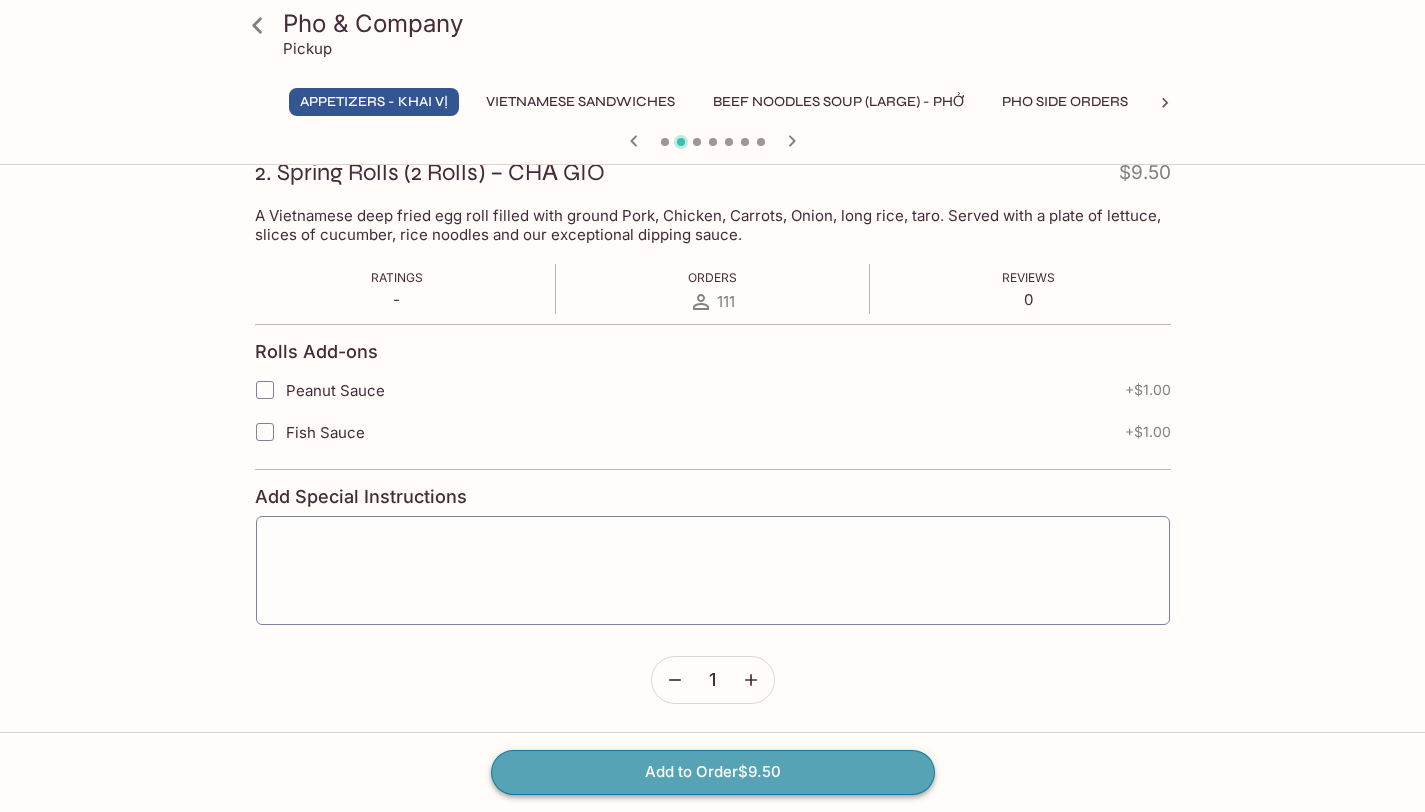 click on "Add to Order  $9.50" at bounding box center [713, 772] 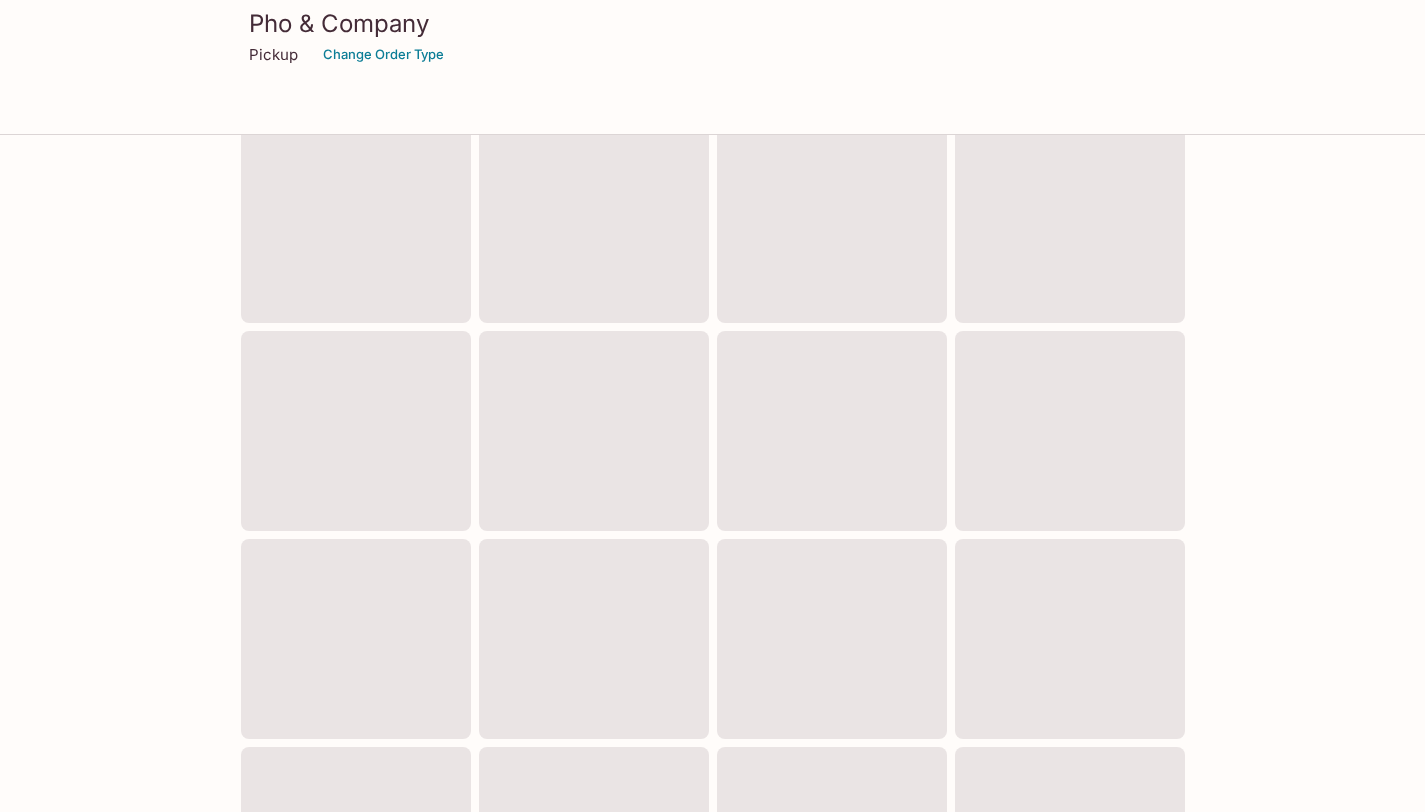 scroll, scrollTop: 0, scrollLeft: 0, axis: both 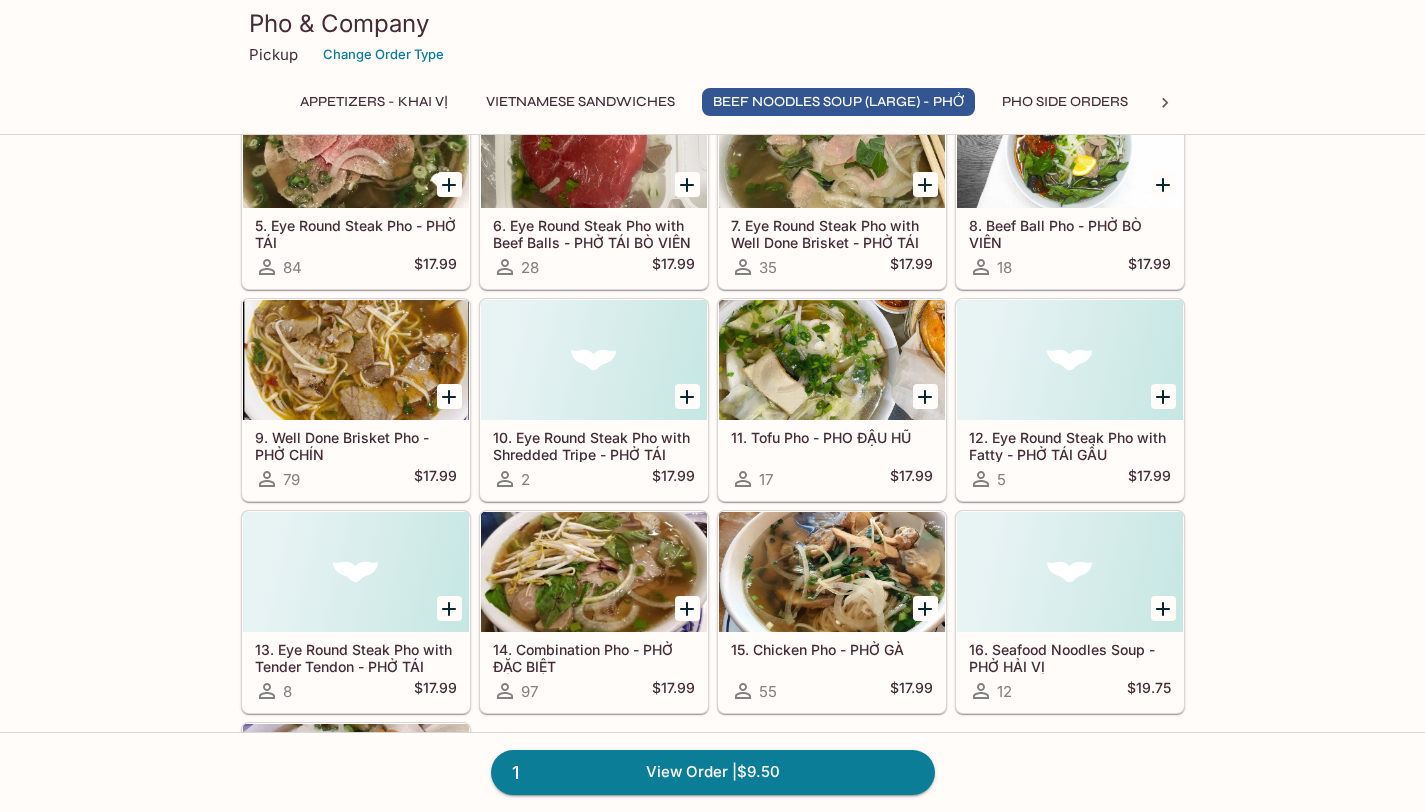 click 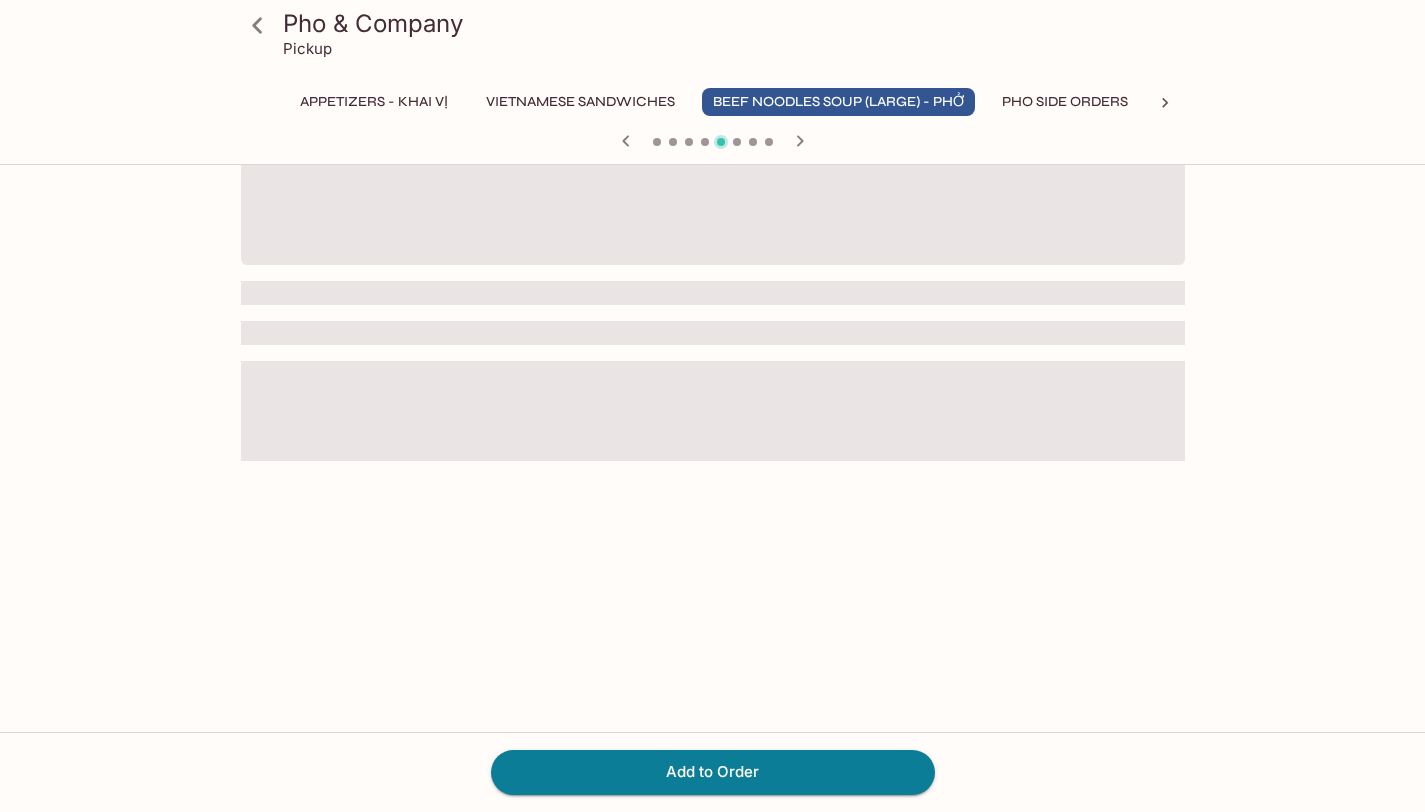 scroll, scrollTop: 0, scrollLeft: 0, axis: both 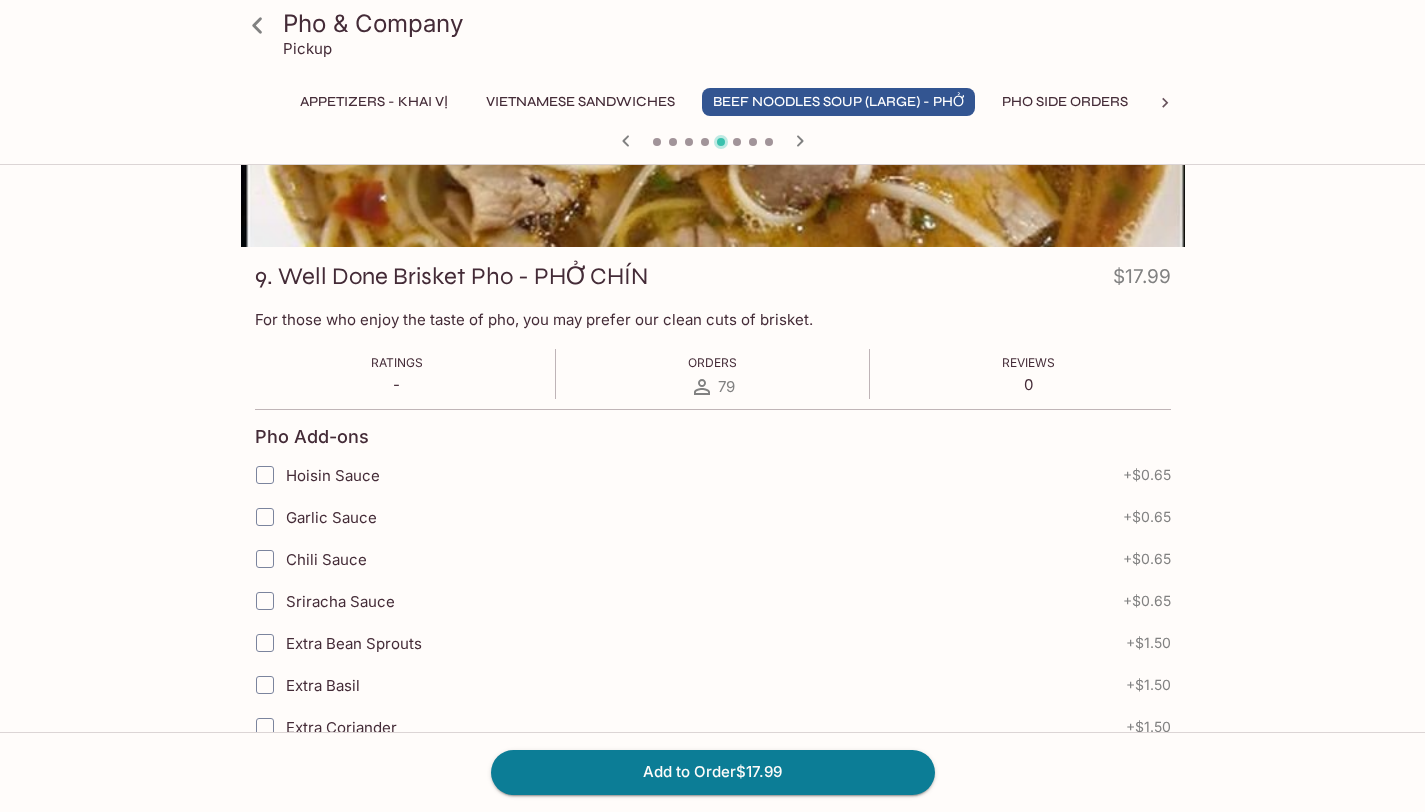 click on "Hoisin Sauce" at bounding box center [265, 475] 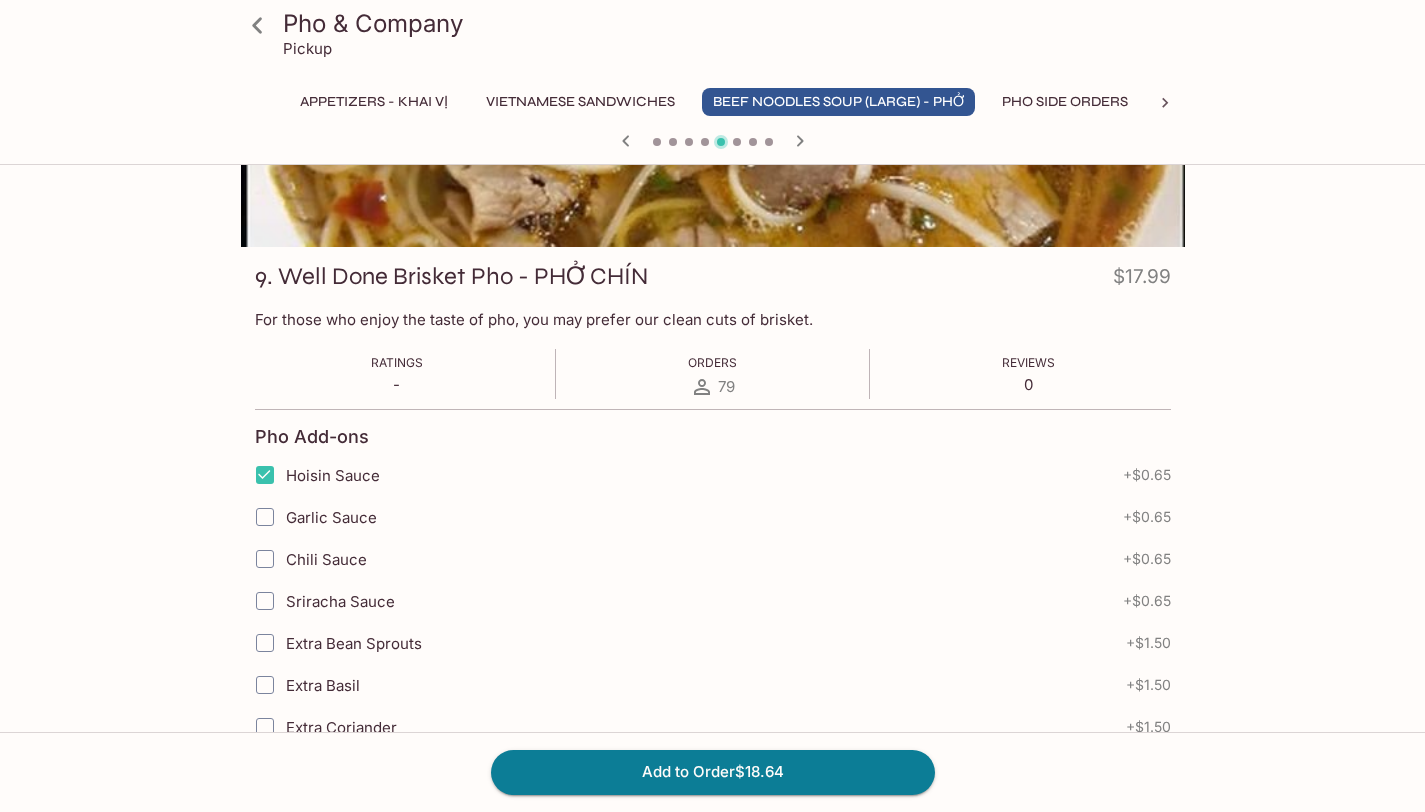 click on "Garlic Sauce" at bounding box center (265, 517) 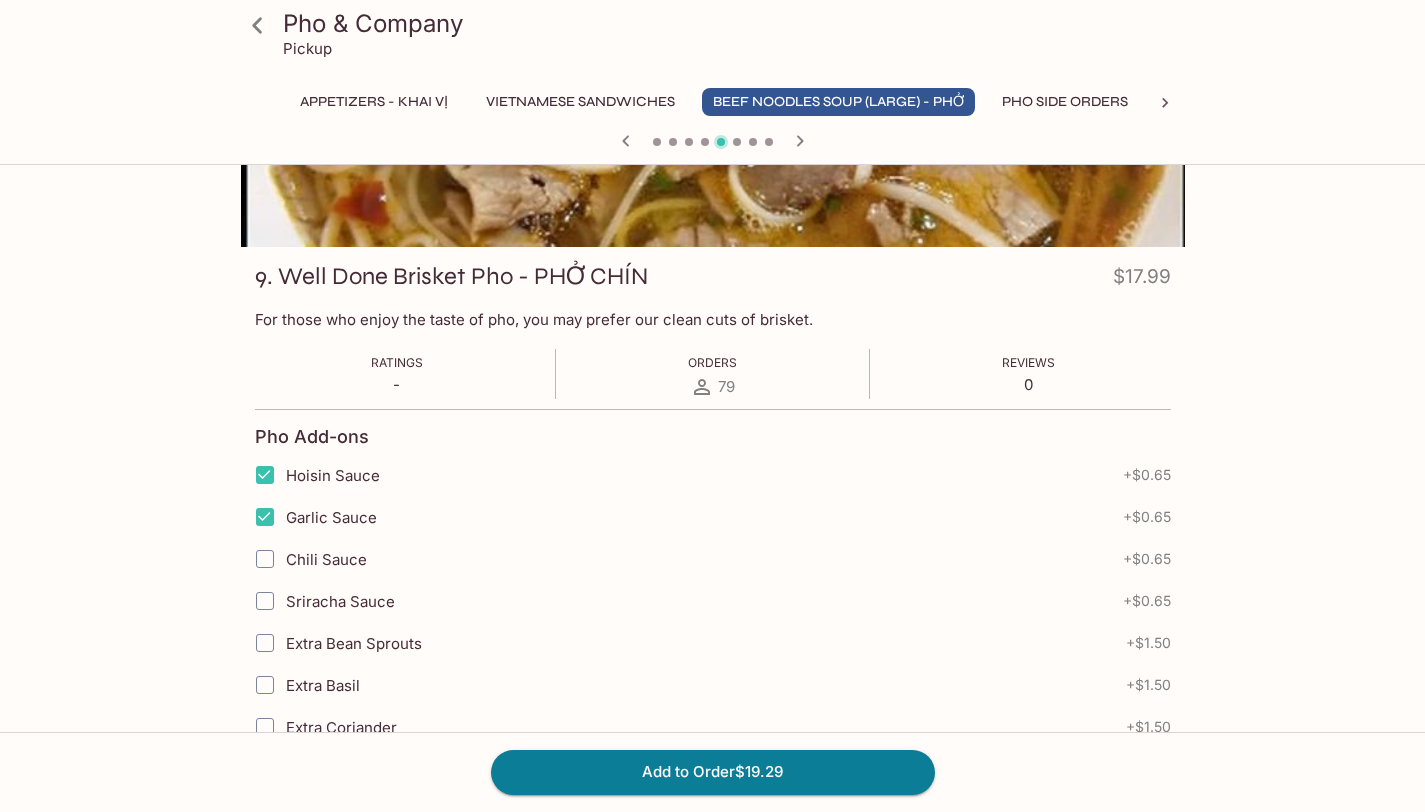 click on "Pho & Company Pickup Appetizers - KHAI VỊ VIETNAMESE SANDWICHES BEEF NOODLES SOUP (LARGE) - PHỞ PHO SIDE ORDERS VERMICELLI - BÚN RICE PLATES - CƠM DĨA FRIED RICE - CƠM CHIÊN OTHER SIDE ORDERS PHO & Co Specials DESSERT - TRÁNG MIỆNG BEVERAGES - GIẢI KHÁC 8. Beef Ball Pho - PHỞ BÒ VIÊN $17.99 Ratings - Orders 18 Reviews 0 Pho Add-ons Hoisin Sauce +  $0.65 Garlic Sauce +  $0.65 Chili Sauce +  $0.65 Sriracha Sauce +  $0.65 Extra Bean Sprouts +  $1.50 Extra Basil +  $1.50 Extra Coriander +  $1.50 Extra Vegetable Bag +  $3.50 Add Special Instructions x ​ 1 9. Well Done Brisket Pho - PHỞ CHÍN $17.99 For those who enjoy the taste of pho, you may prefer our clean cuts of brisket. Ratings - Orders 79 Reviews 0 Pho Add-ons Hoisin Sauce +  $0.65 Garlic Sauce +  $0.65 Chili Sauce +  $0.65 Sriracha Sauce +  $0.65 Extra Bean Sprouts +  $1.50 Extra Basil +  $1.50 Extra Coriander +  $1.50 Extra Vegetable Bag +  $3.50 Add Special Instructions x ​ 1 $17.99 Ratings - Orders 2 Reviews 0 Pho Add-ons +  +" at bounding box center [713, 566] 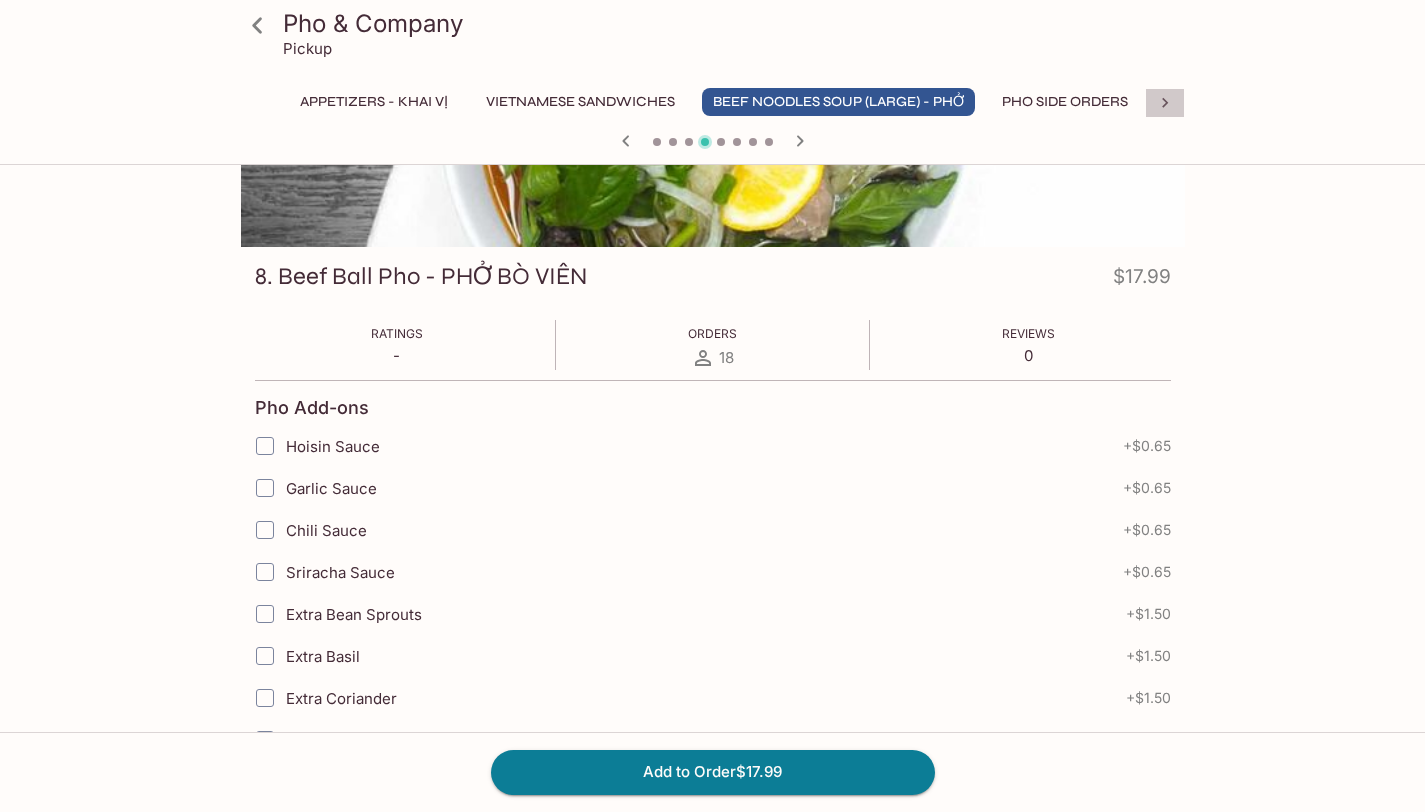 click 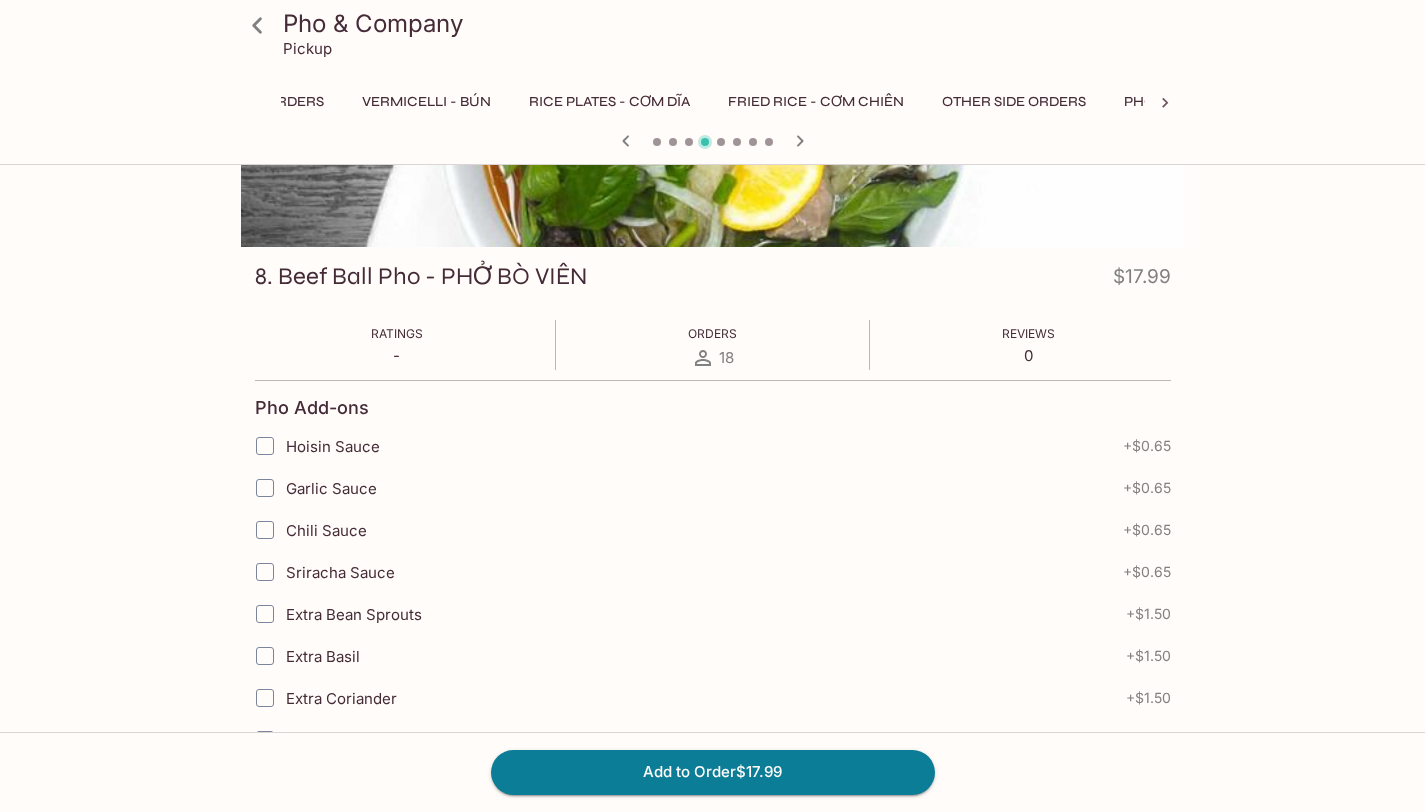 scroll, scrollTop: 0, scrollLeft: 804, axis: horizontal 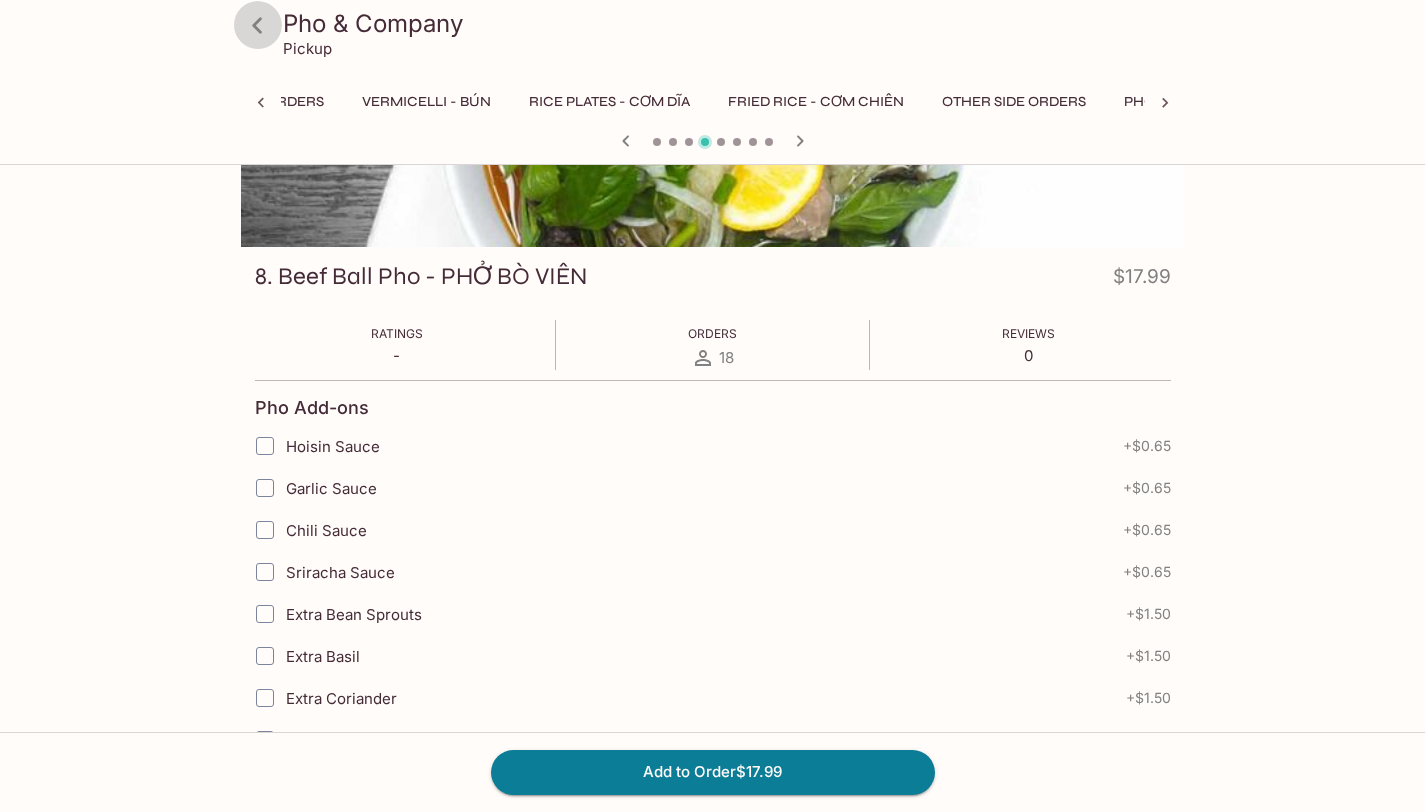 click 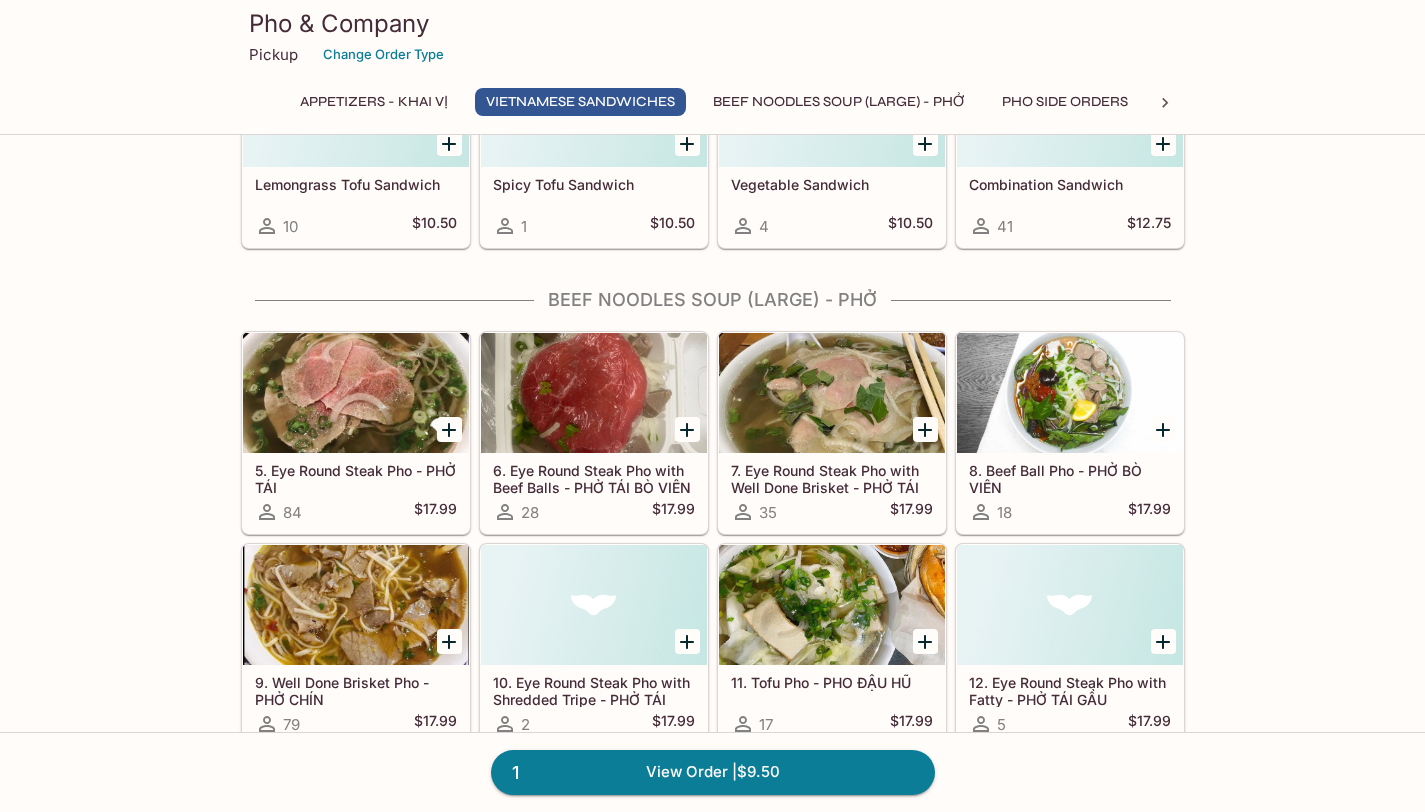 scroll, scrollTop: 1039, scrollLeft: 0, axis: vertical 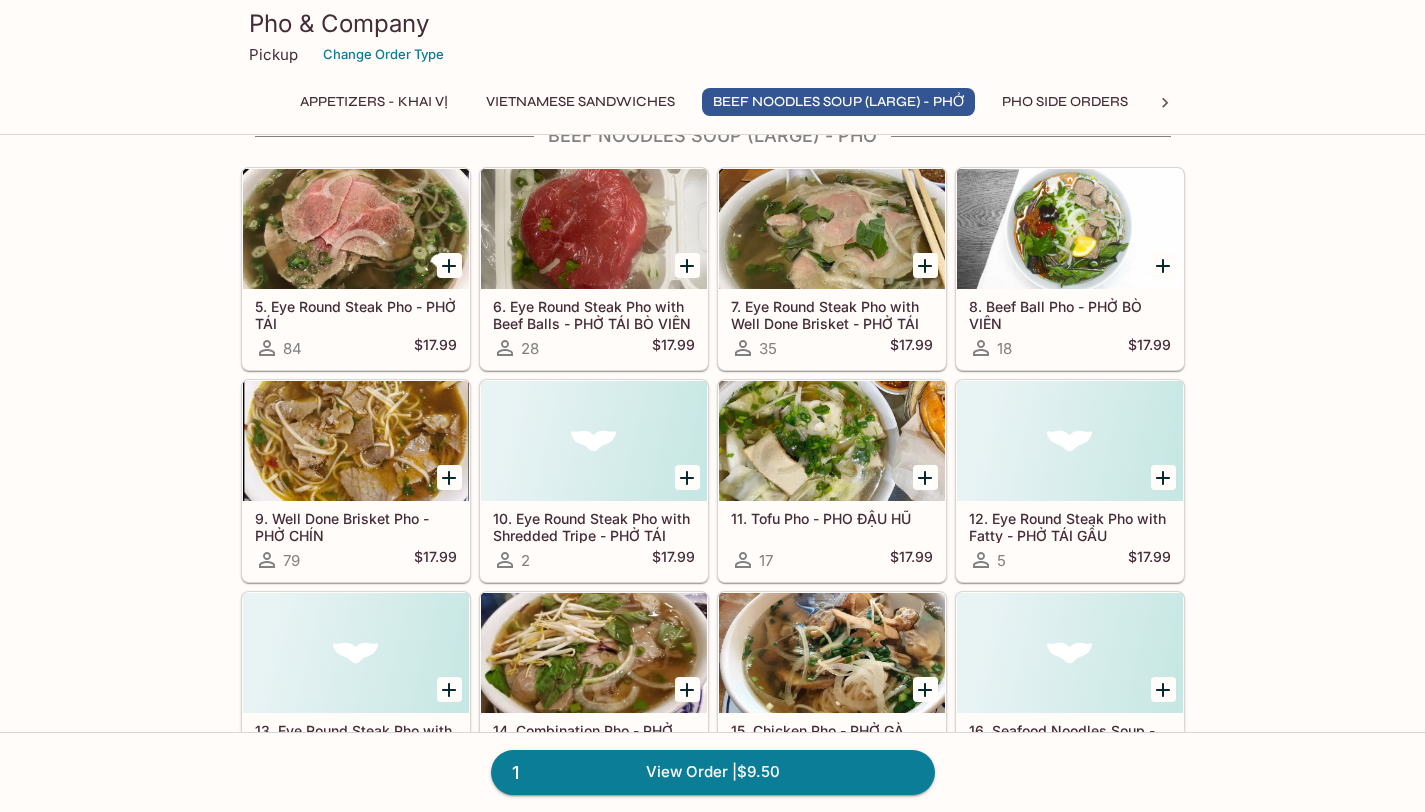 click 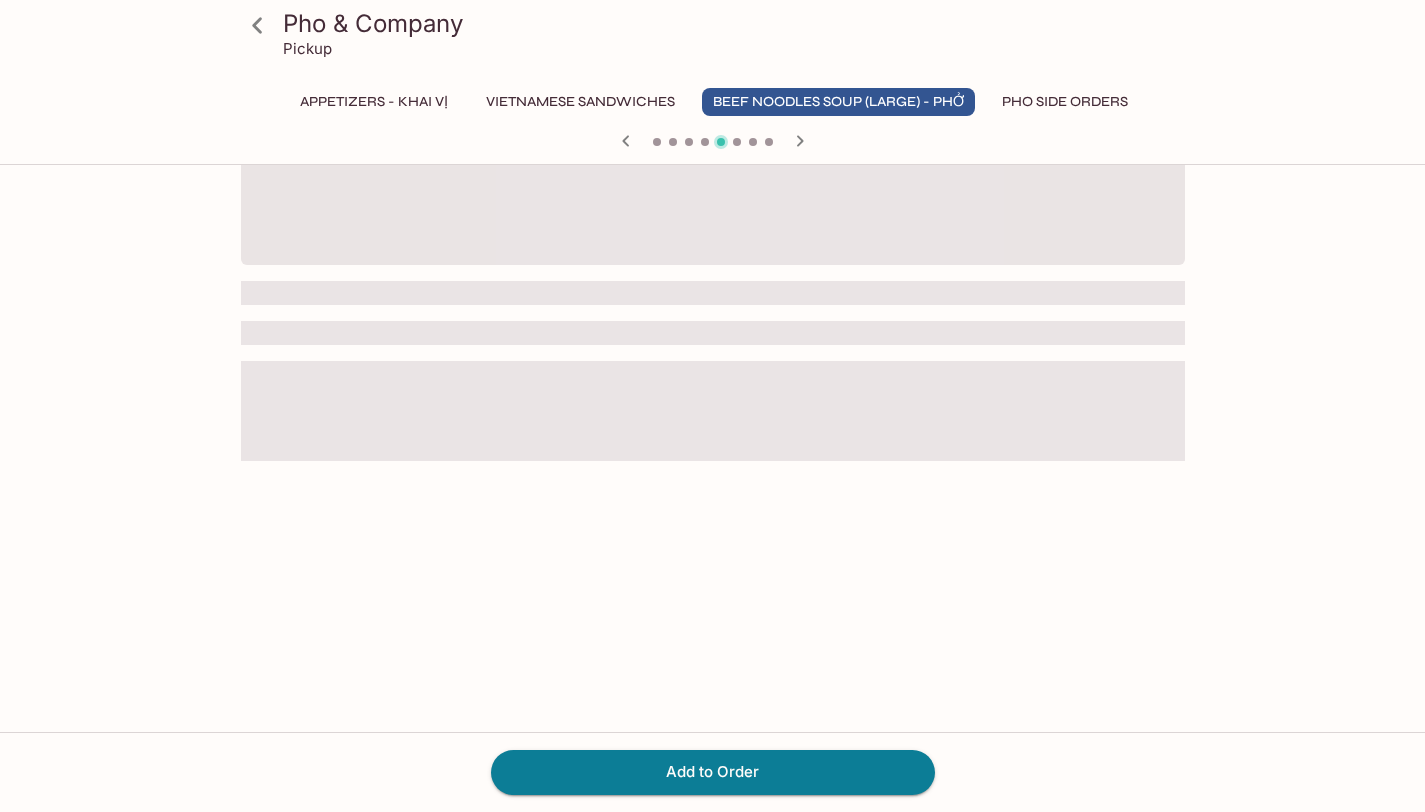 scroll, scrollTop: 0, scrollLeft: 0, axis: both 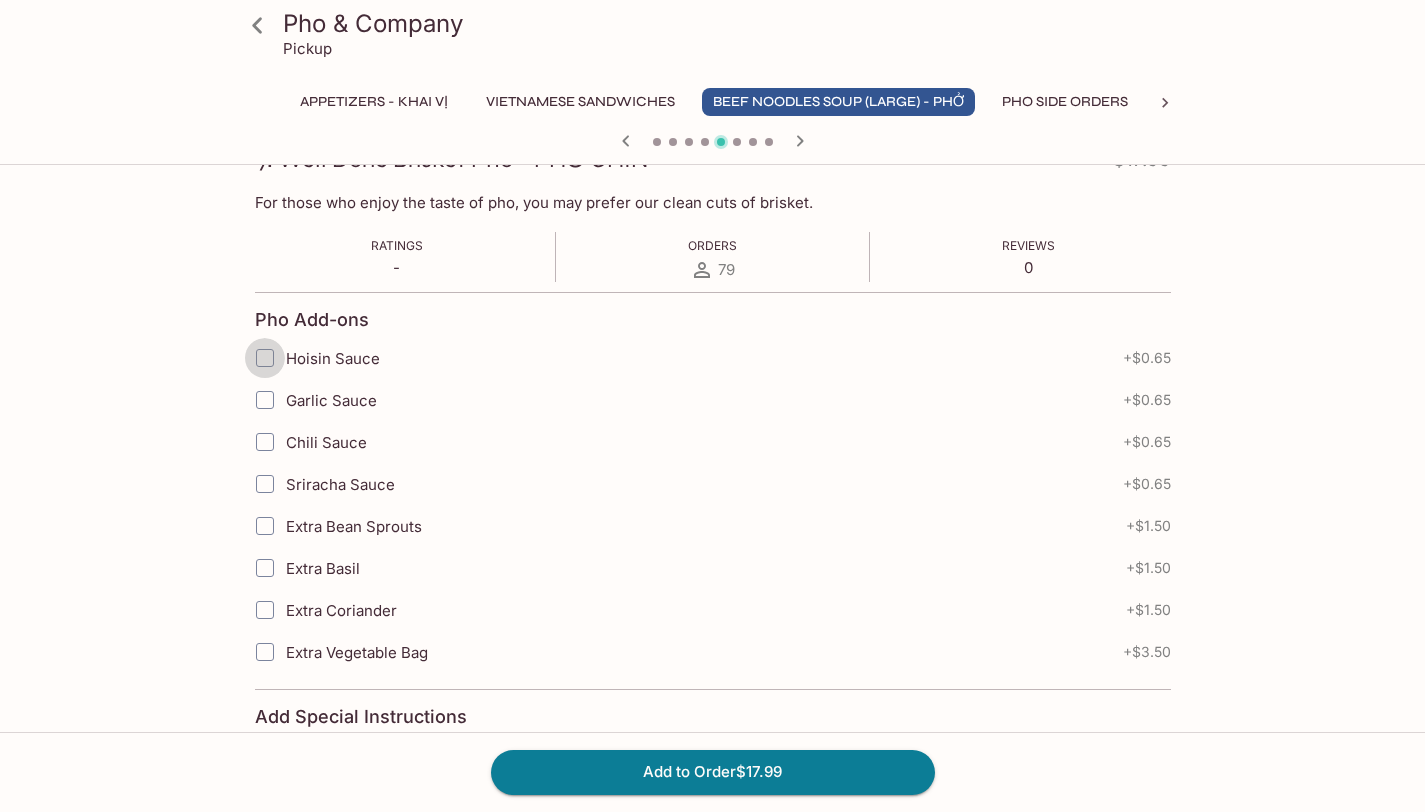 click on "Hoisin Sauce" at bounding box center [265, 358] 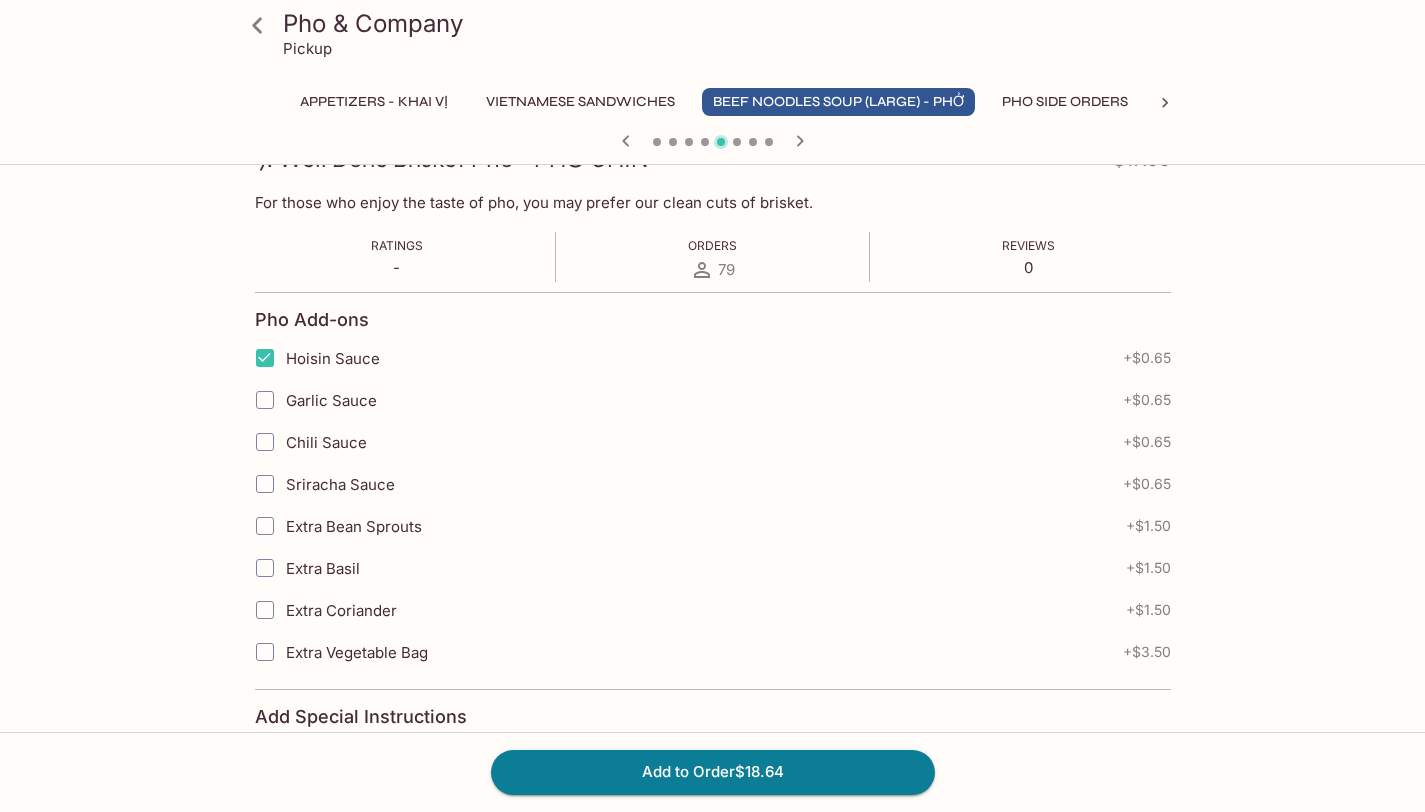 click on "Garlic Sauce" at bounding box center [265, 400] 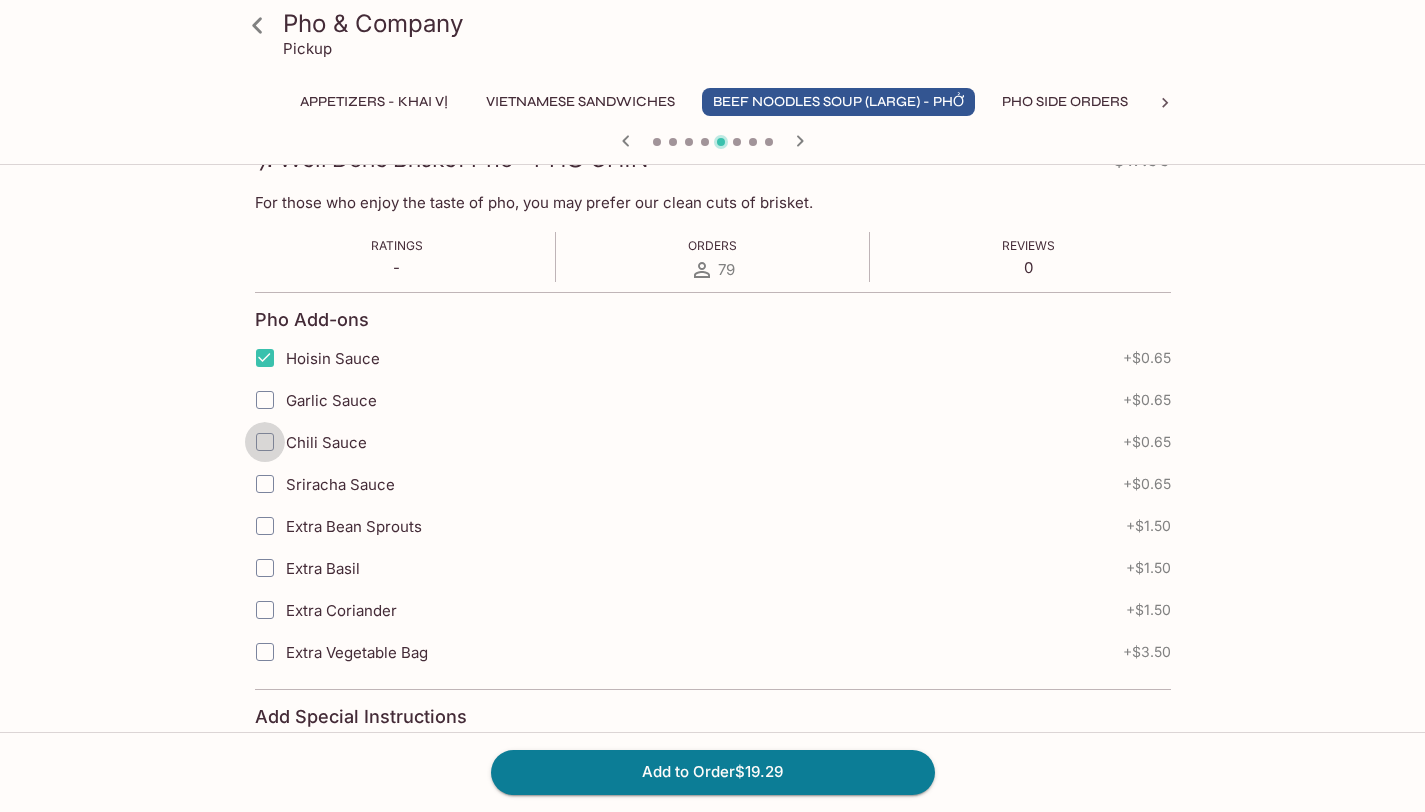 click on "Chili Sauce" at bounding box center (265, 442) 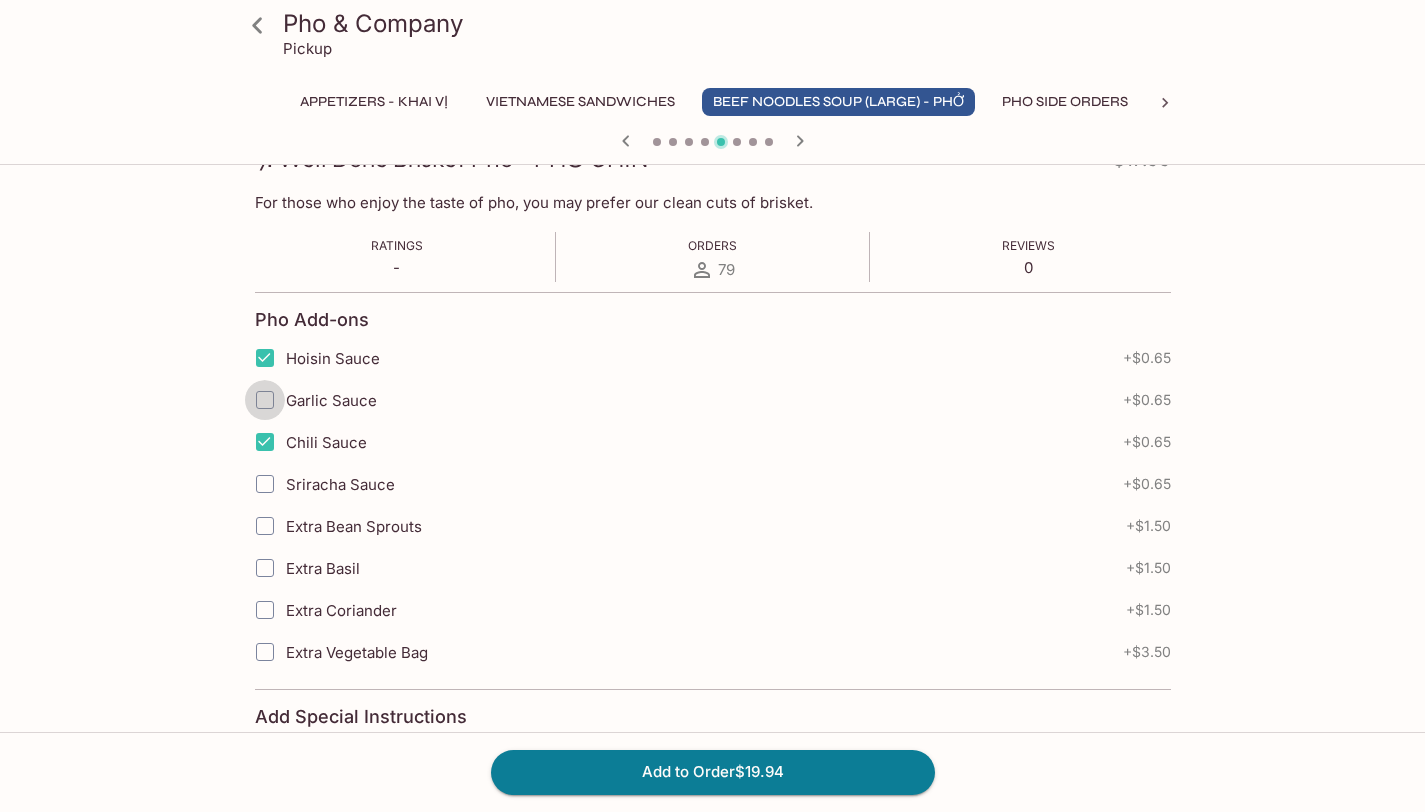 click on "Garlic Sauce" at bounding box center [265, 400] 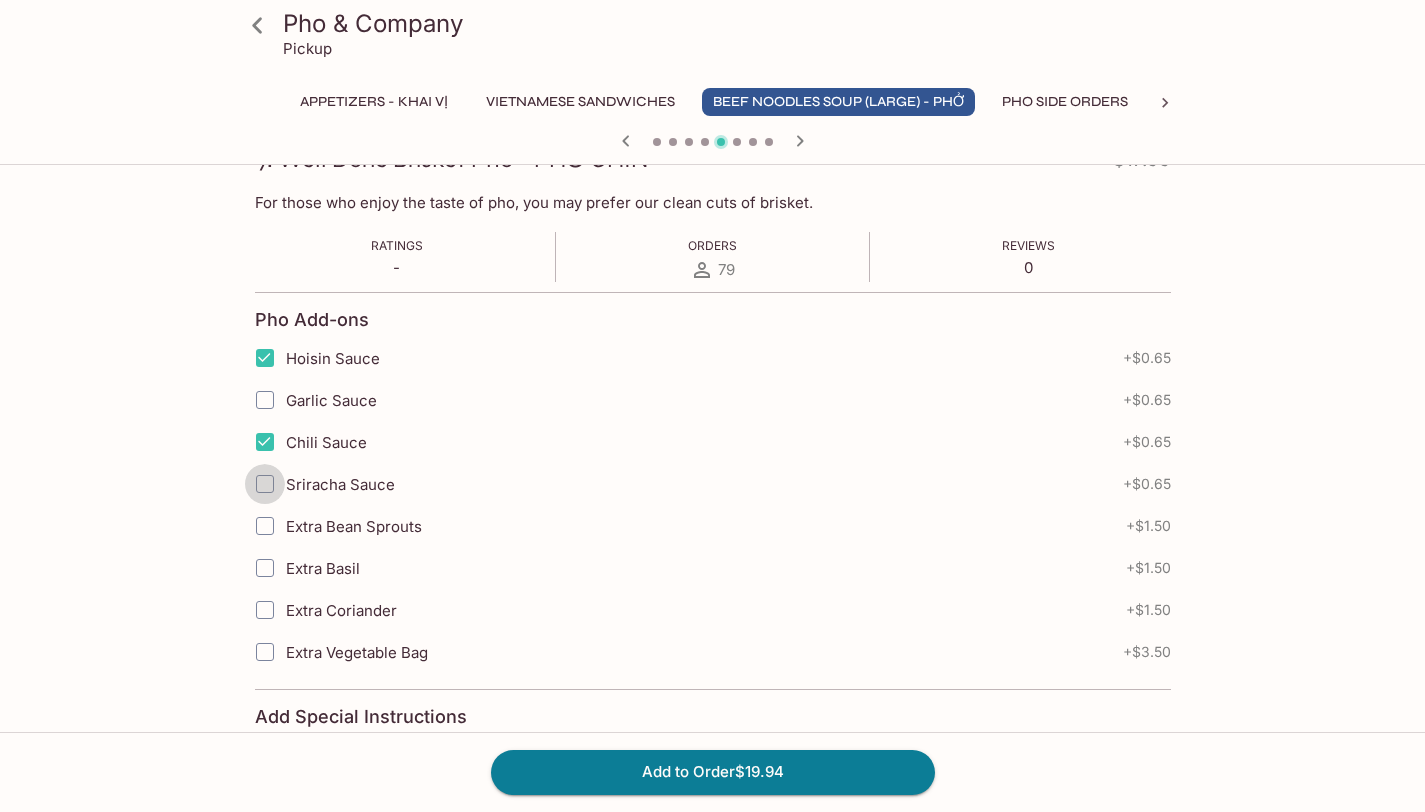 click on "Sriracha Sauce" at bounding box center [265, 484] 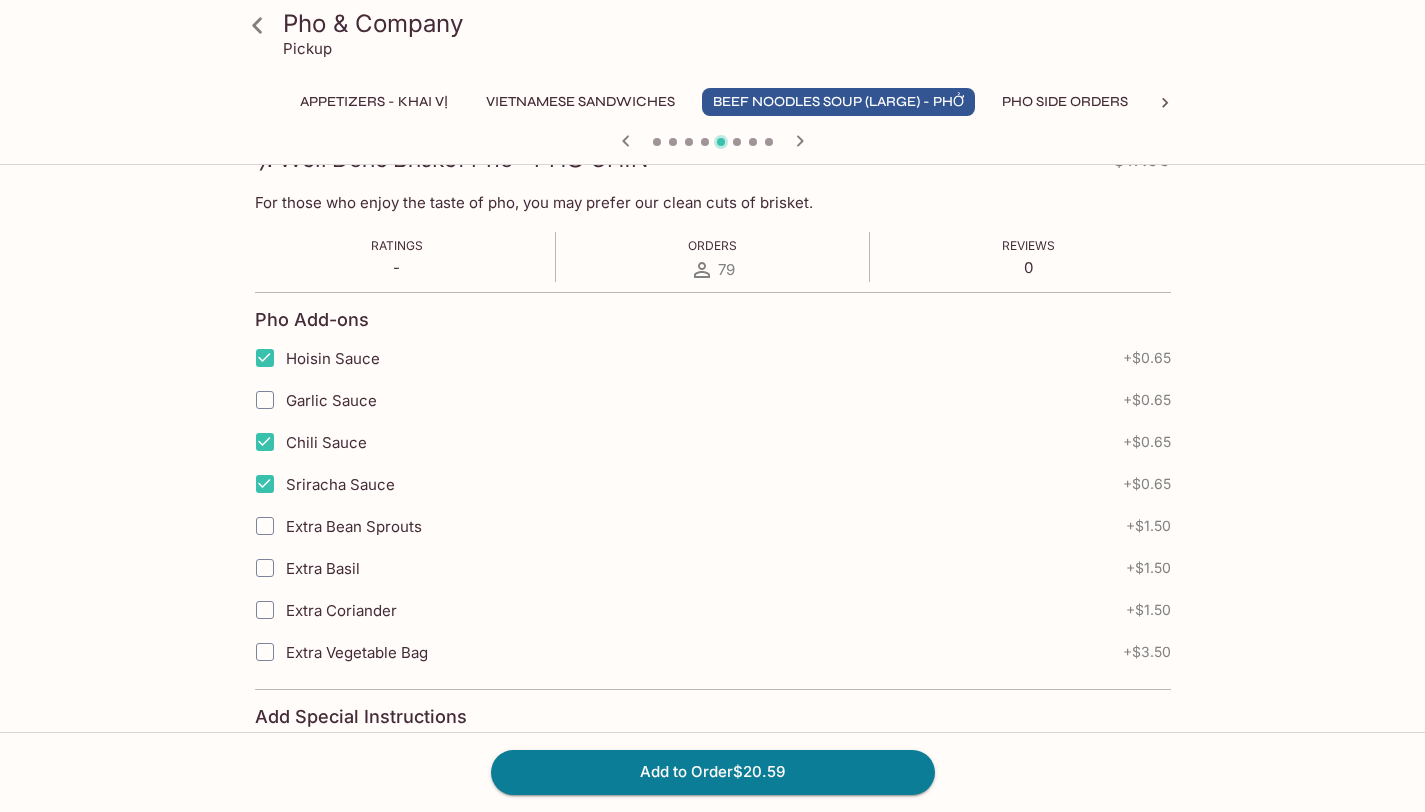 click on "Garlic Sauce" at bounding box center [265, 400] 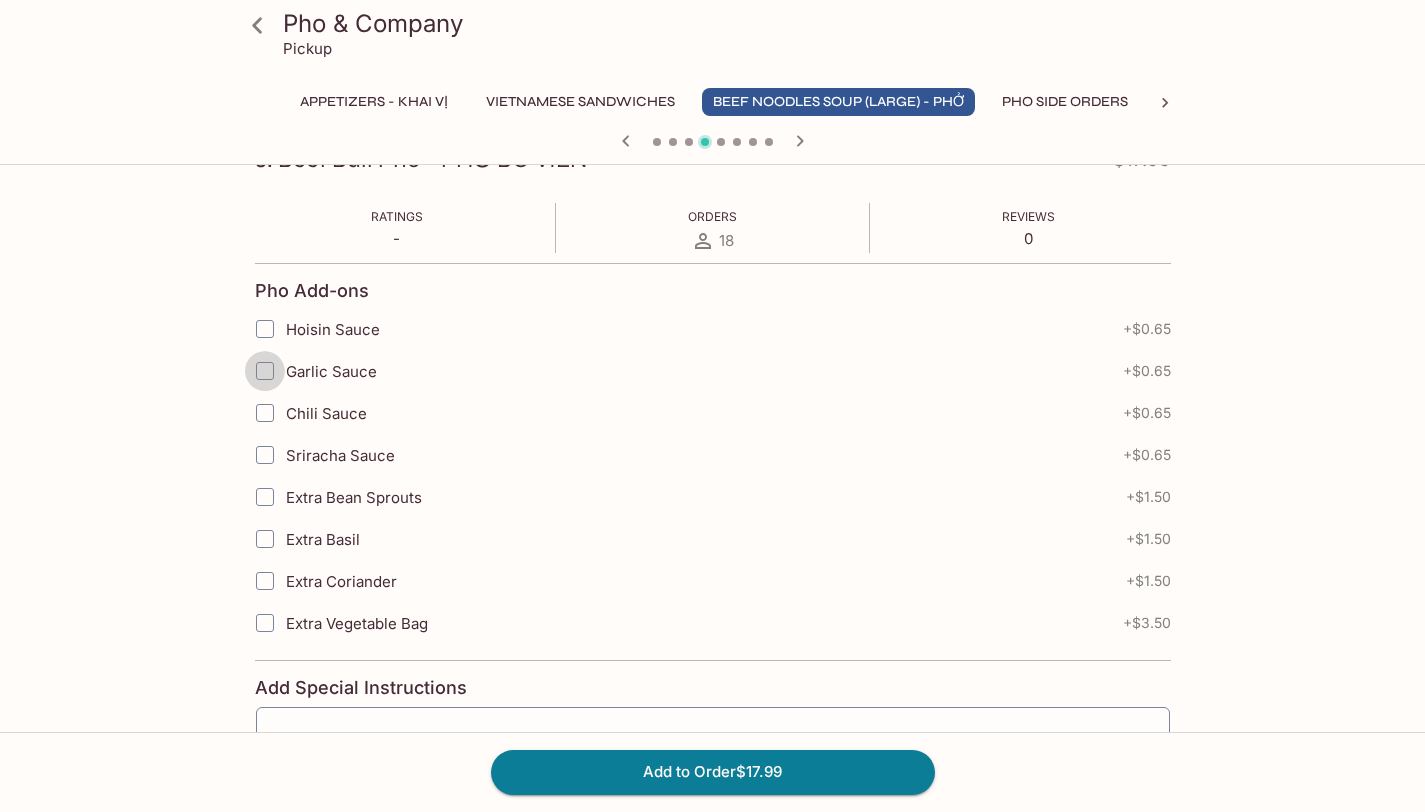 click on "Garlic Sauce" at bounding box center [265, 371] 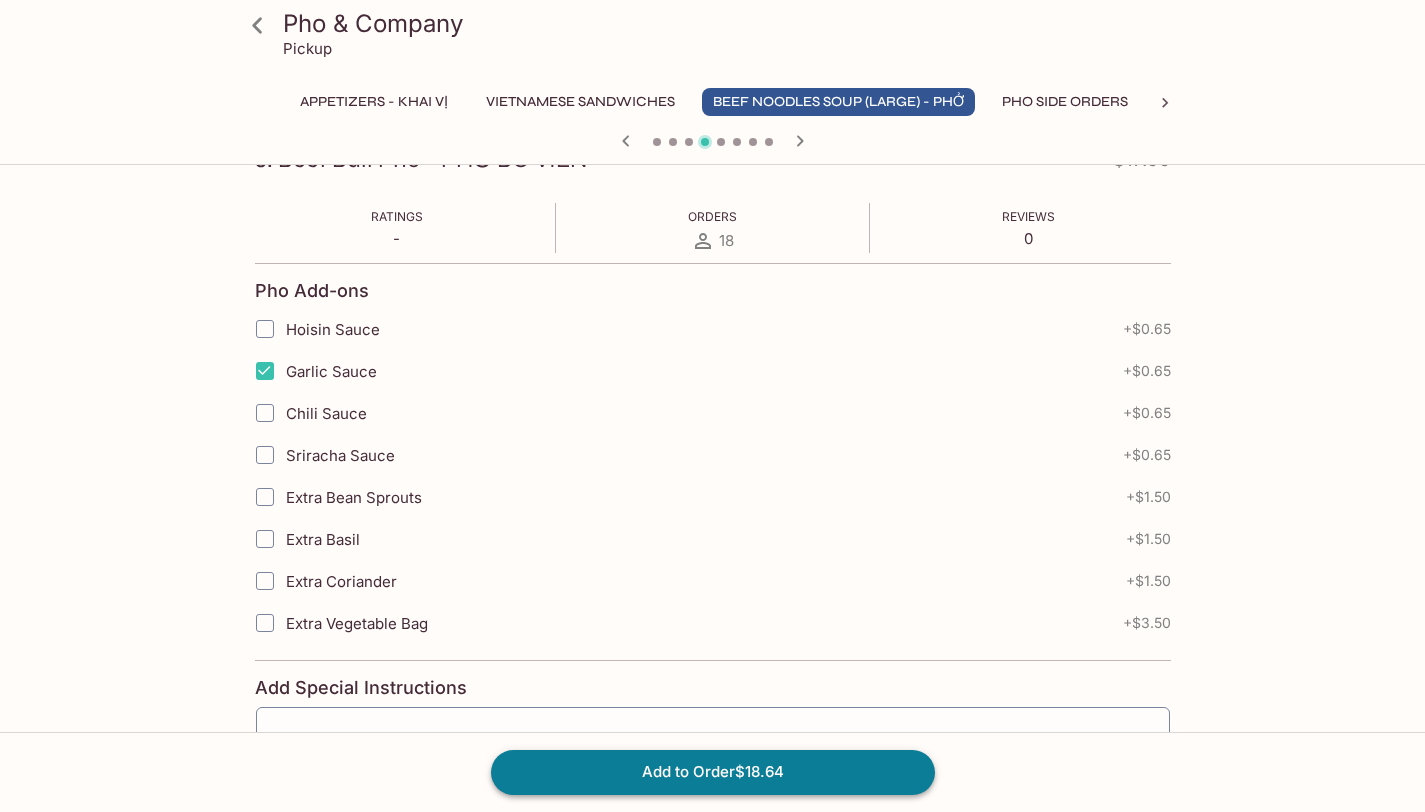 click on "Add to Order  $18.64" at bounding box center [713, 772] 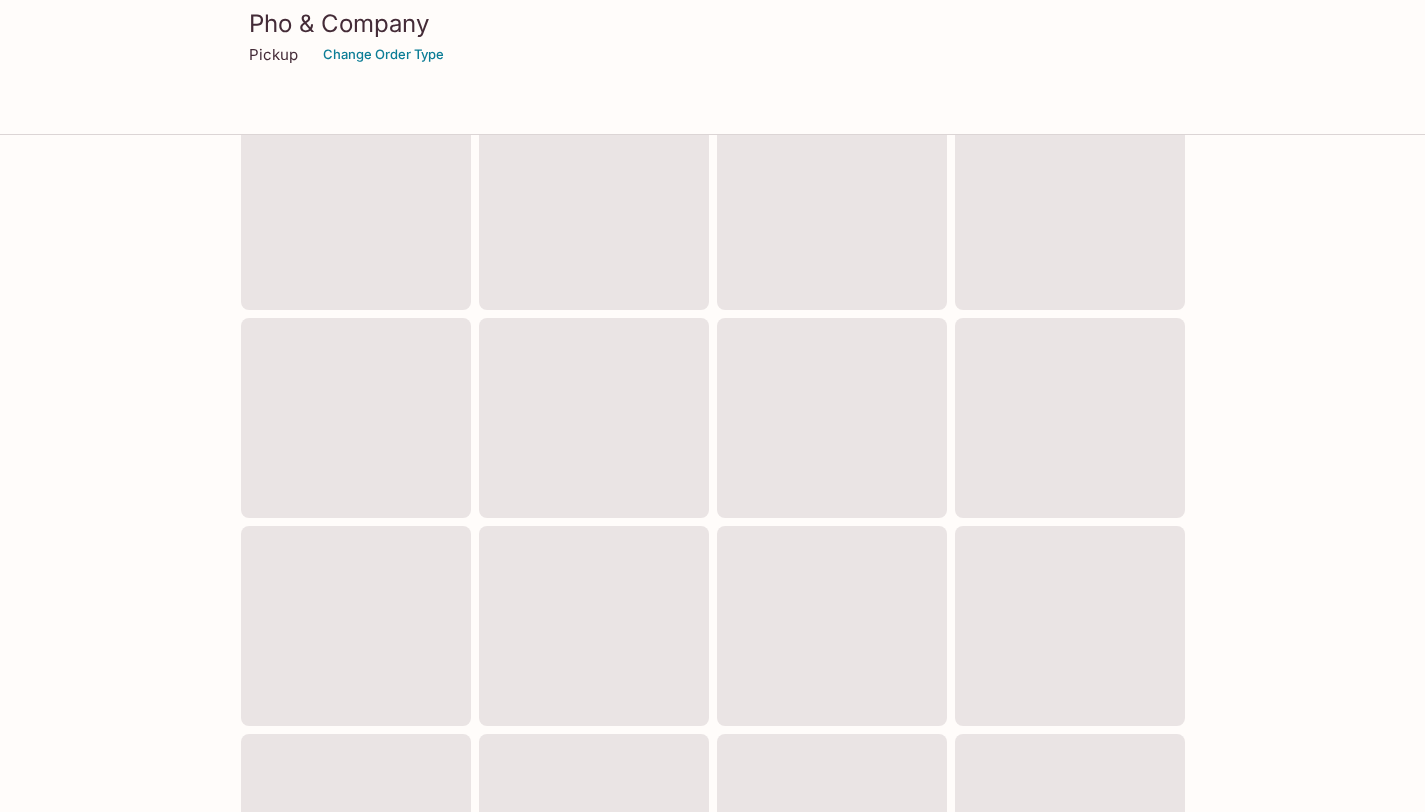 scroll, scrollTop: 0, scrollLeft: 0, axis: both 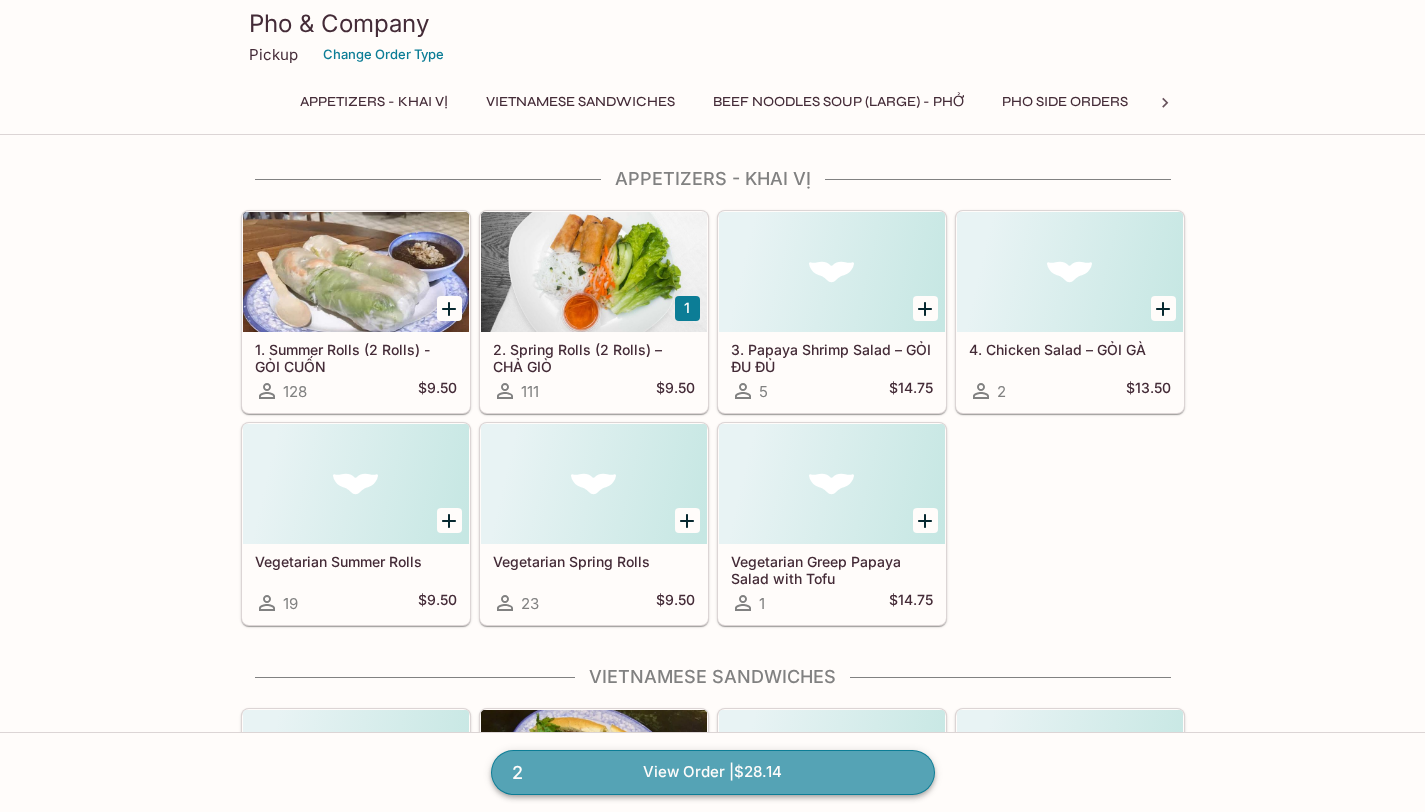 click on "2 View Order |  $28.14" at bounding box center (713, 772) 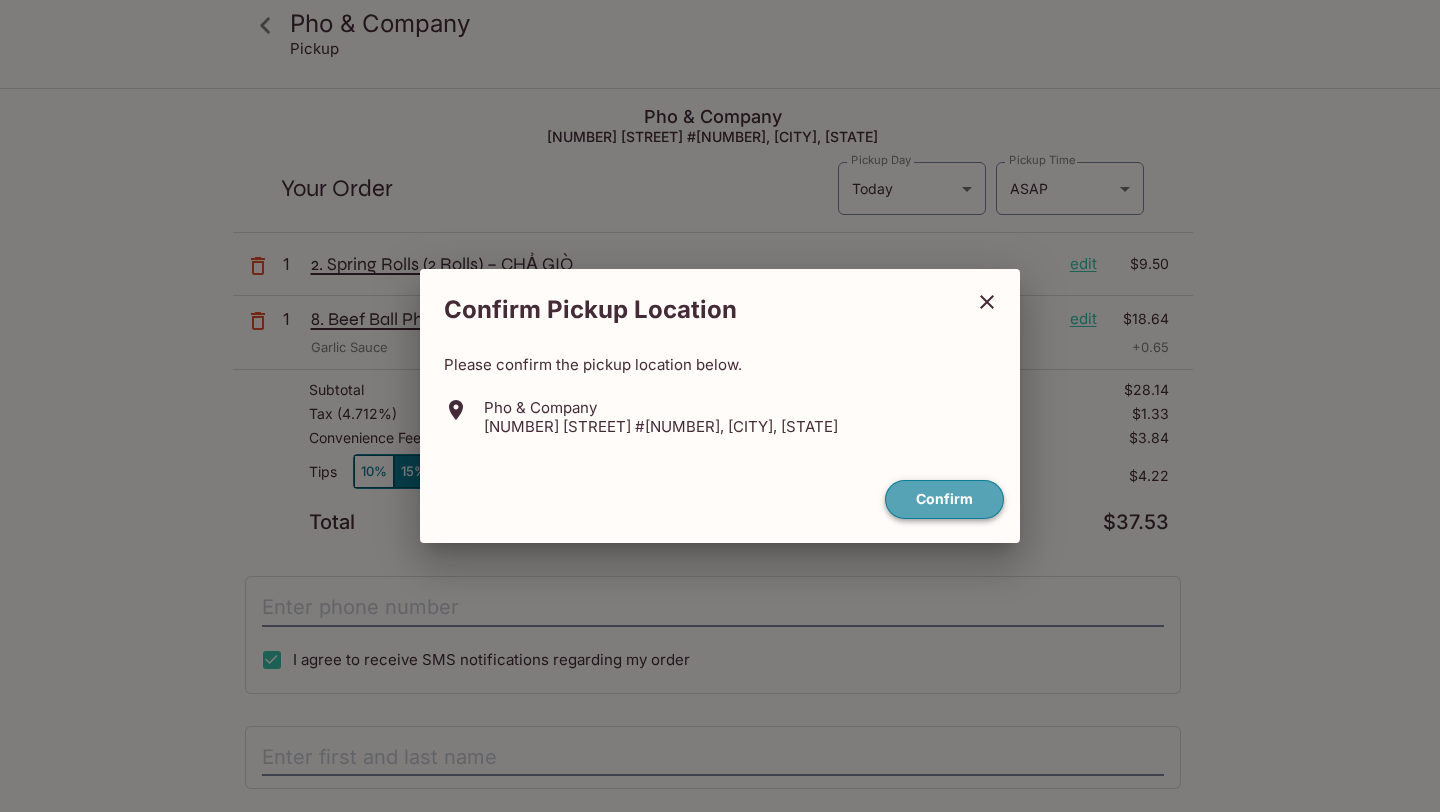 click on "Confirm" at bounding box center [944, 499] 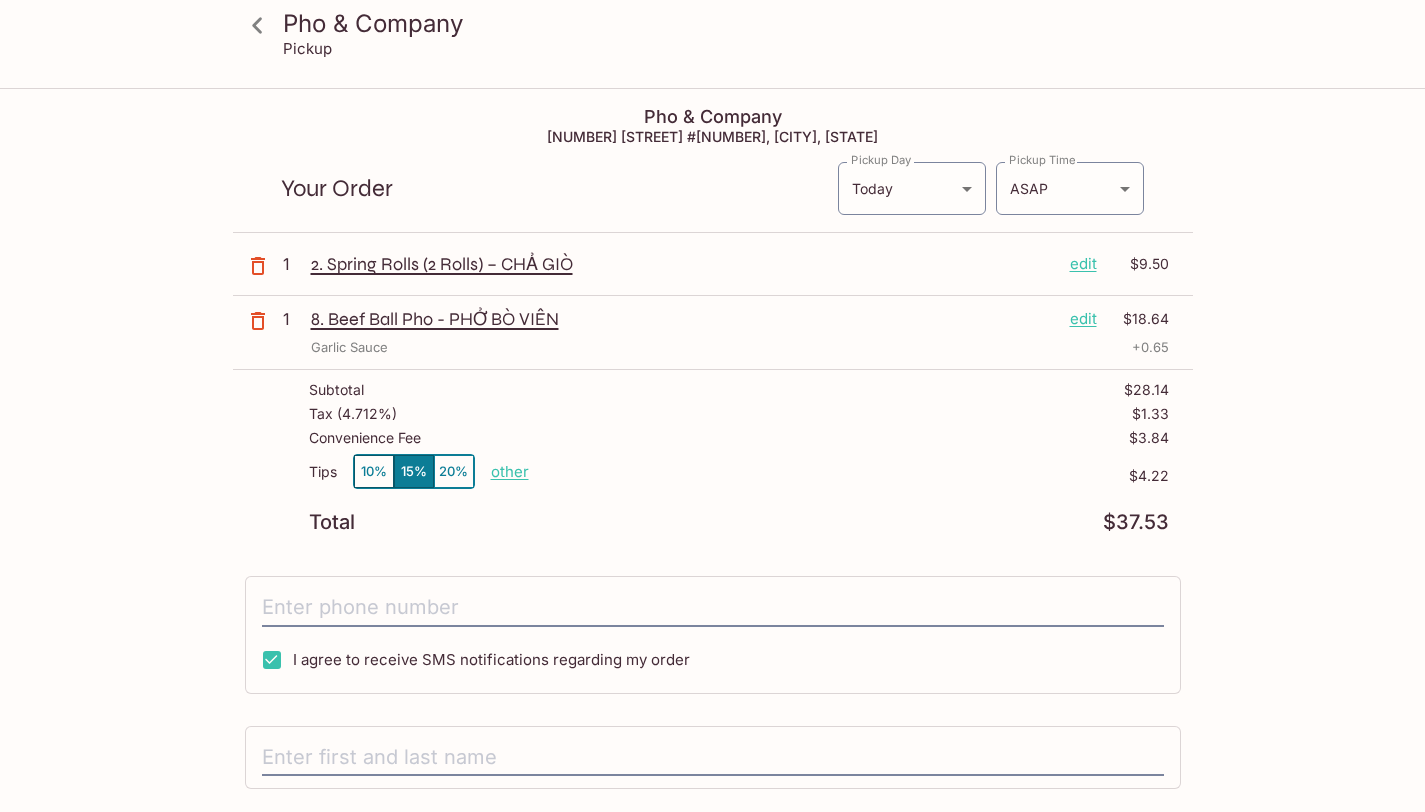 click on "edit" at bounding box center (1083, 319) 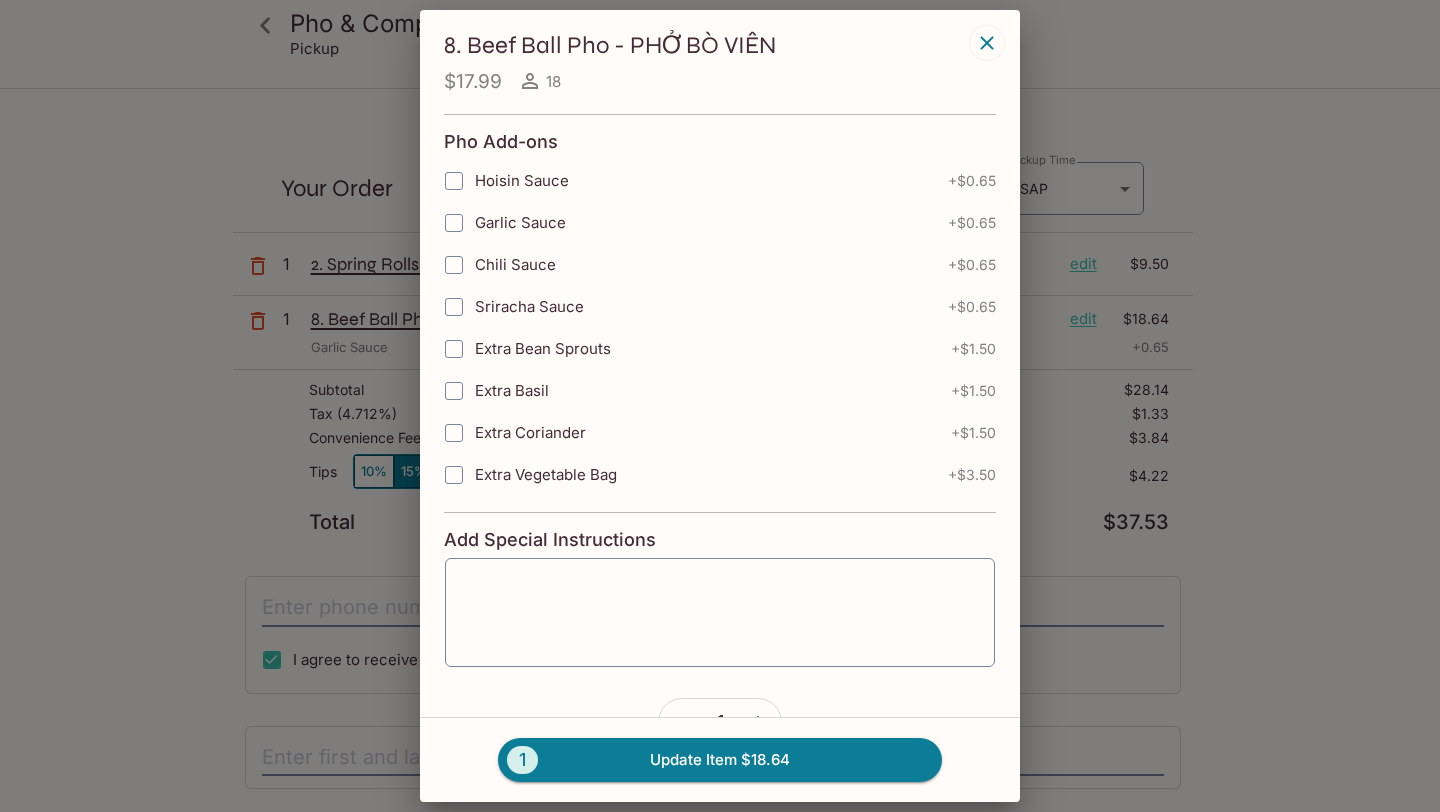 click 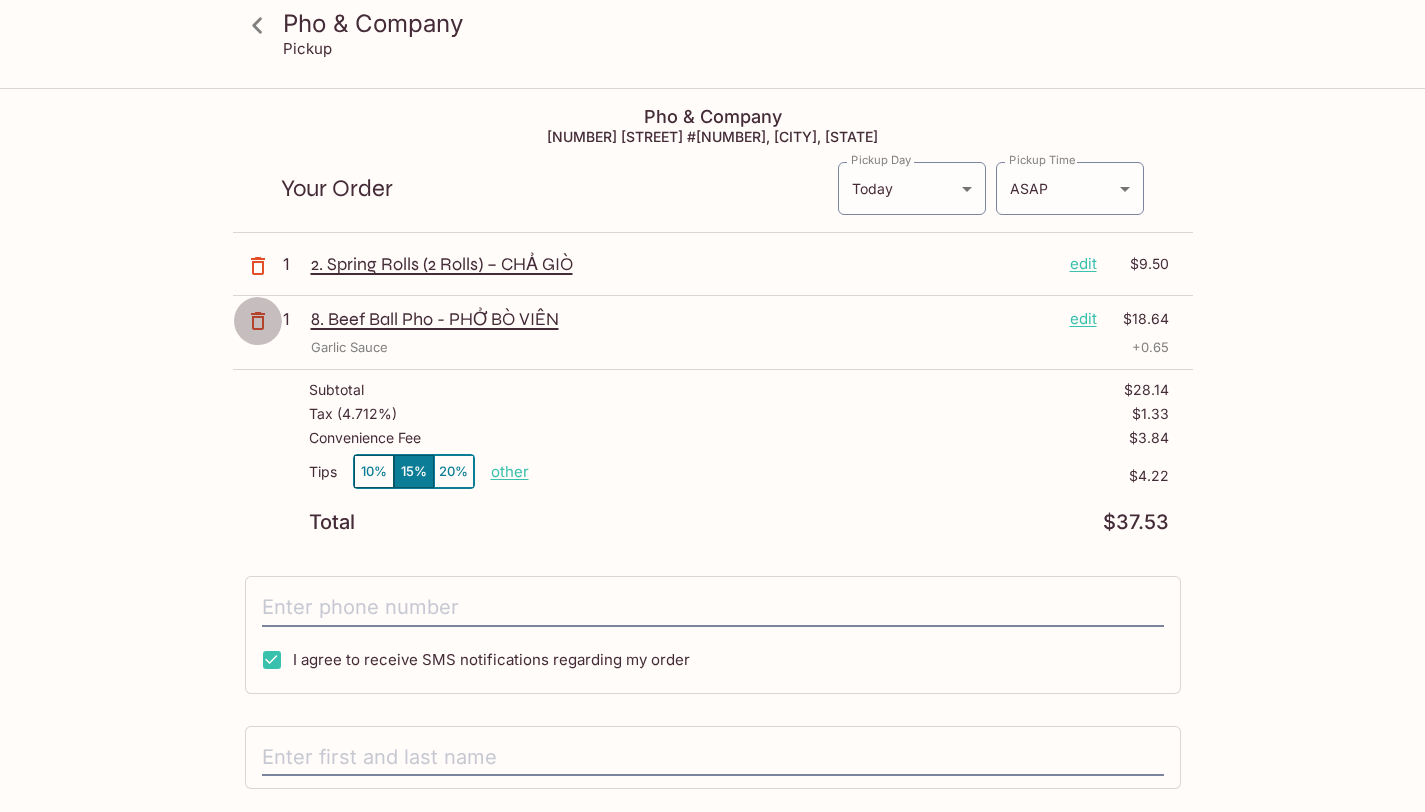 click 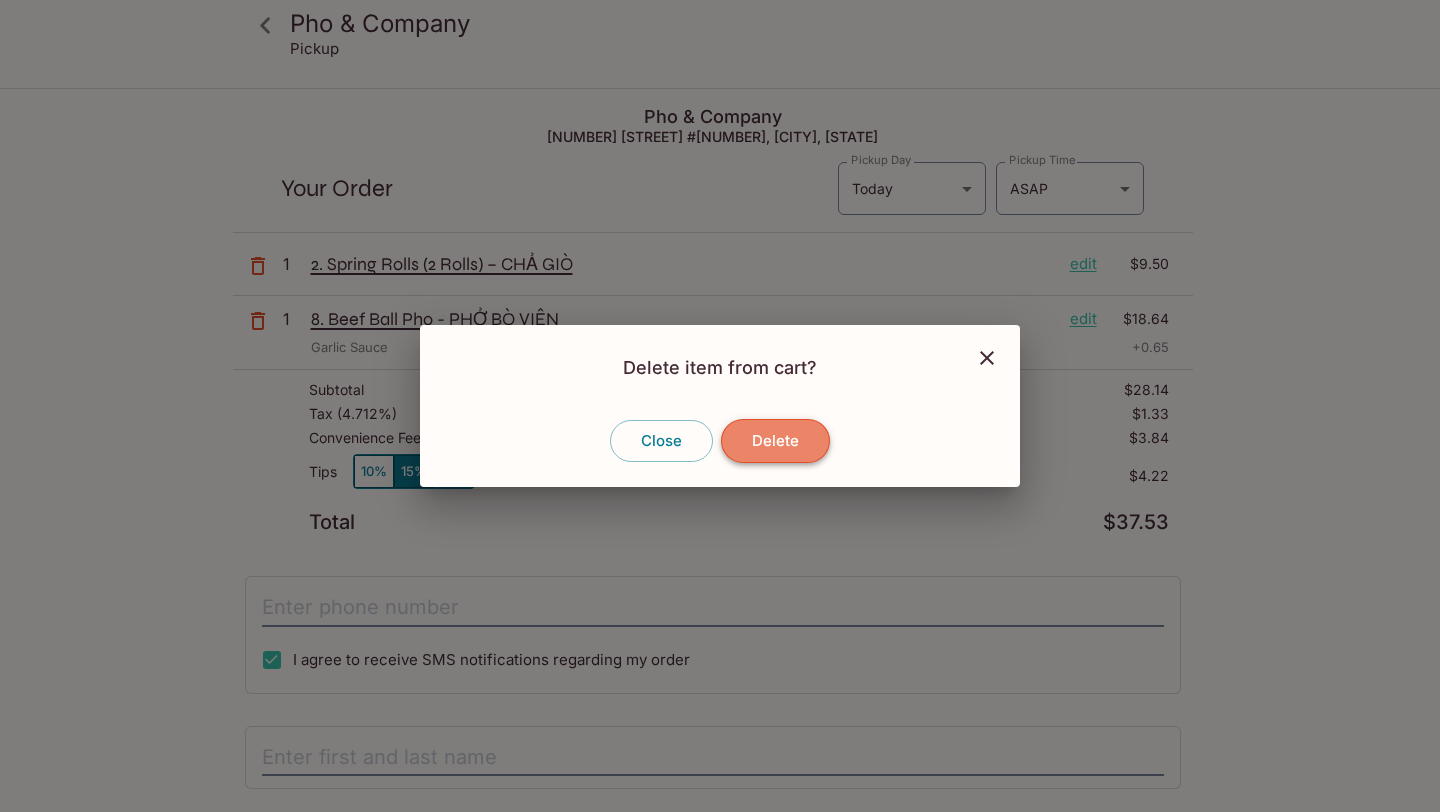 click on "Delete" at bounding box center [775, 441] 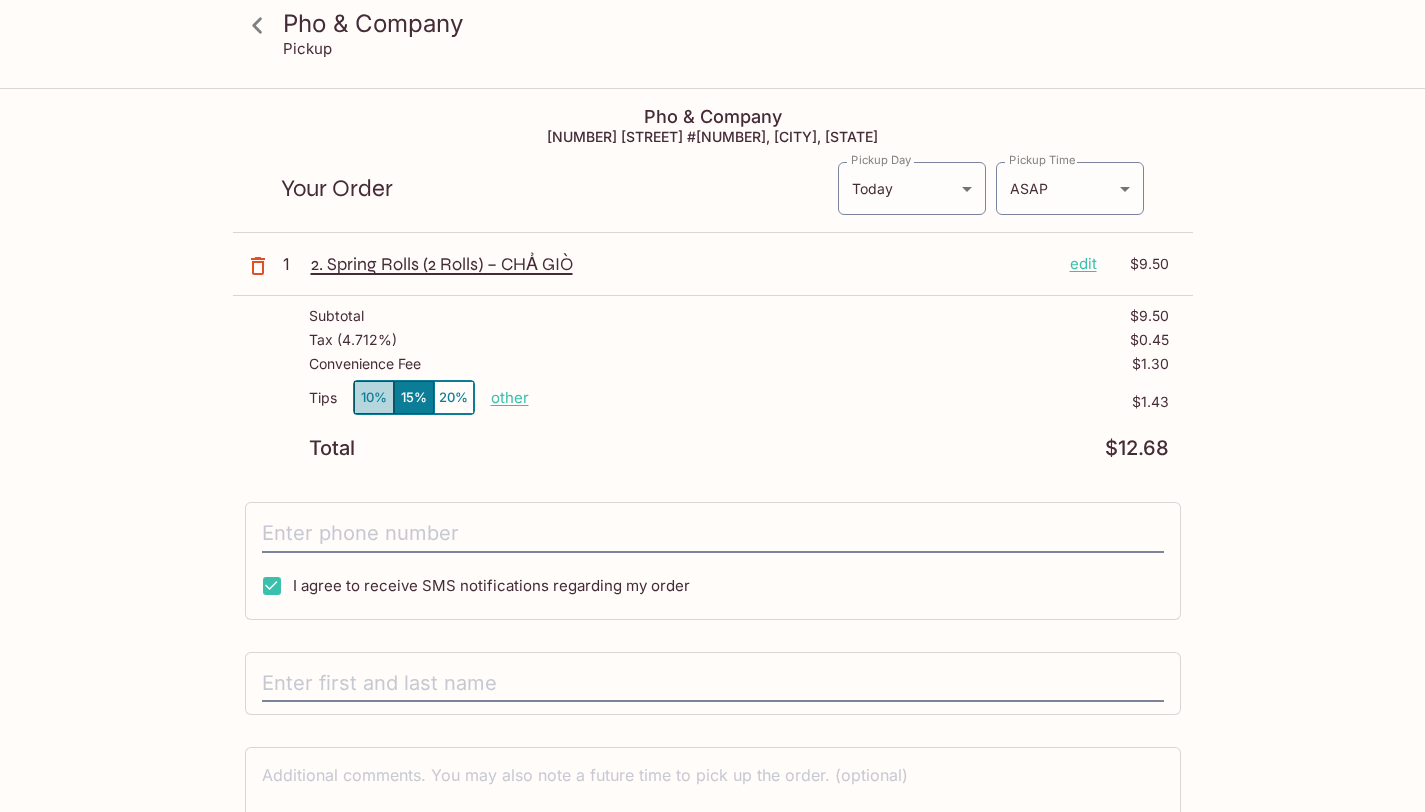 click on "10%" at bounding box center (374, 397) 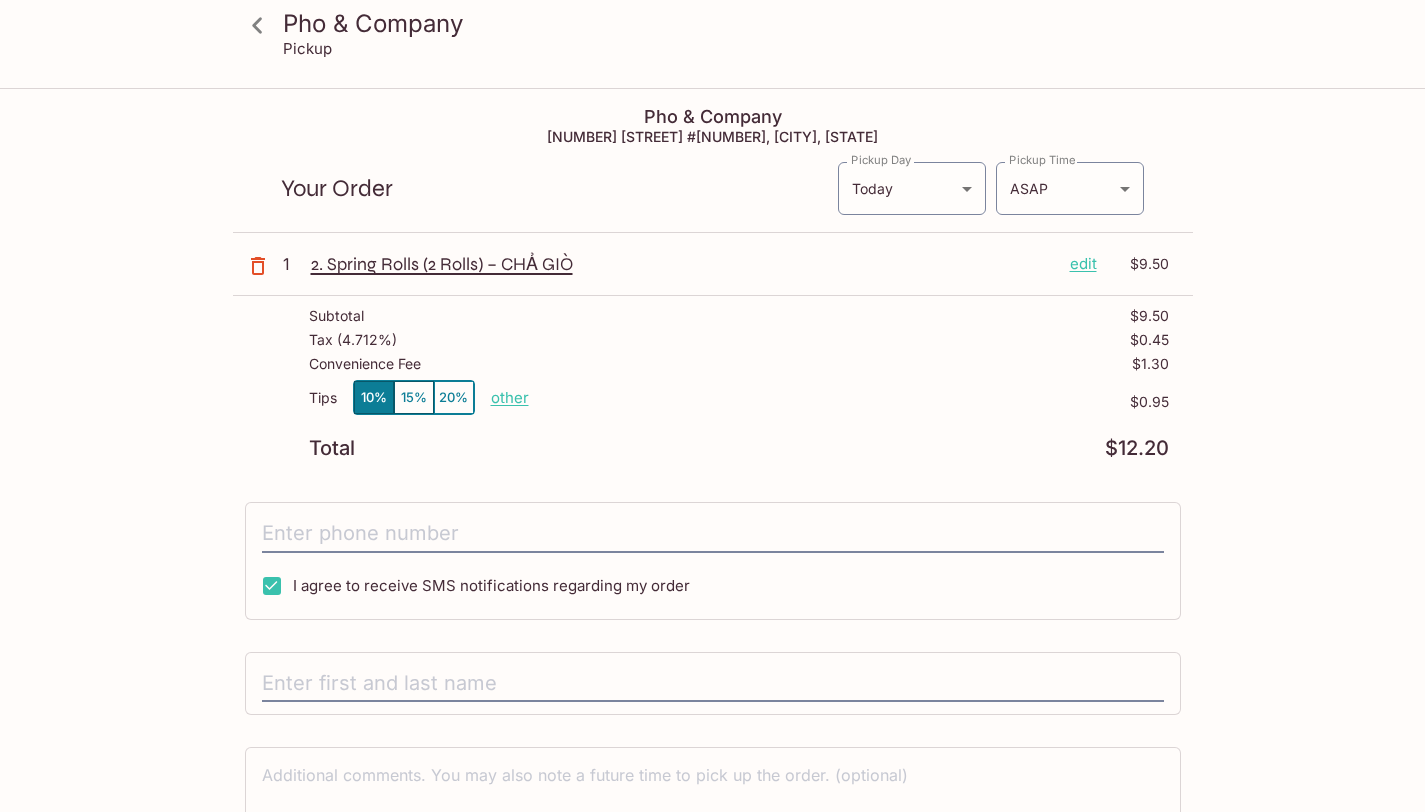 click on "Tips" at bounding box center [323, 398] 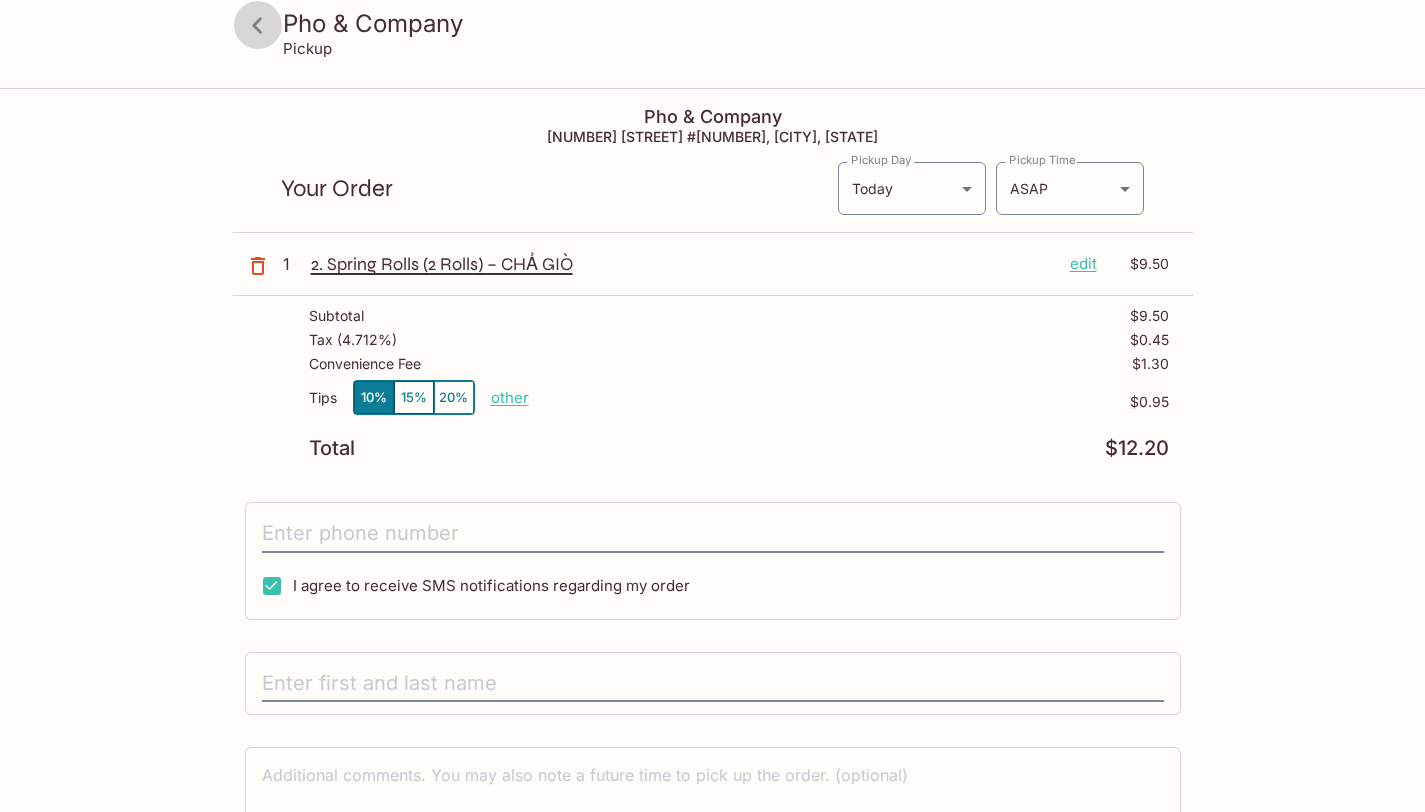 click 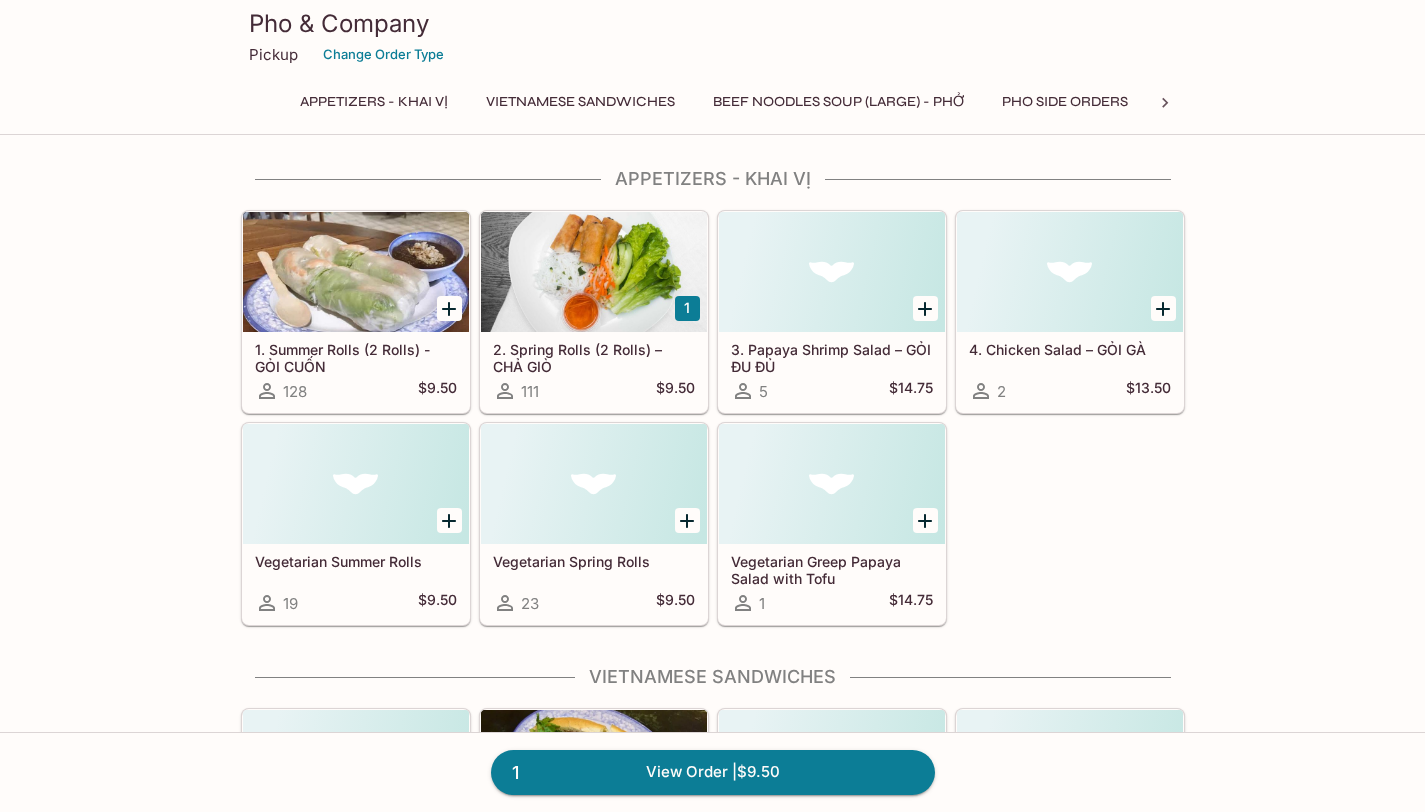 click on "Appetizers - KHAI VỊ 1. Summer Rolls (2 Rolls) - GỎI CUỐN 128 $9.50 1 2. Spring Rolls (2 Rolls) – CHẢ GIÒ  111 $9.50 3. Papaya Shrimp Salad – GỎI ĐU ĐỦ 5 $14.75 4. Chicken Salad – GỎI GÀ 2 $13.50 Vegetarian Summer Rolls 19 $9.50 Vegetarian Spring Rolls 23 $9.50 Vegetarian Greep Papaya Salad with Tofu 1 $14.75 VIETNAMESE SANDWICHES Chicken Sandwich 44 $10.50 BBQ Pork Sandwich 66 $10.50 Steam Pork Sandwich 4 $10.50 Garlic Tofu Sandwich 7 $10.50 Lemongrass Tofu Sandwich 10 $10.50 Spicy Tofu Sandwich 1 $10.50 Vegetable Sandwich 4 $10.50 Combination Sandwich 41 $12.75 BEEF NOODLES SOUP (LARGE) - PHỞ 5. Eye Round Steak Pho - PHỞ TÁI 84 $17.99 6. Eye Round Steak Pho with Beef Balls - PHỞ TÁI BÒ VIÊN 28 $17.99 7. Eye Round Steak Pho with Well Done Brisket - PHỞ TÁI CHÍN 35 $17.99 8. Beef Ball Pho - PHỞ BÒ VIÊN 18 $17.99 9. Well Done Brisket Pho - PHỞ CHÍN 79 $17.99 10. Eye Round Steak Pho with Shredded Tripe - PHỞ TÁI SÁCH 2 $17.99 11. Tofu Pho - PHO ĐẬU HŨ 17 5 8" at bounding box center (712, 3997) 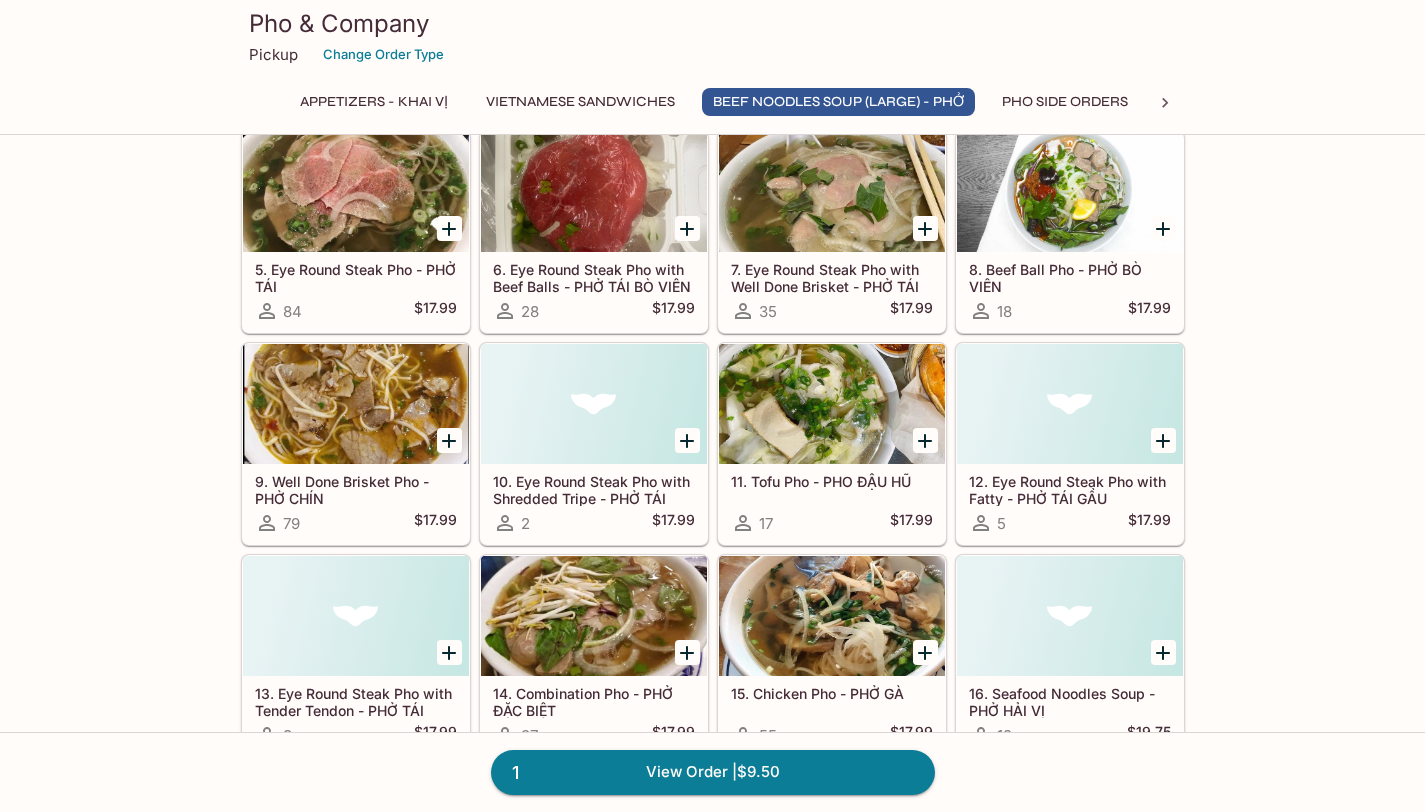 scroll, scrollTop: 1080, scrollLeft: 0, axis: vertical 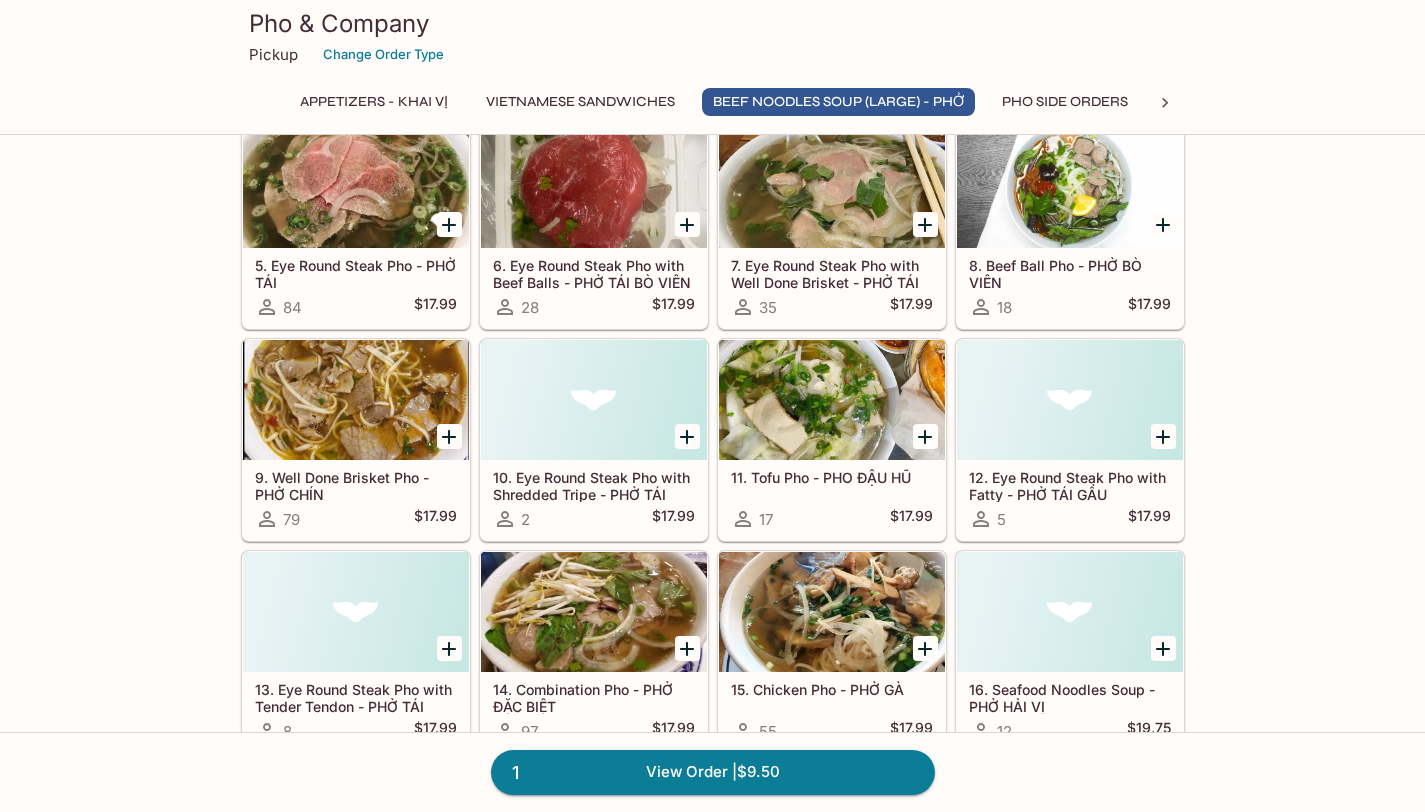 click 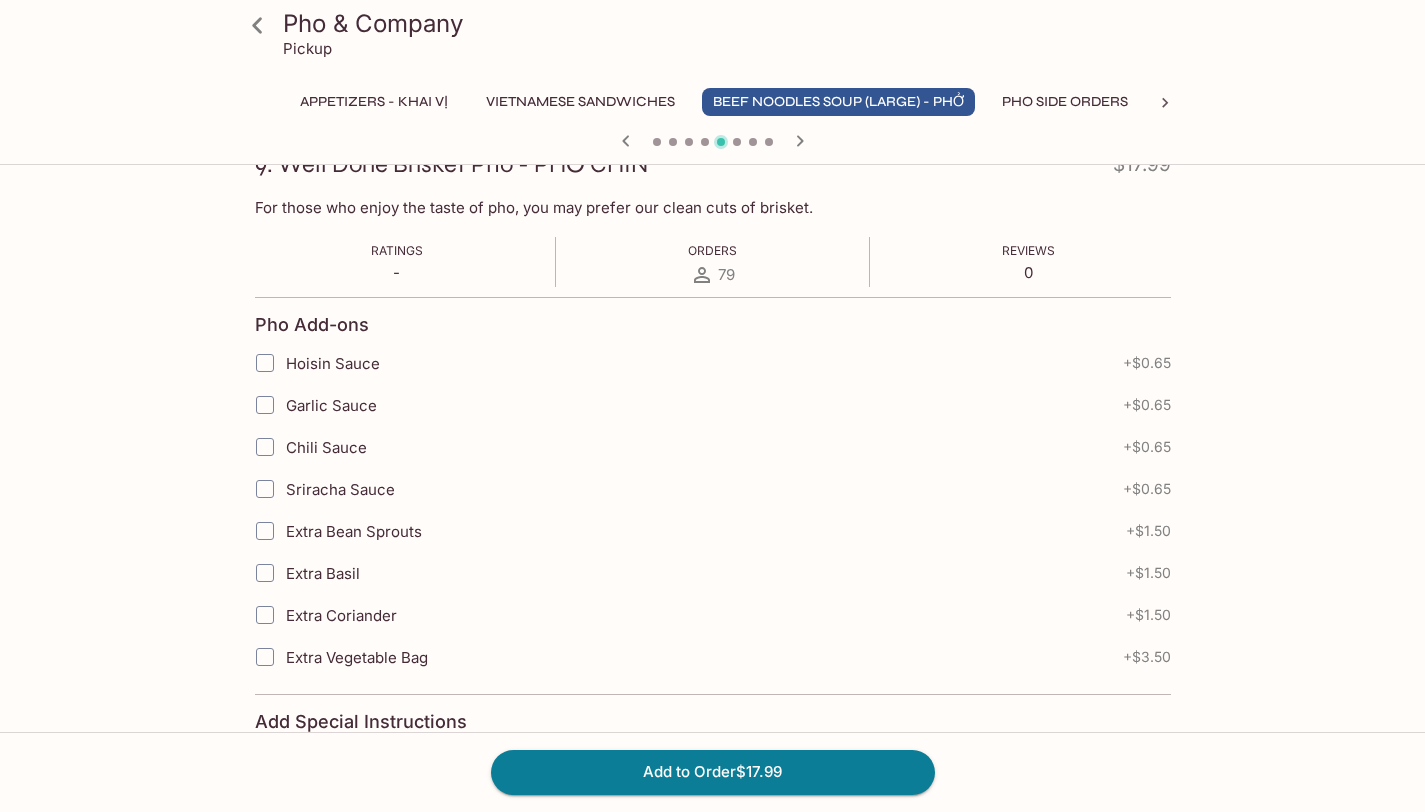 scroll, scrollTop: 304, scrollLeft: 0, axis: vertical 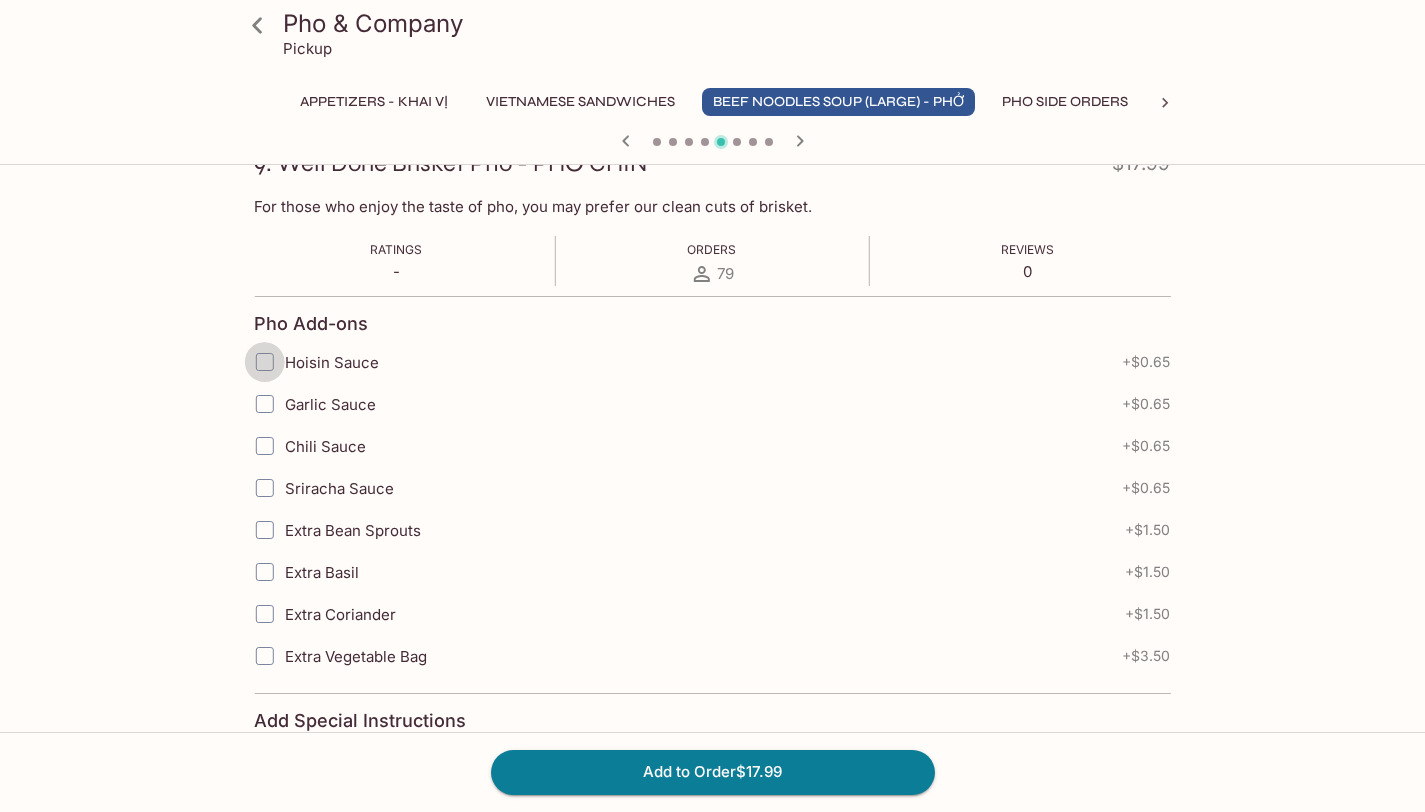 click on "Hoisin Sauce" at bounding box center (264, 362) 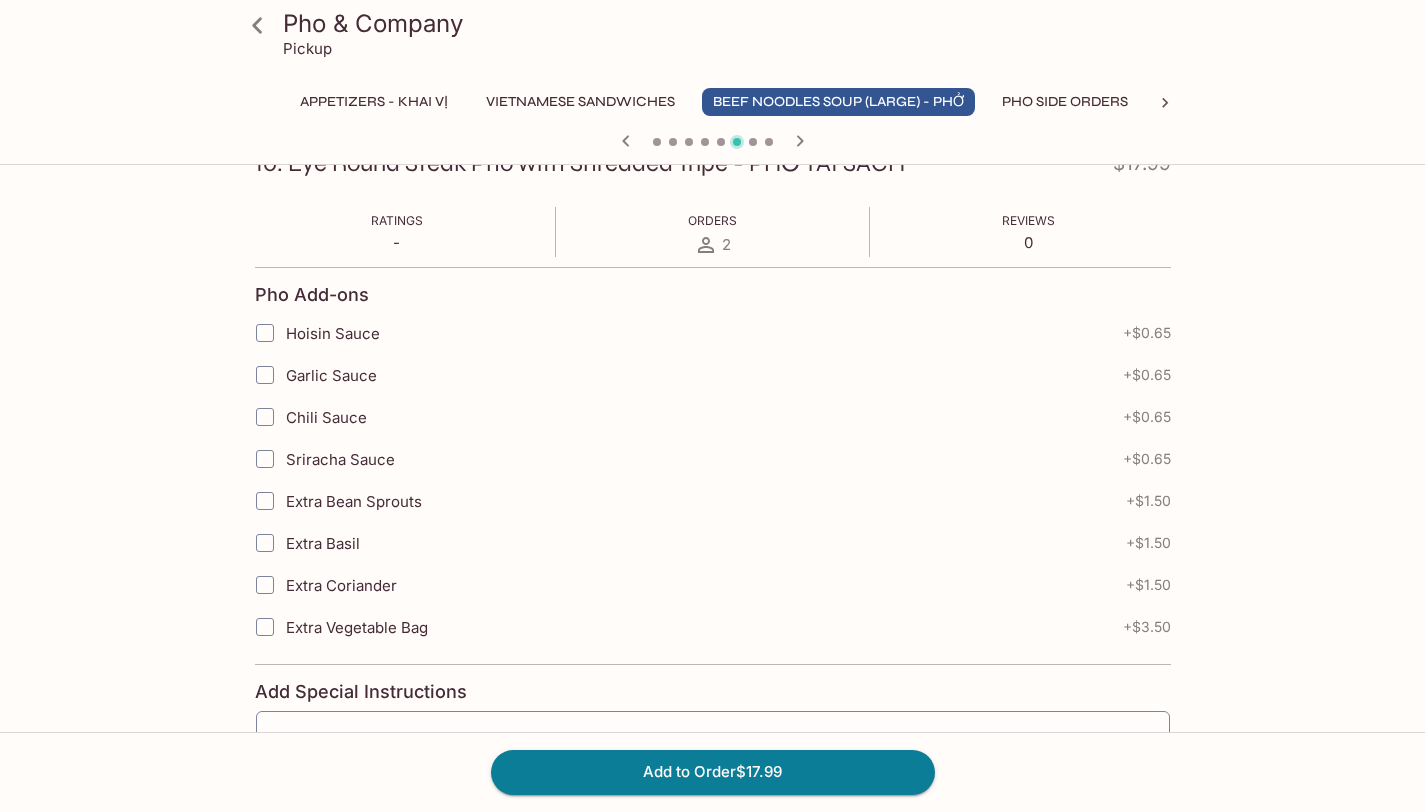 click at bounding box center [713, 143] 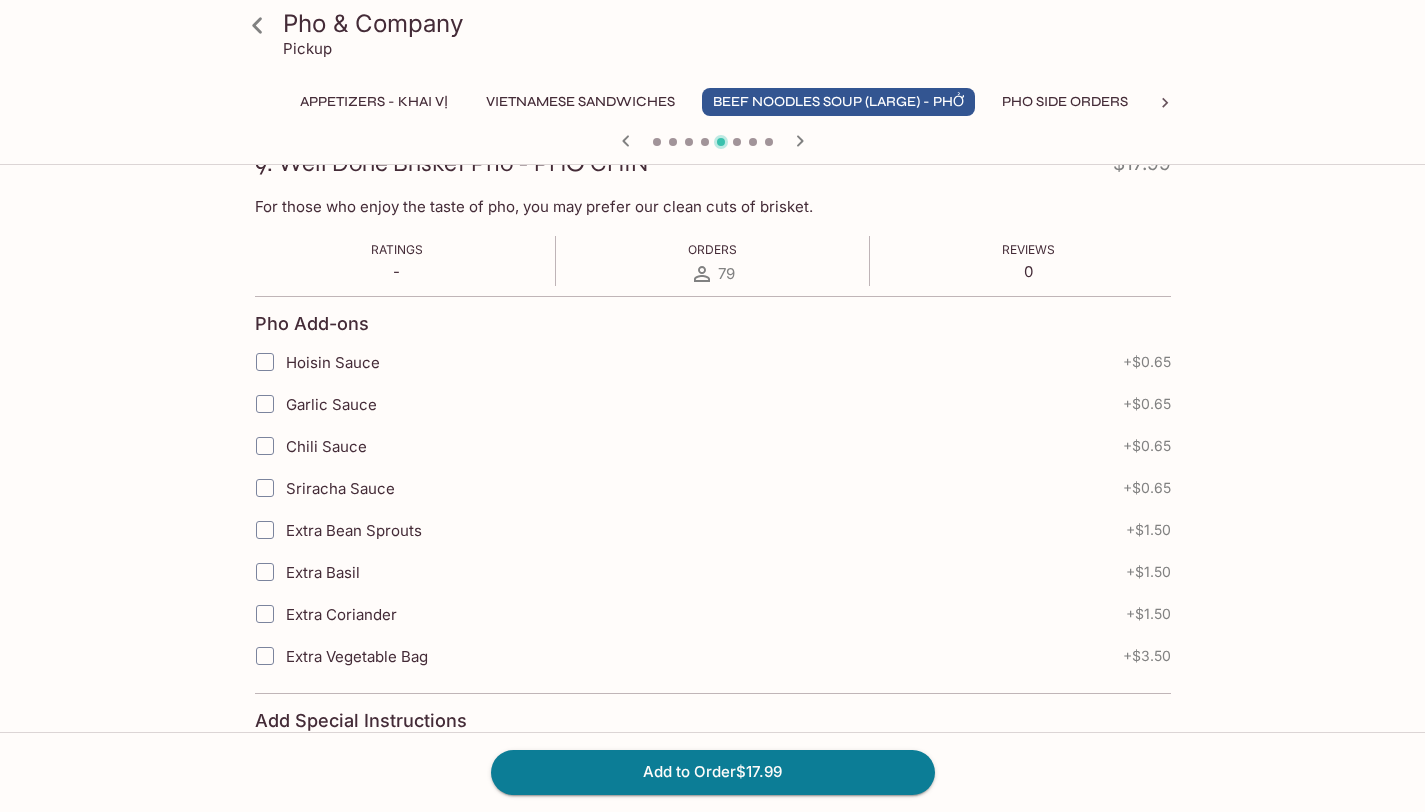 click 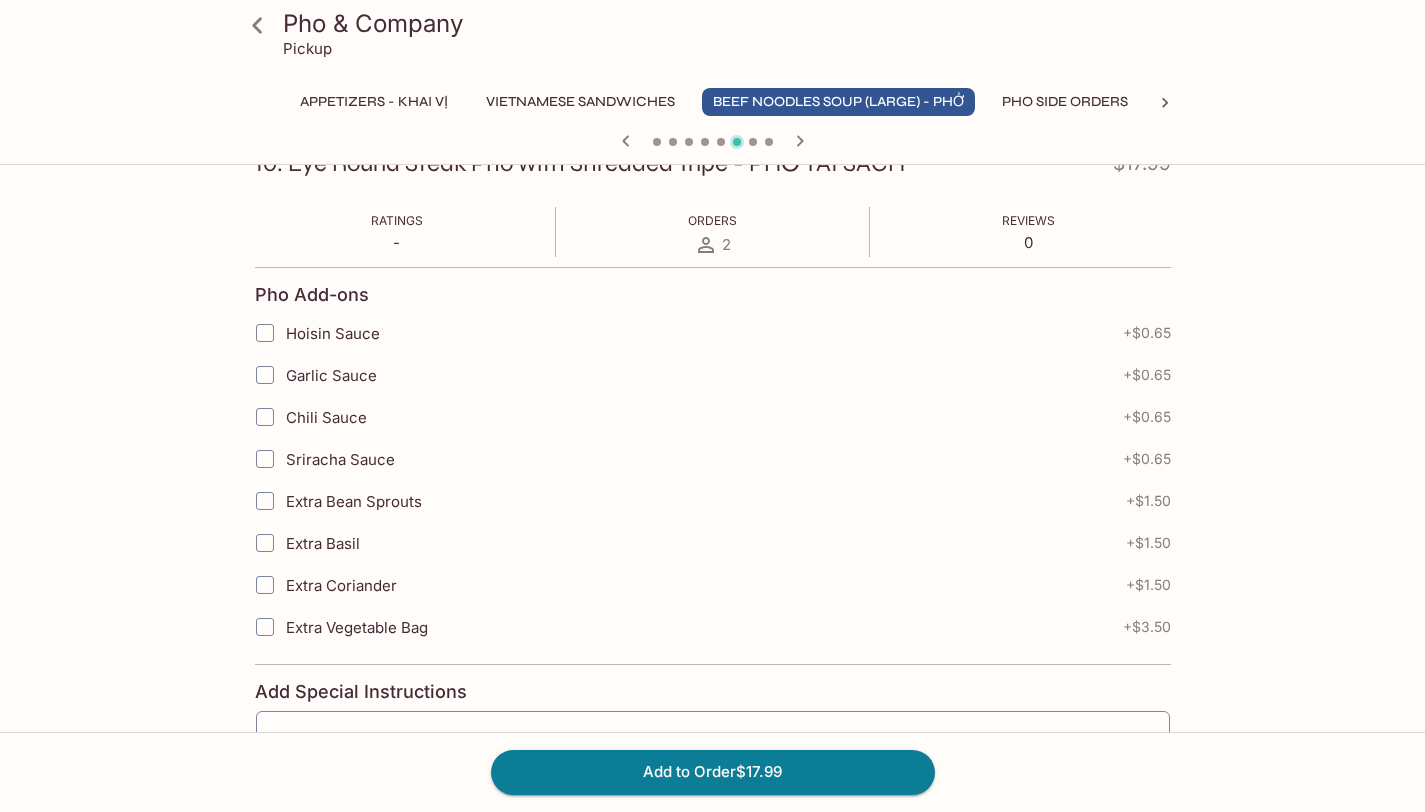 click 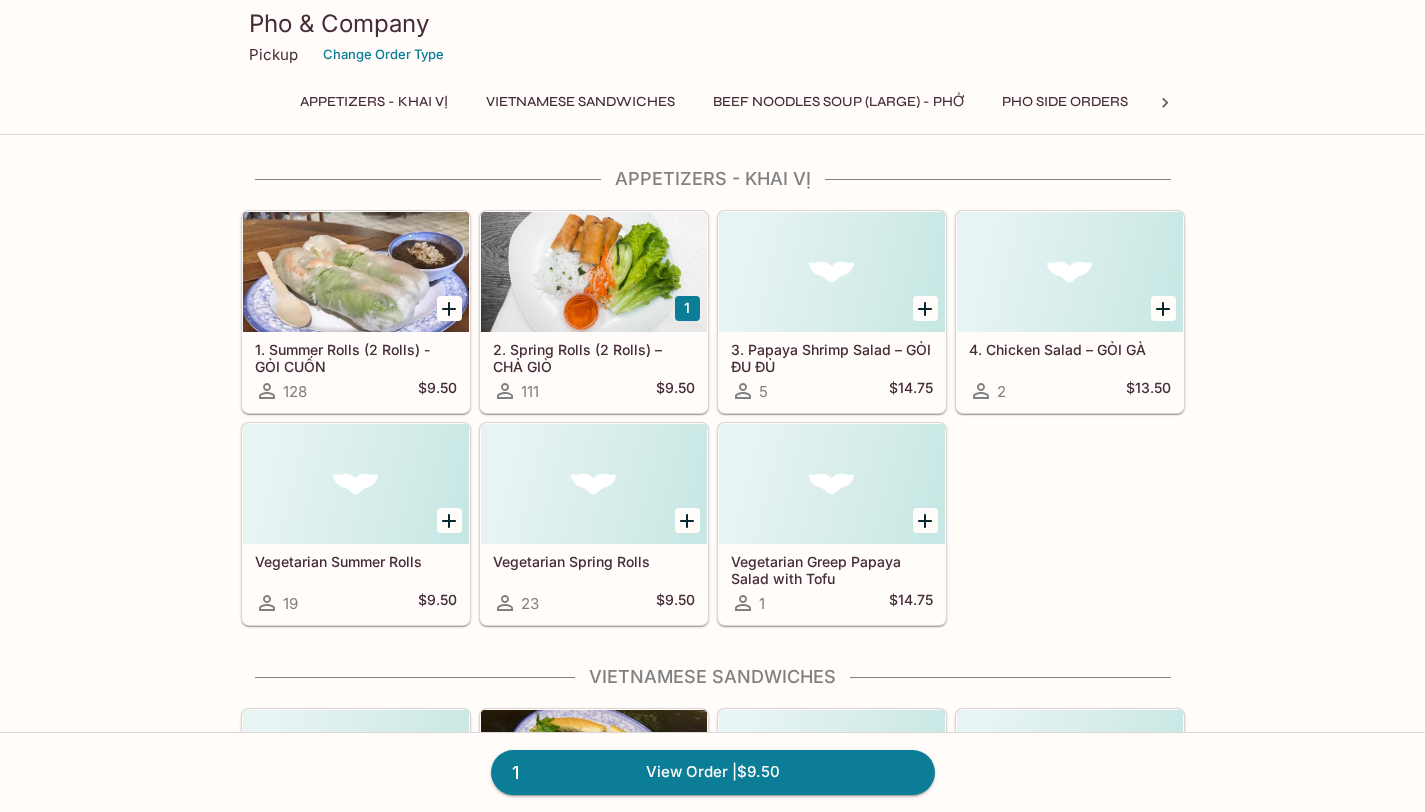 scroll, scrollTop: 0, scrollLeft: 0, axis: both 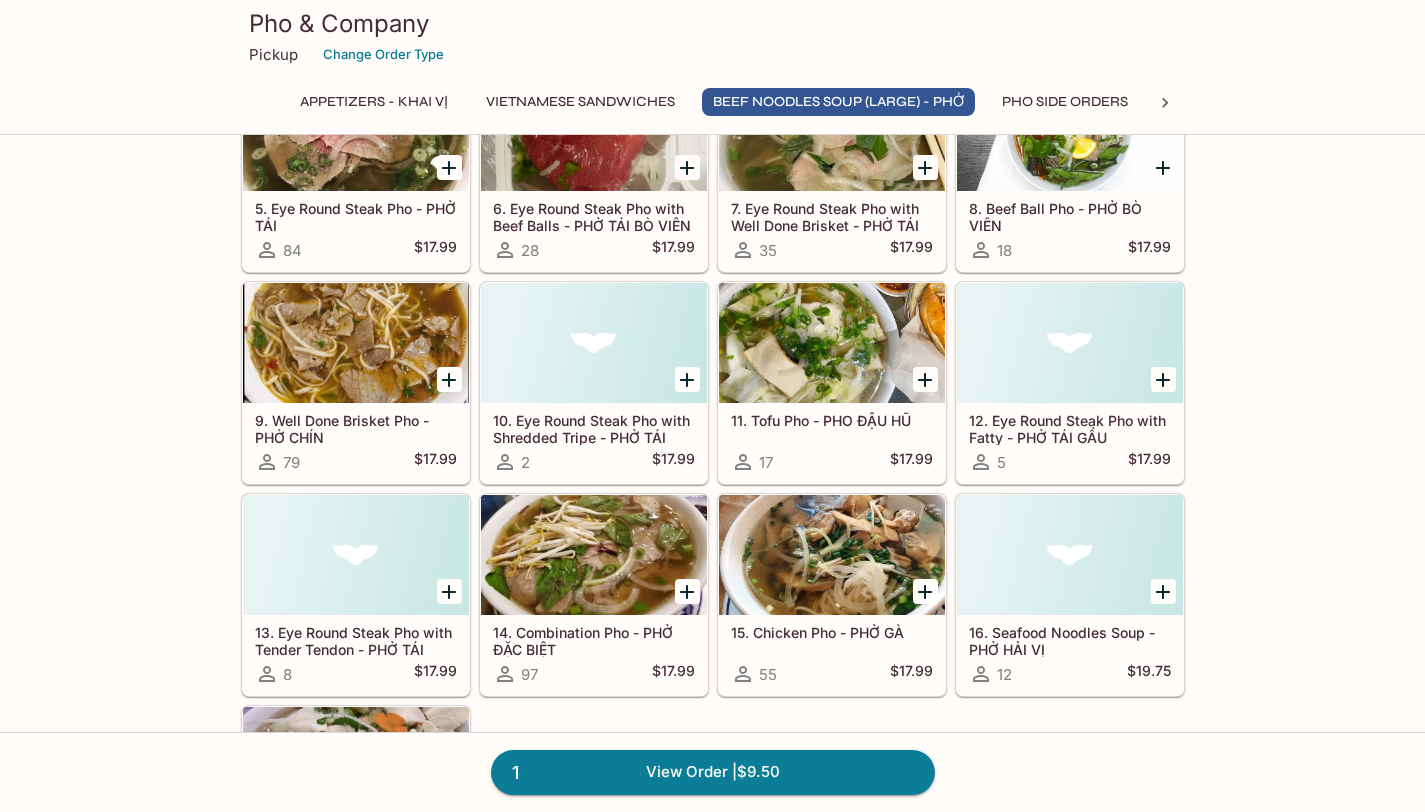 click 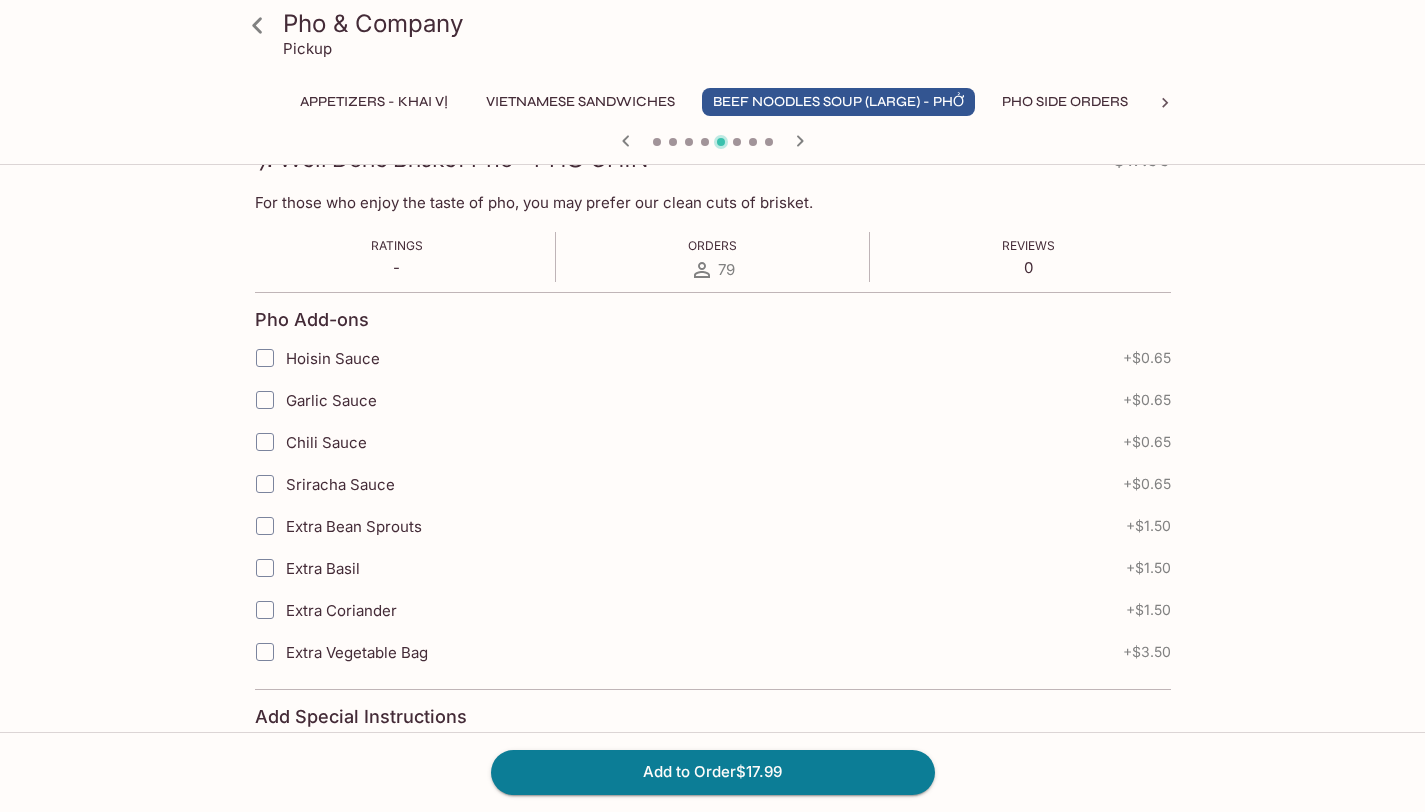 scroll, scrollTop: 334, scrollLeft: 0, axis: vertical 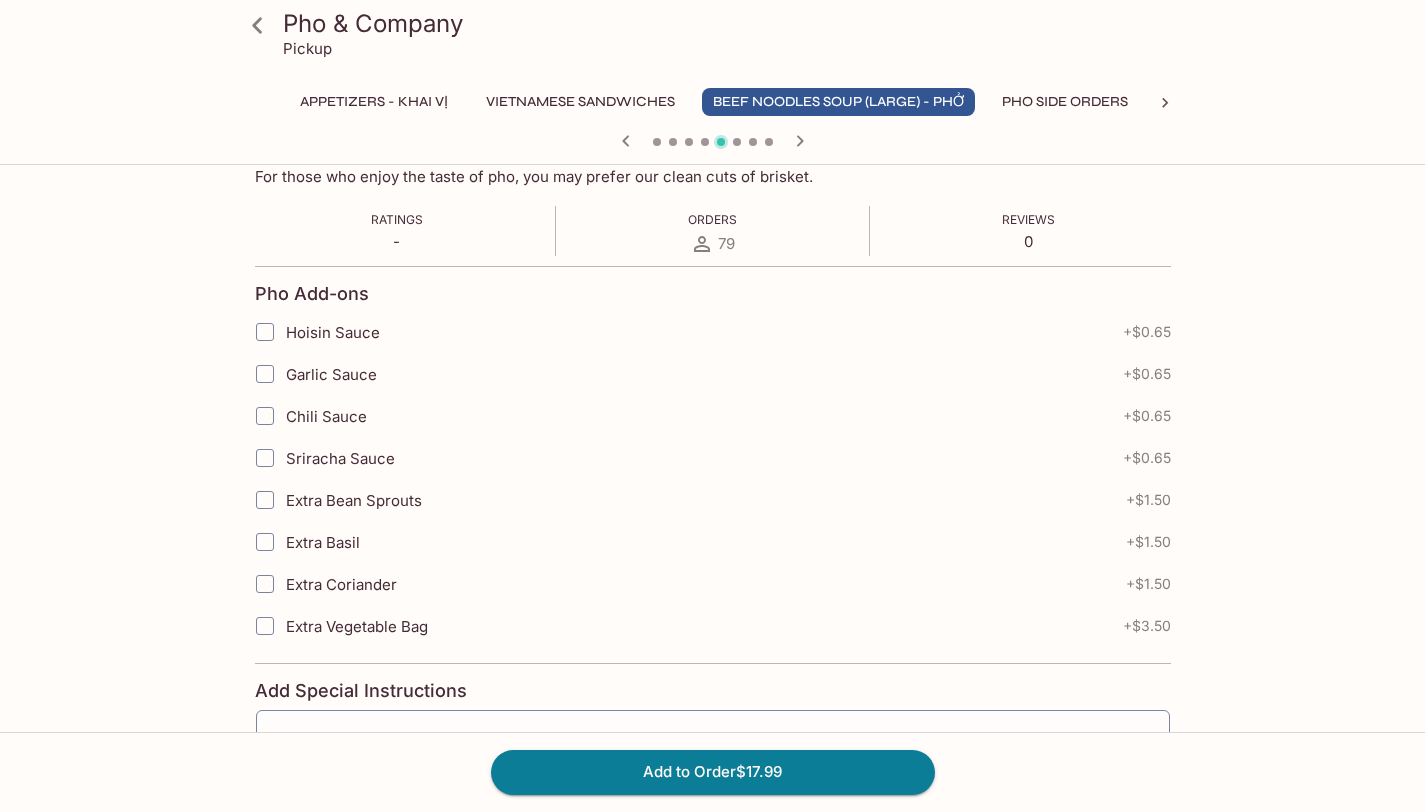 click on "Hoisin Sauce" at bounding box center (265, 332) 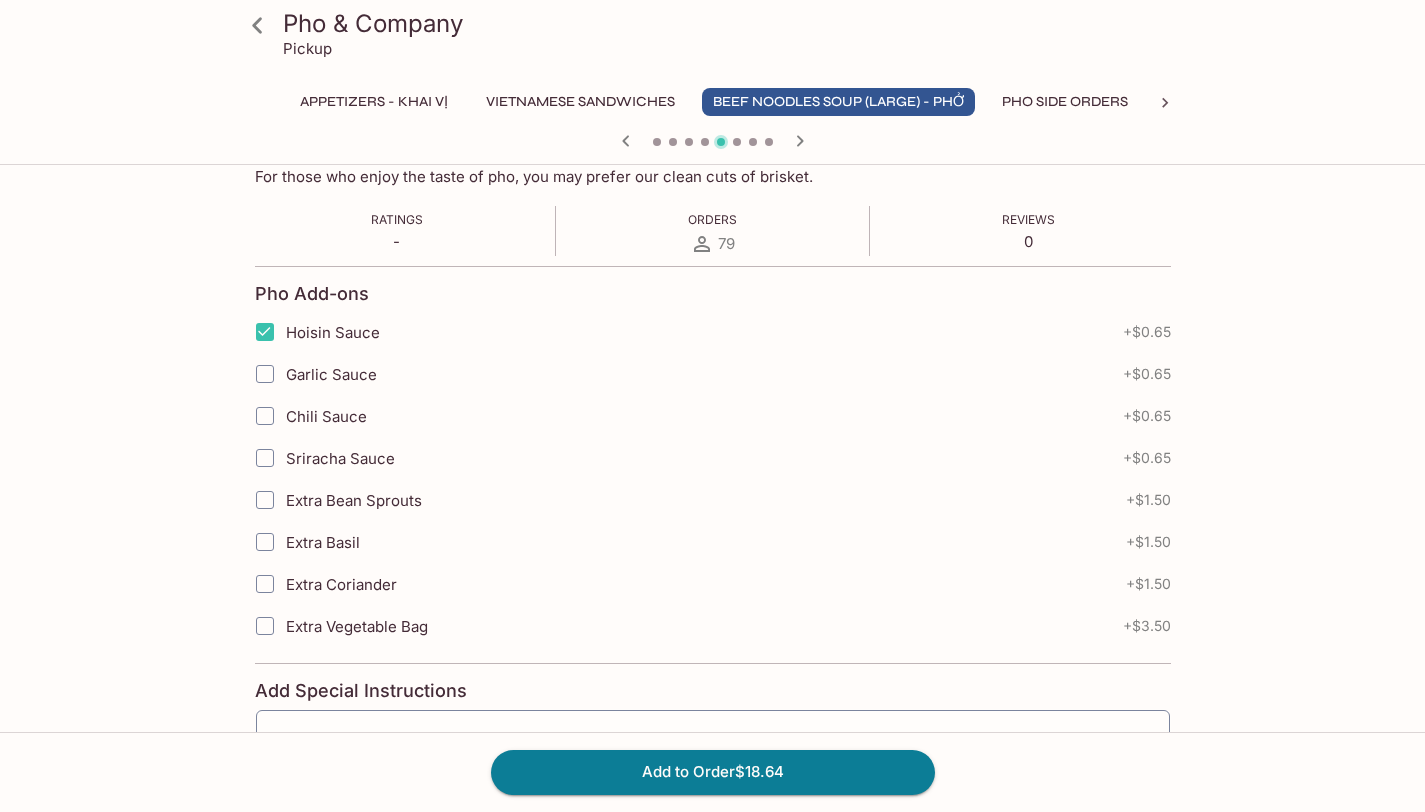 click on "Garlic Sauce" at bounding box center (265, 374) 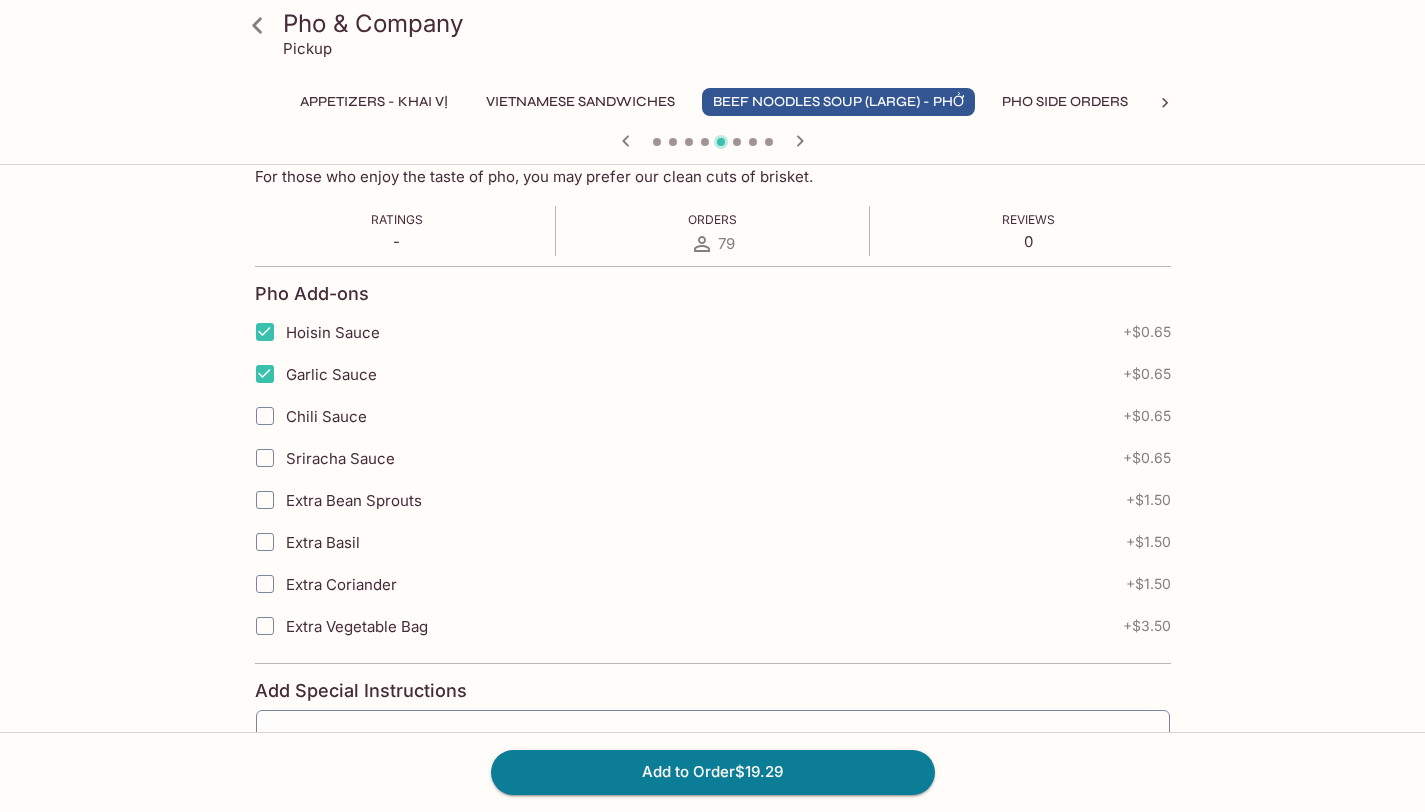 click on "Chili Sauce" at bounding box center [265, 416] 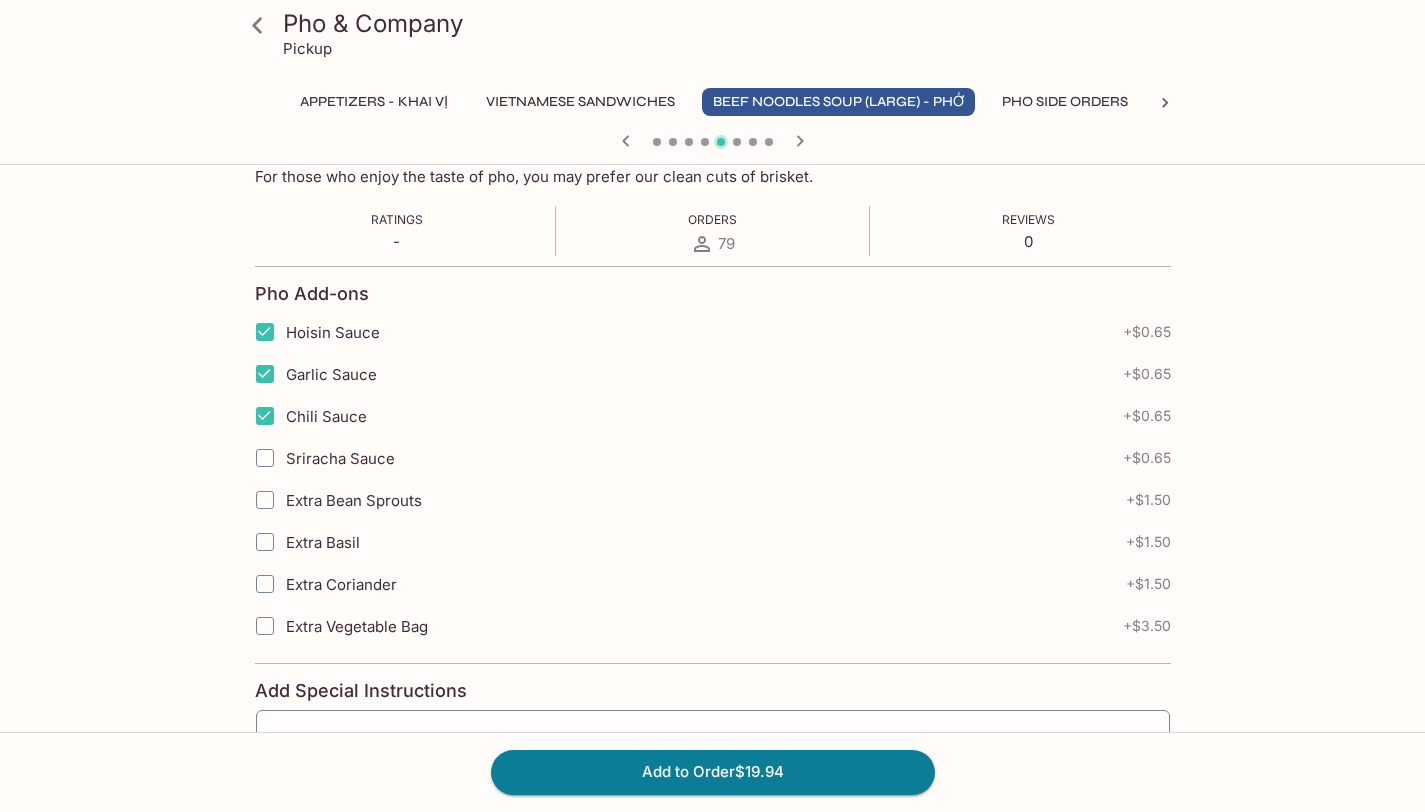 click on "Sriracha Sauce" at bounding box center [265, 458] 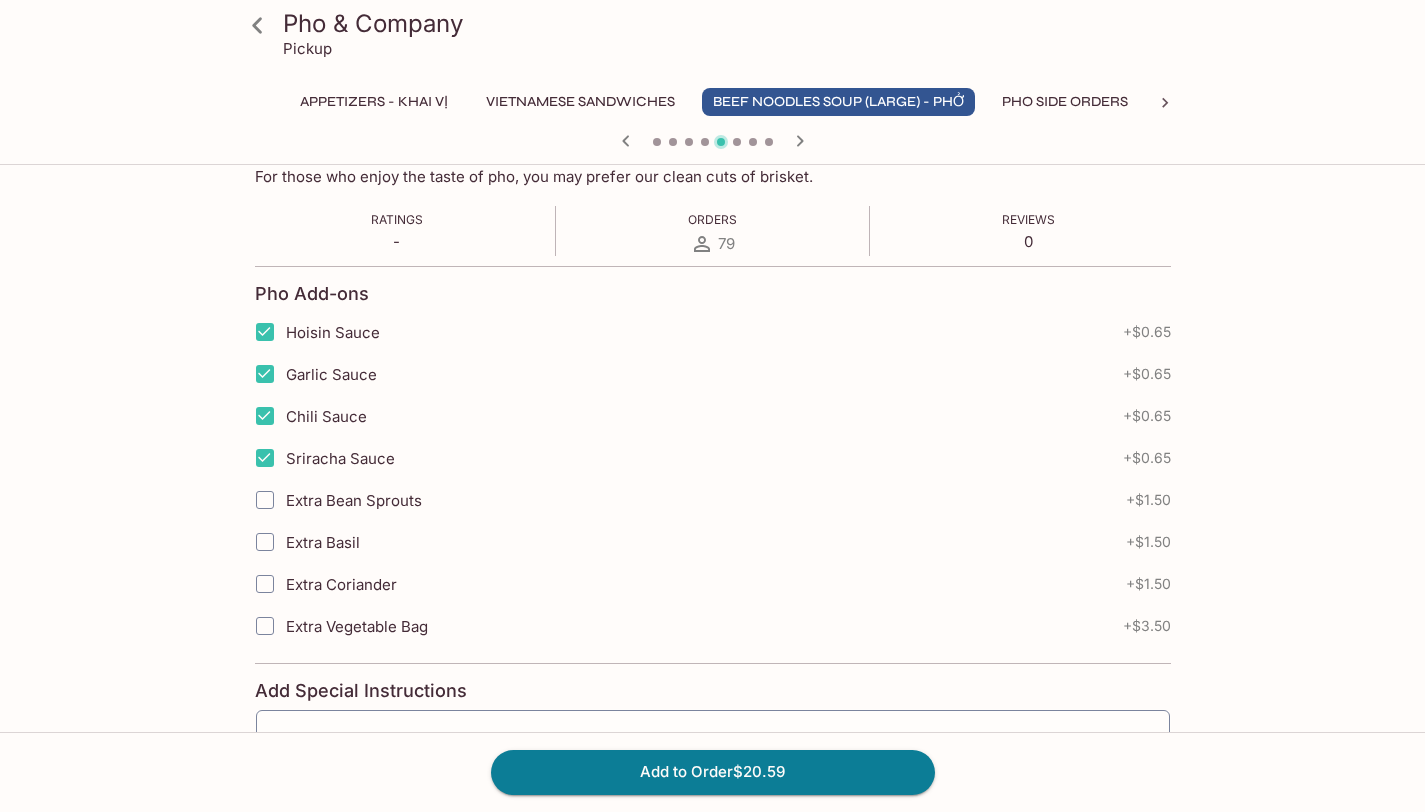 click on "Extra Basil" at bounding box center (265, 542) 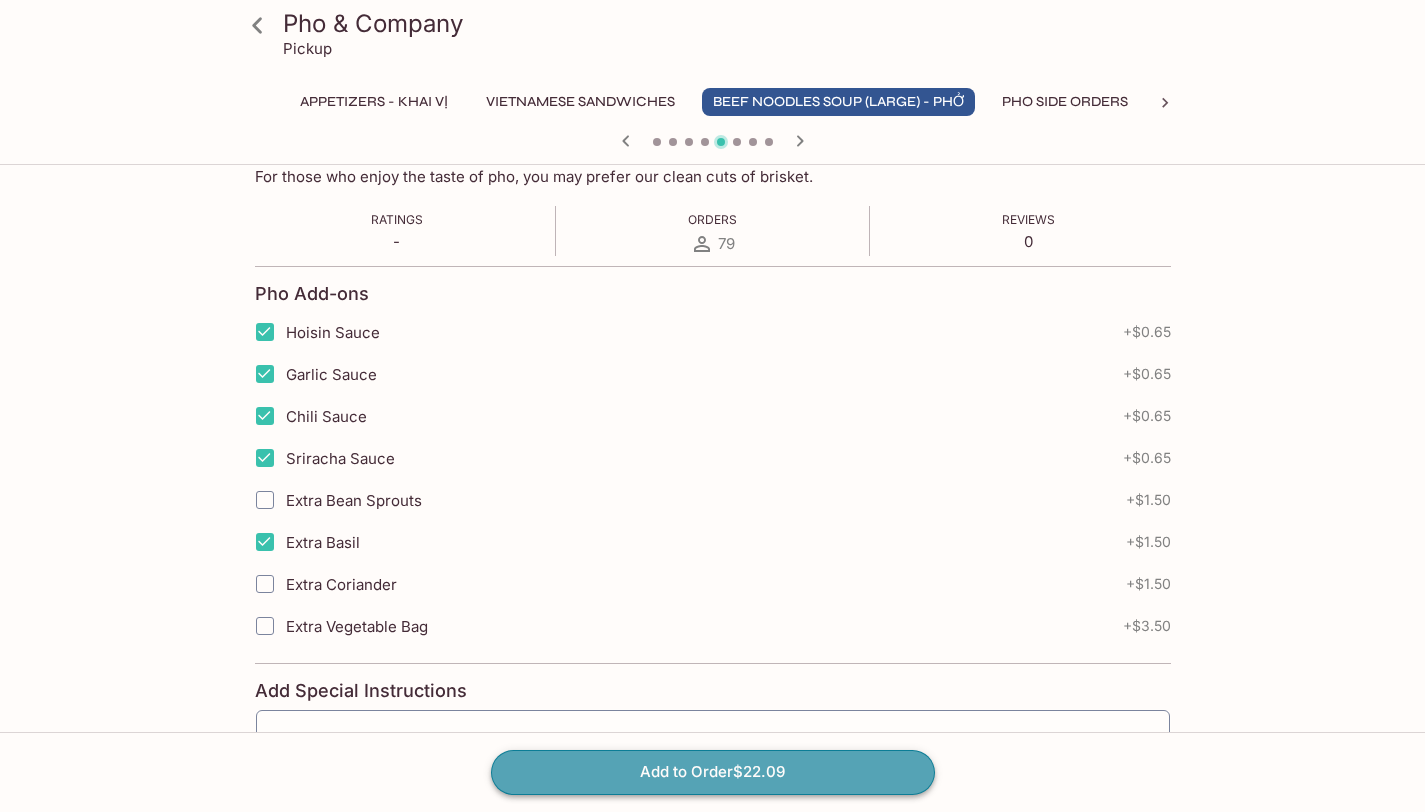 click on "Add to Order  $22.09" at bounding box center [713, 772] 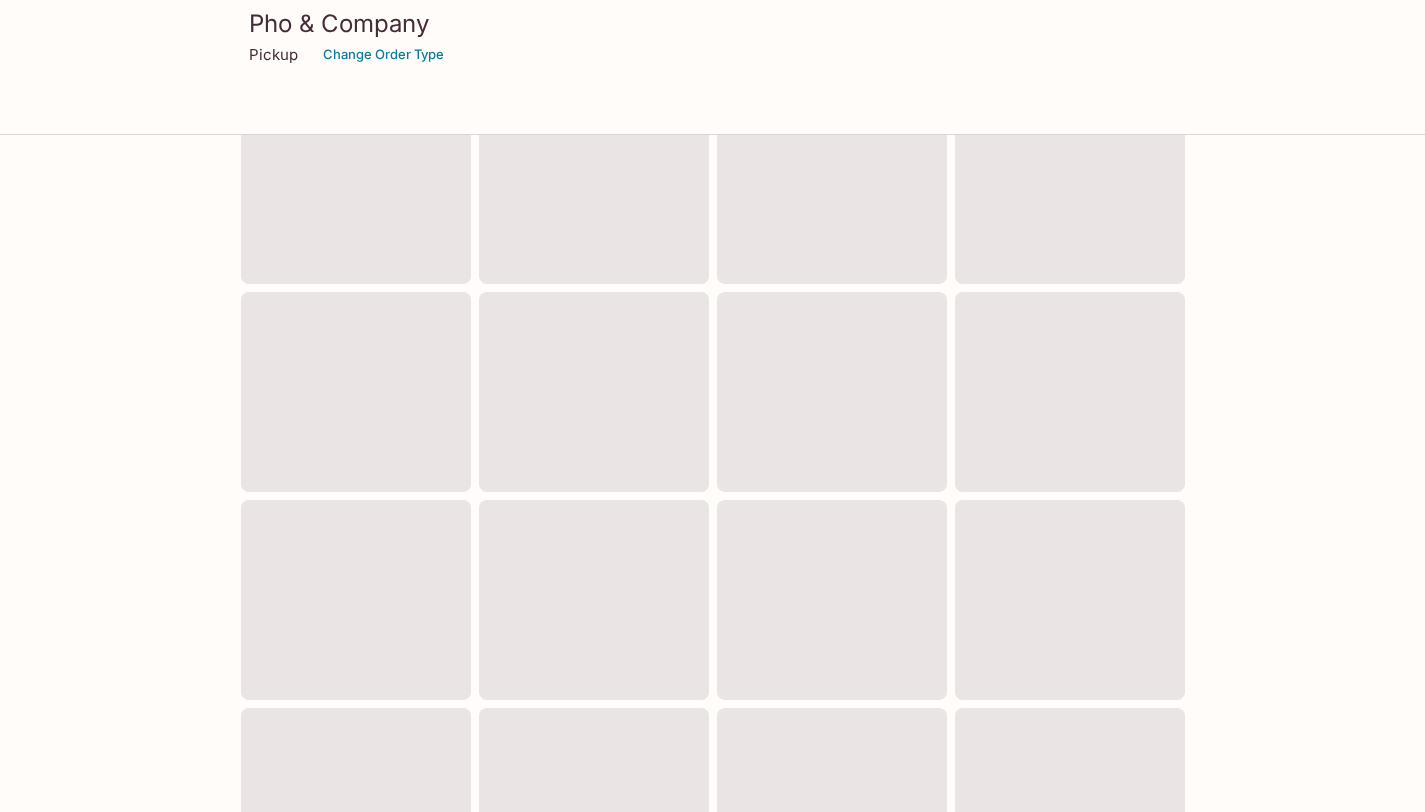 scroll, scrollTop: 0, scrollLeft: 0, axis: both 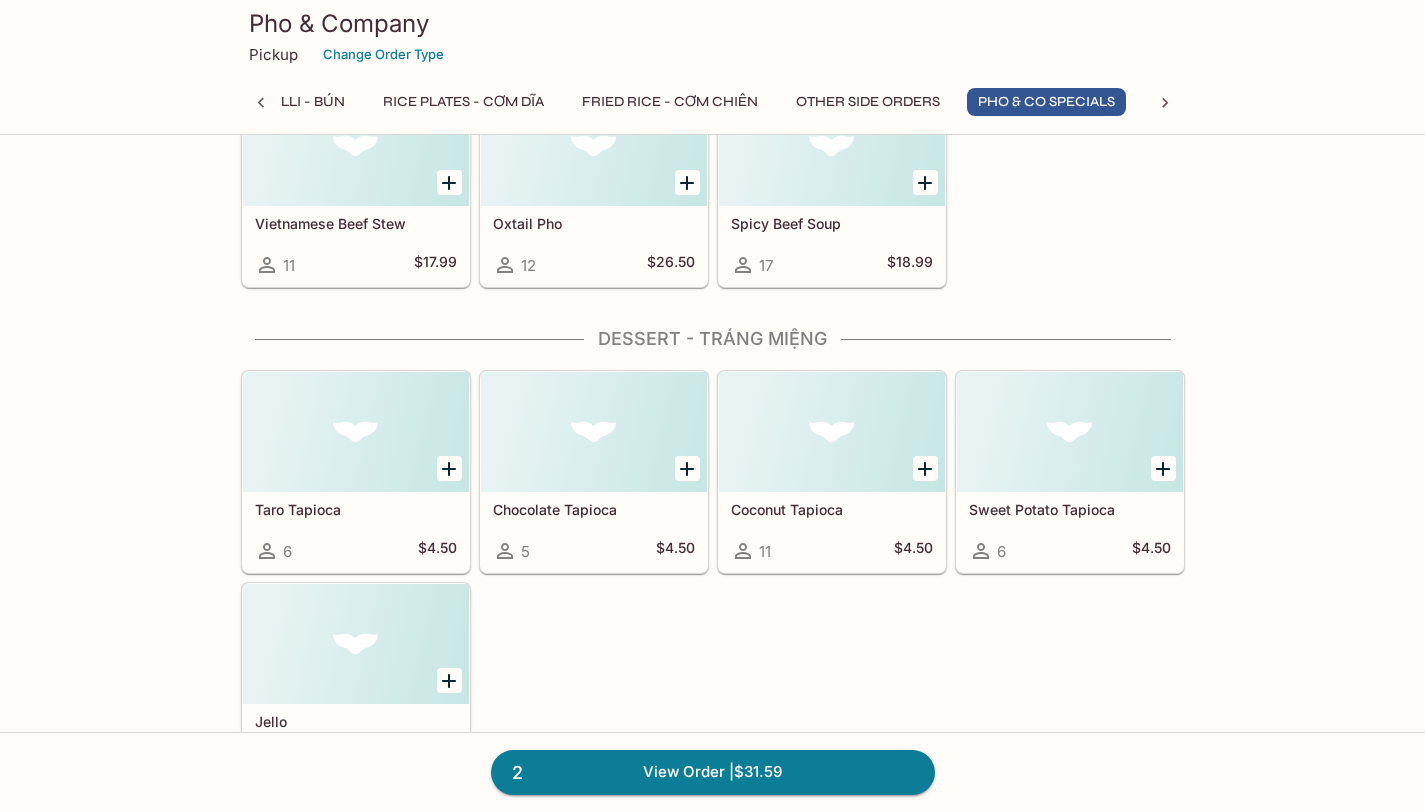click 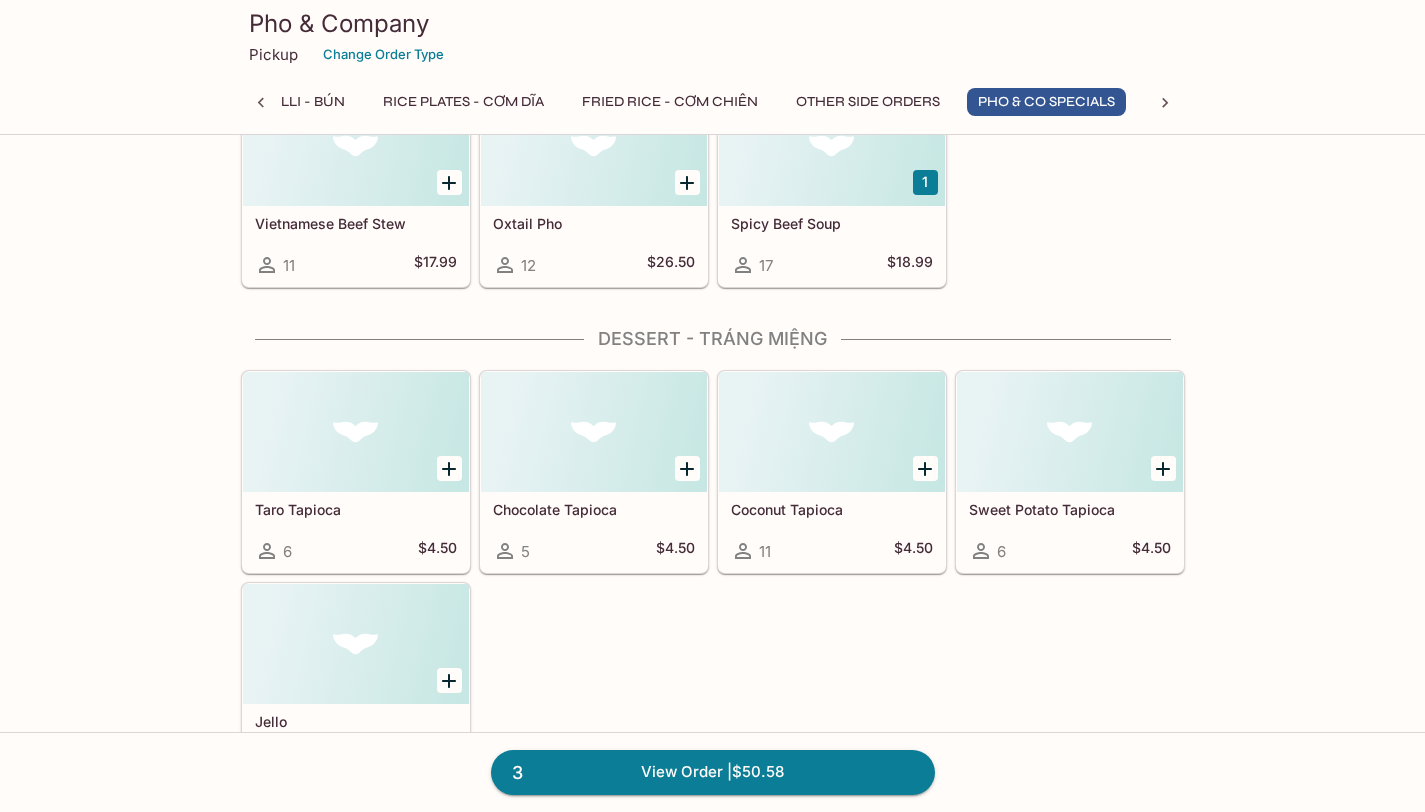 click on "Spicy Beef Soup" at bounding box center (832, 223) 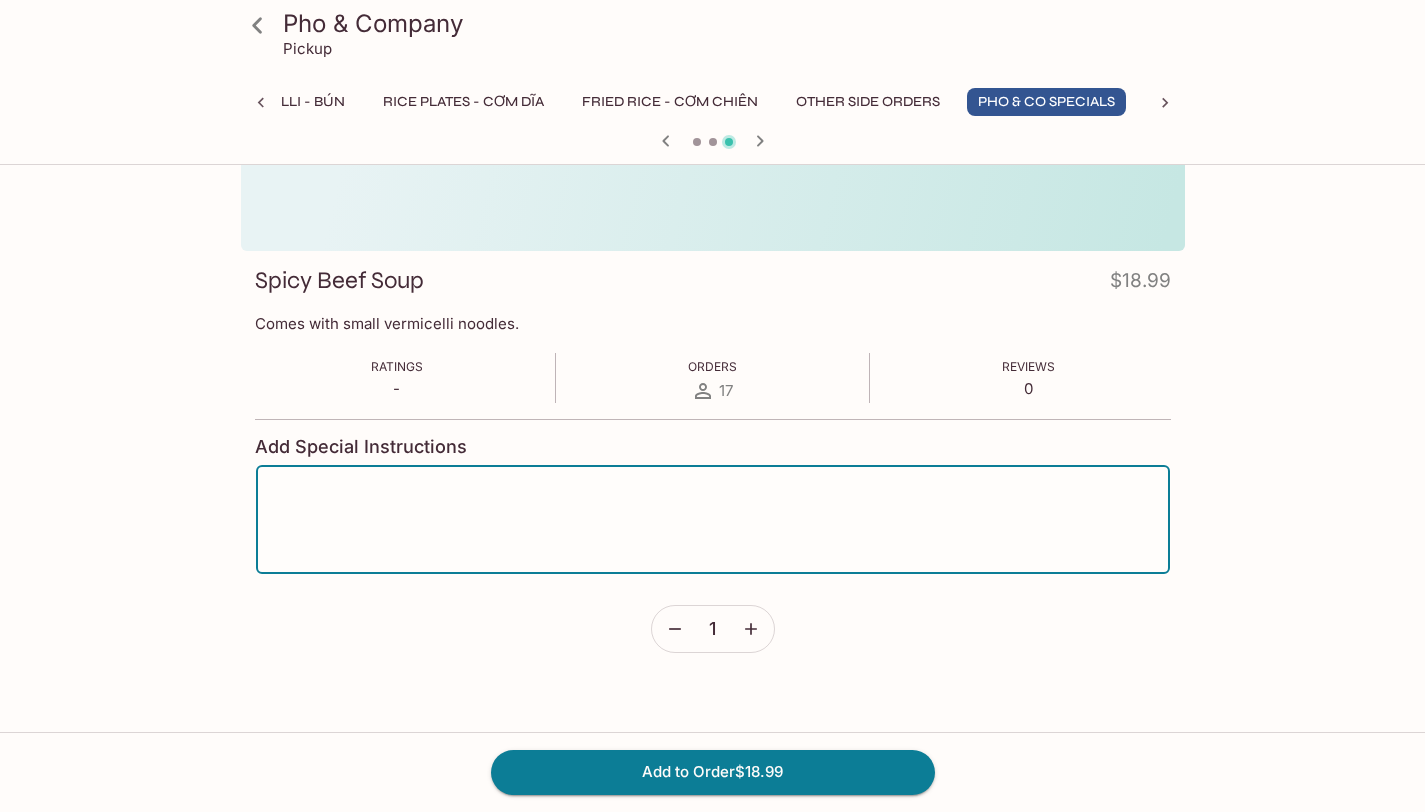 click at bounding box center [713, 520] 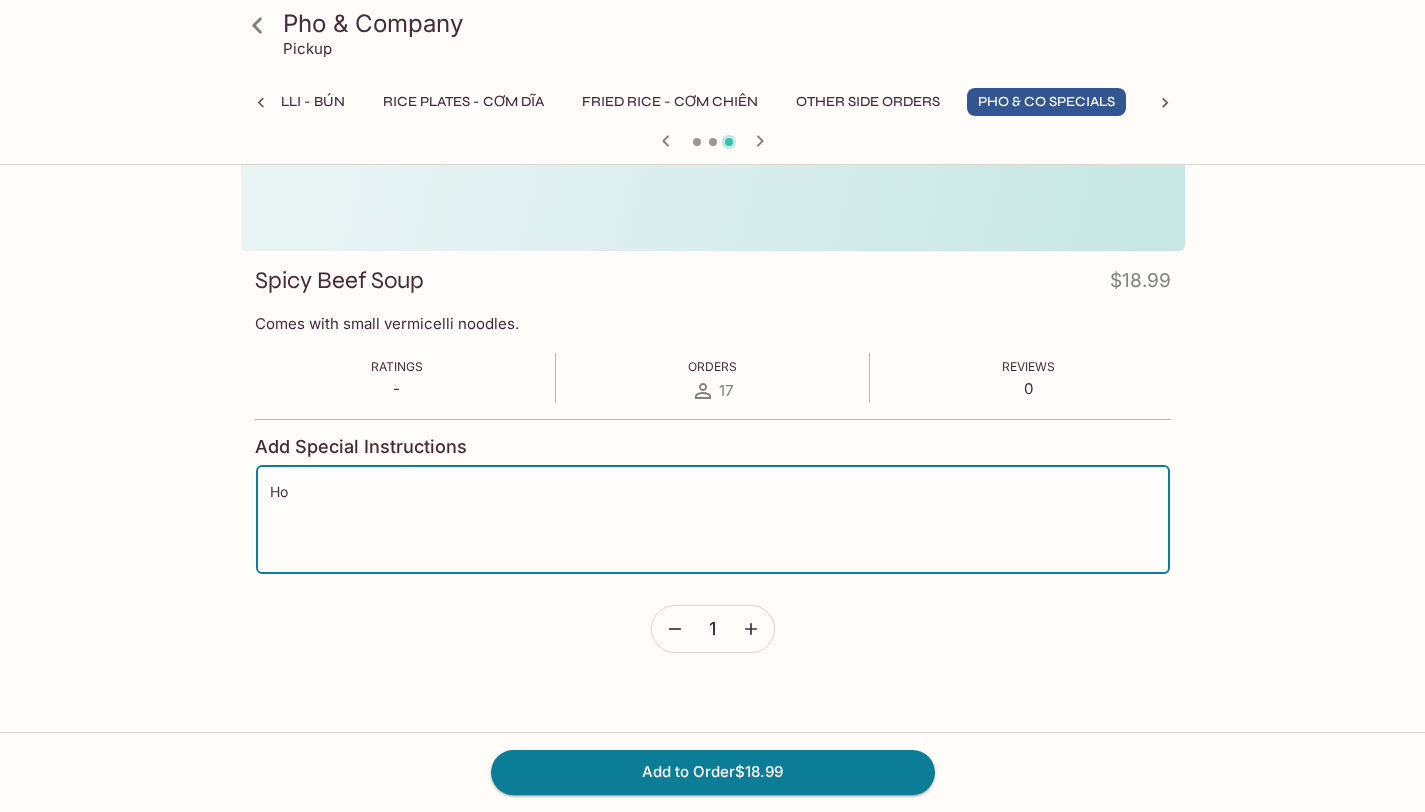 type on "H" 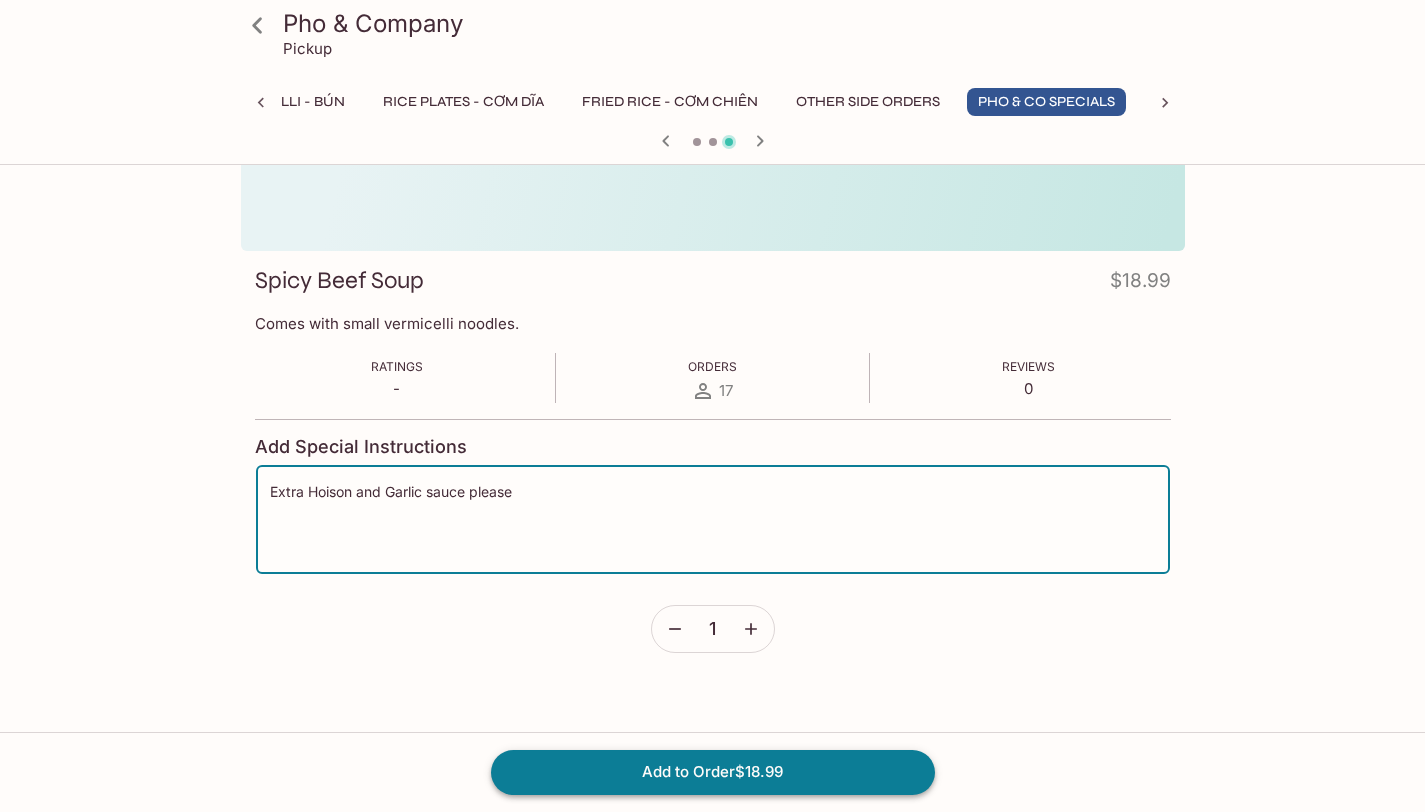 type on "Extra Hoison and Garlic sauce please" 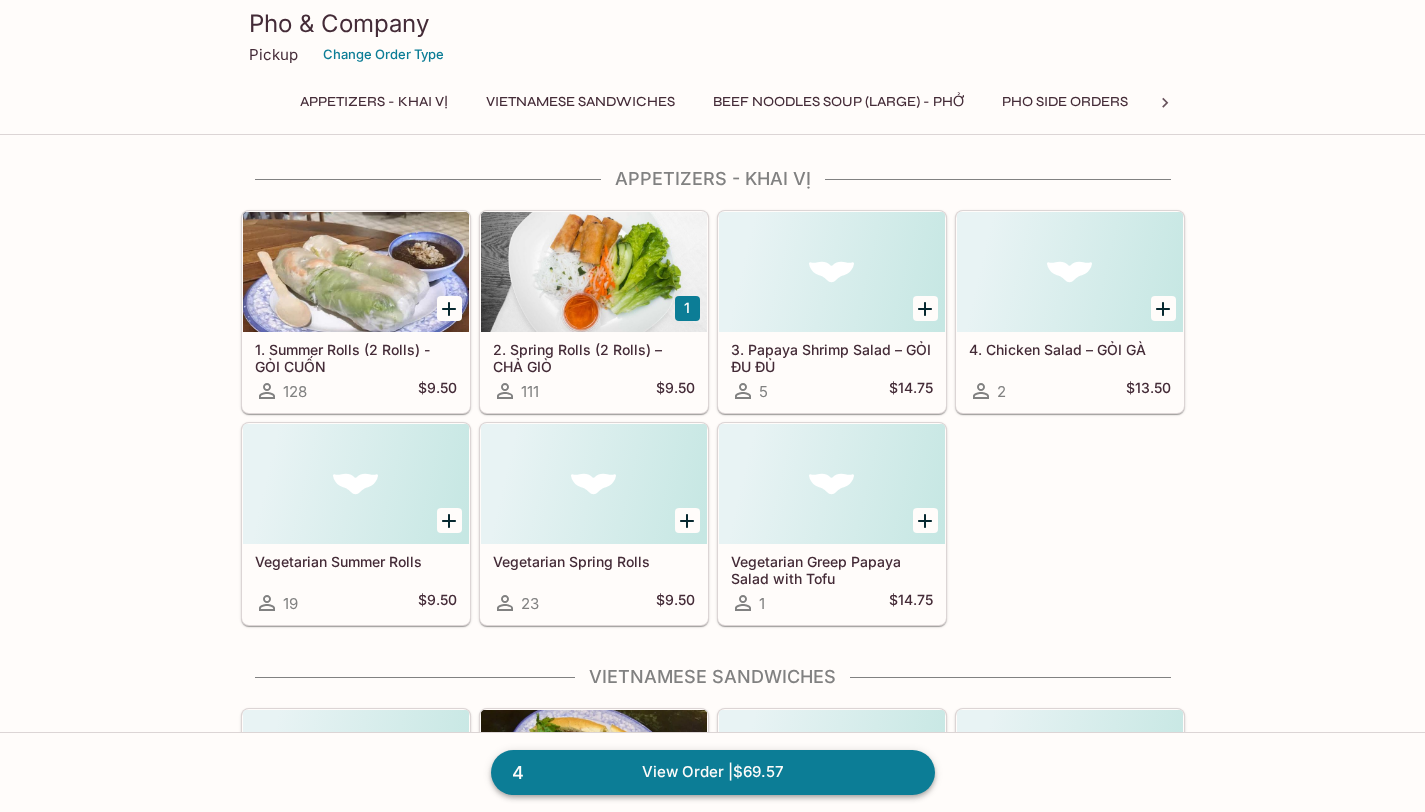 click on "4 View Order |  $69.57" at bounding box center [713, 772] 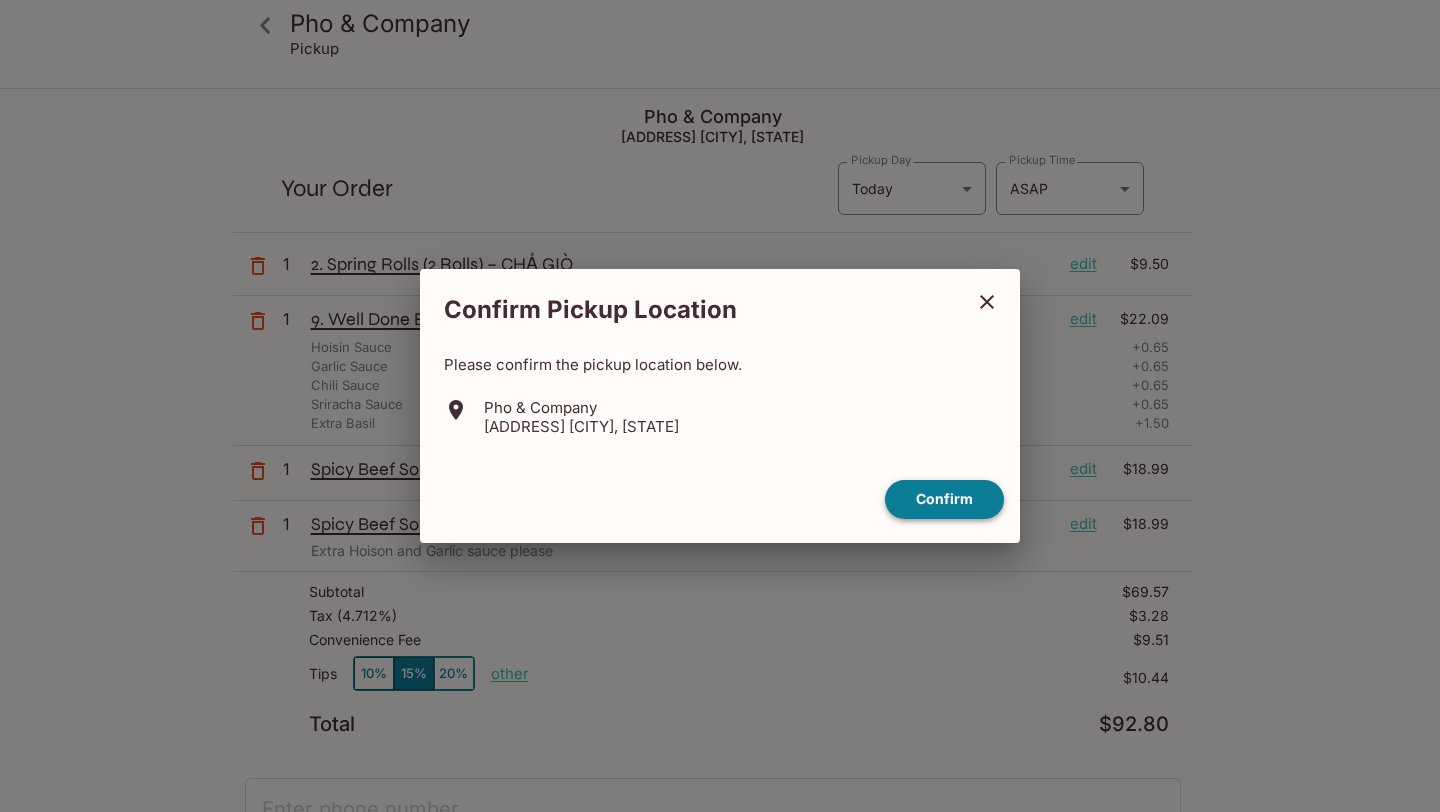 click on "Confirm" at bounding box center (944, 499) 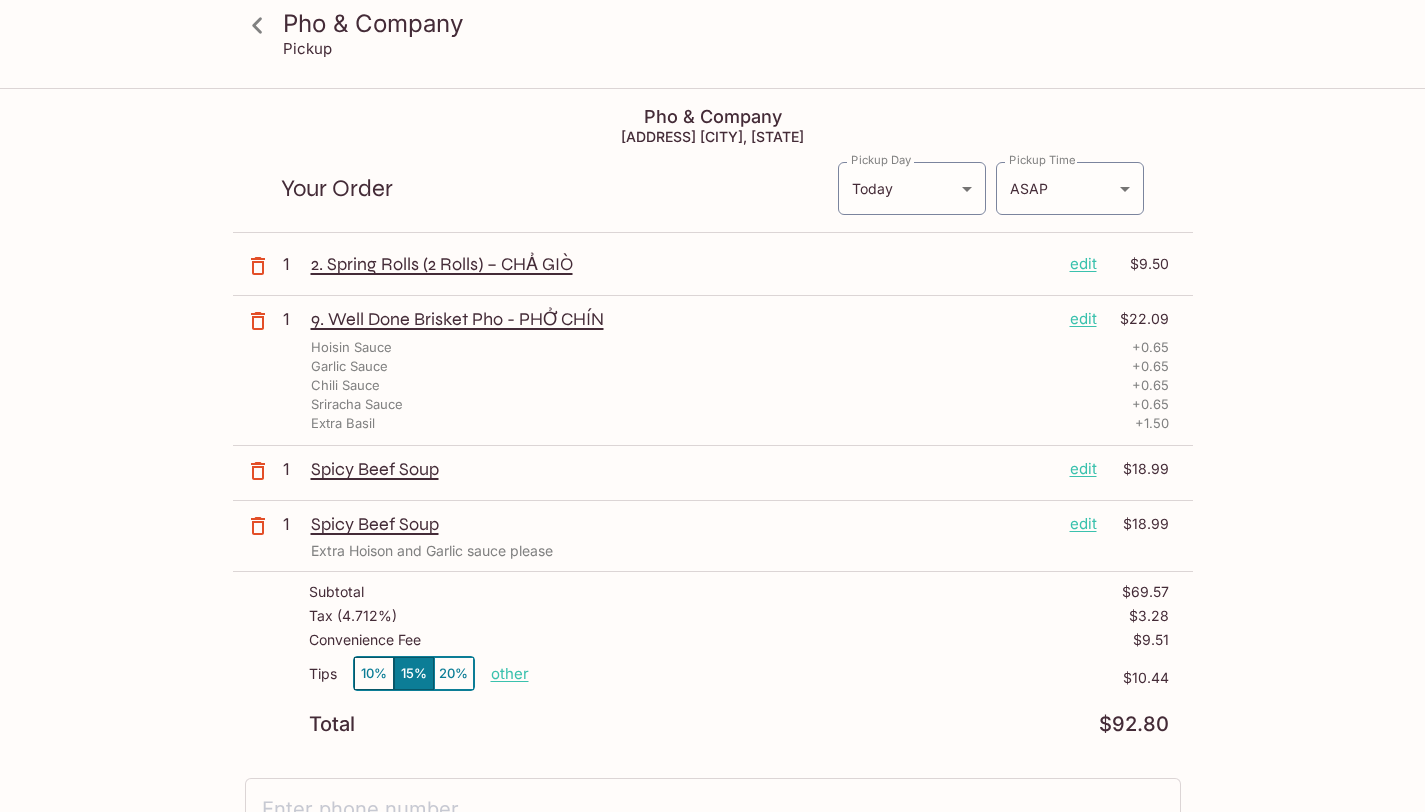 click on "10%" at bounding box center [374, 673] 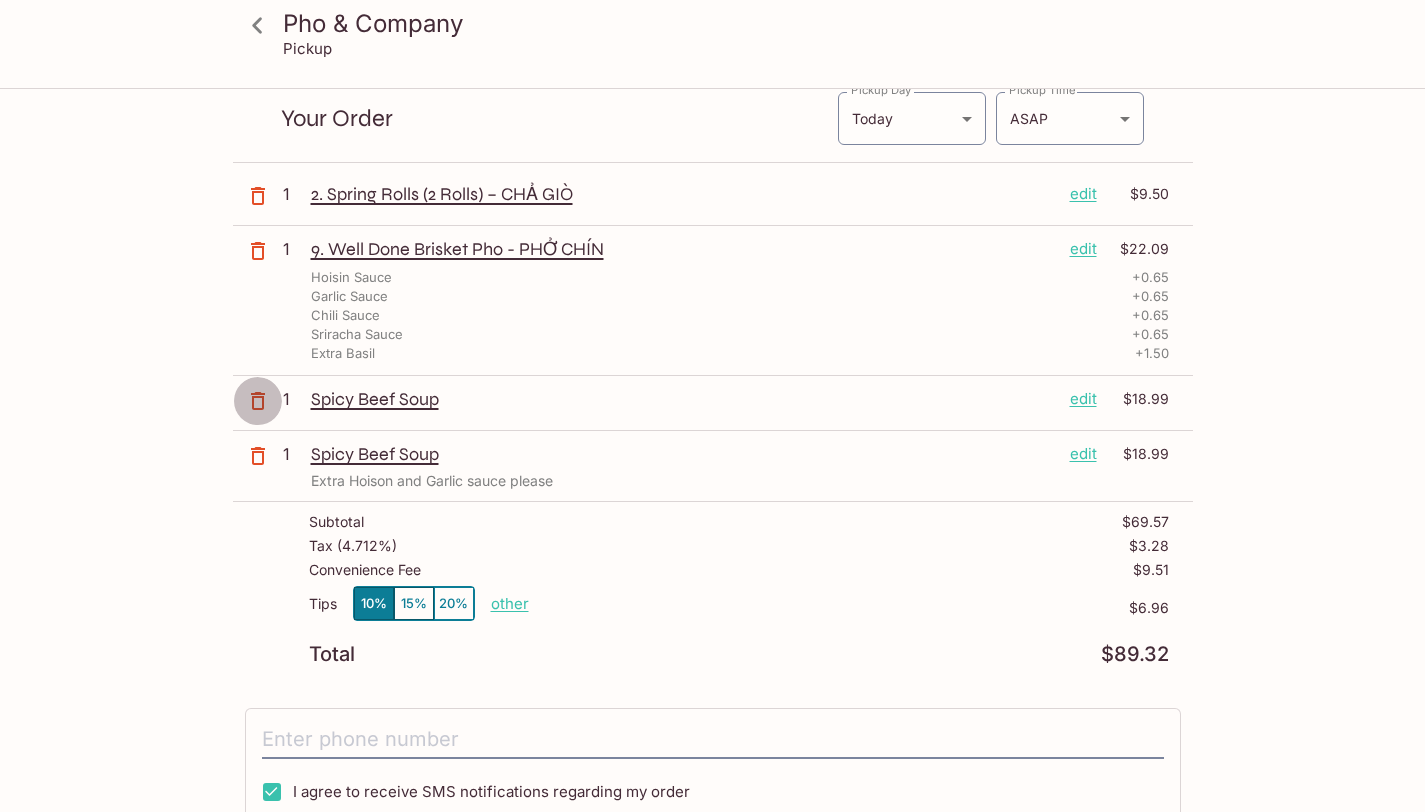 click 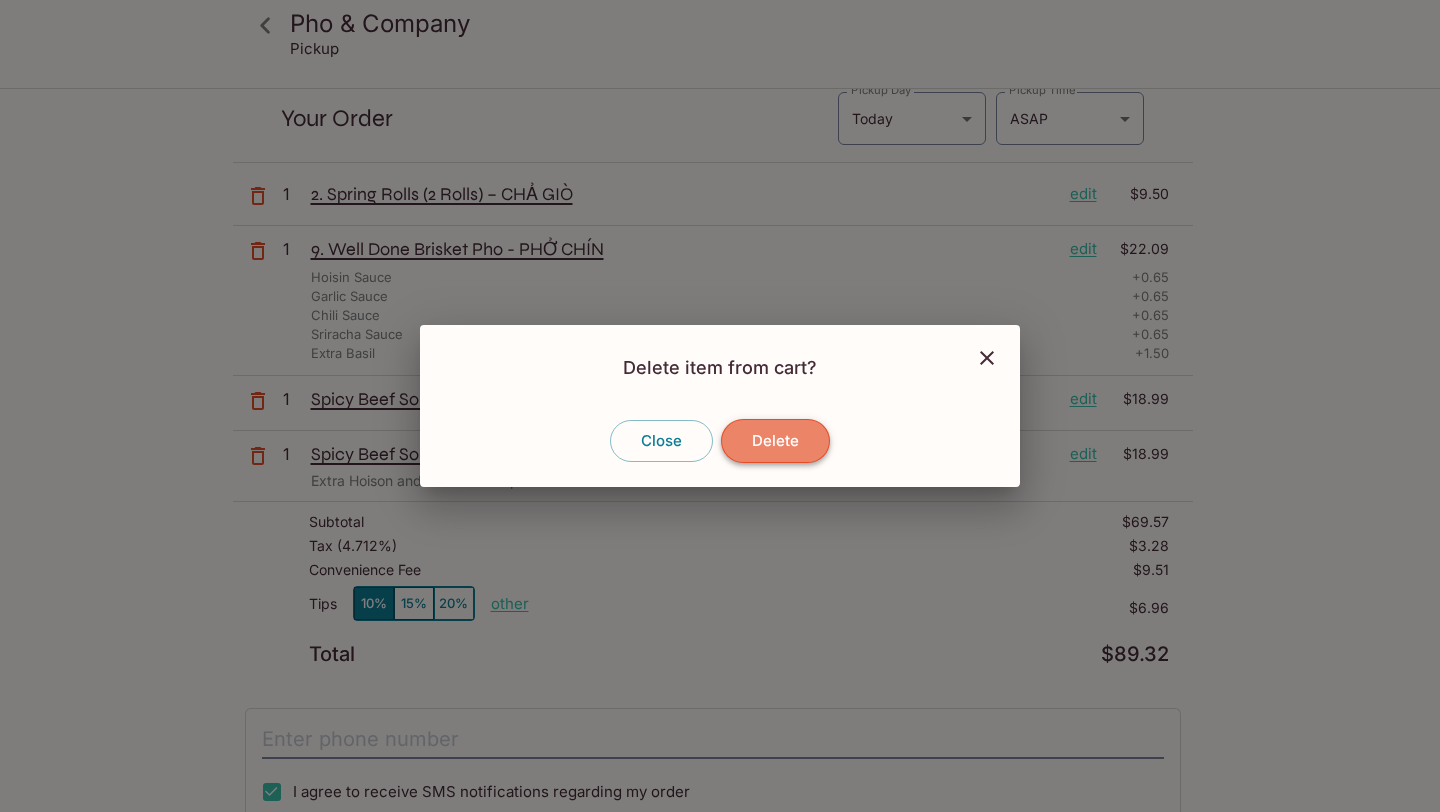 click on "Delete" at bounding box center (775, 441) 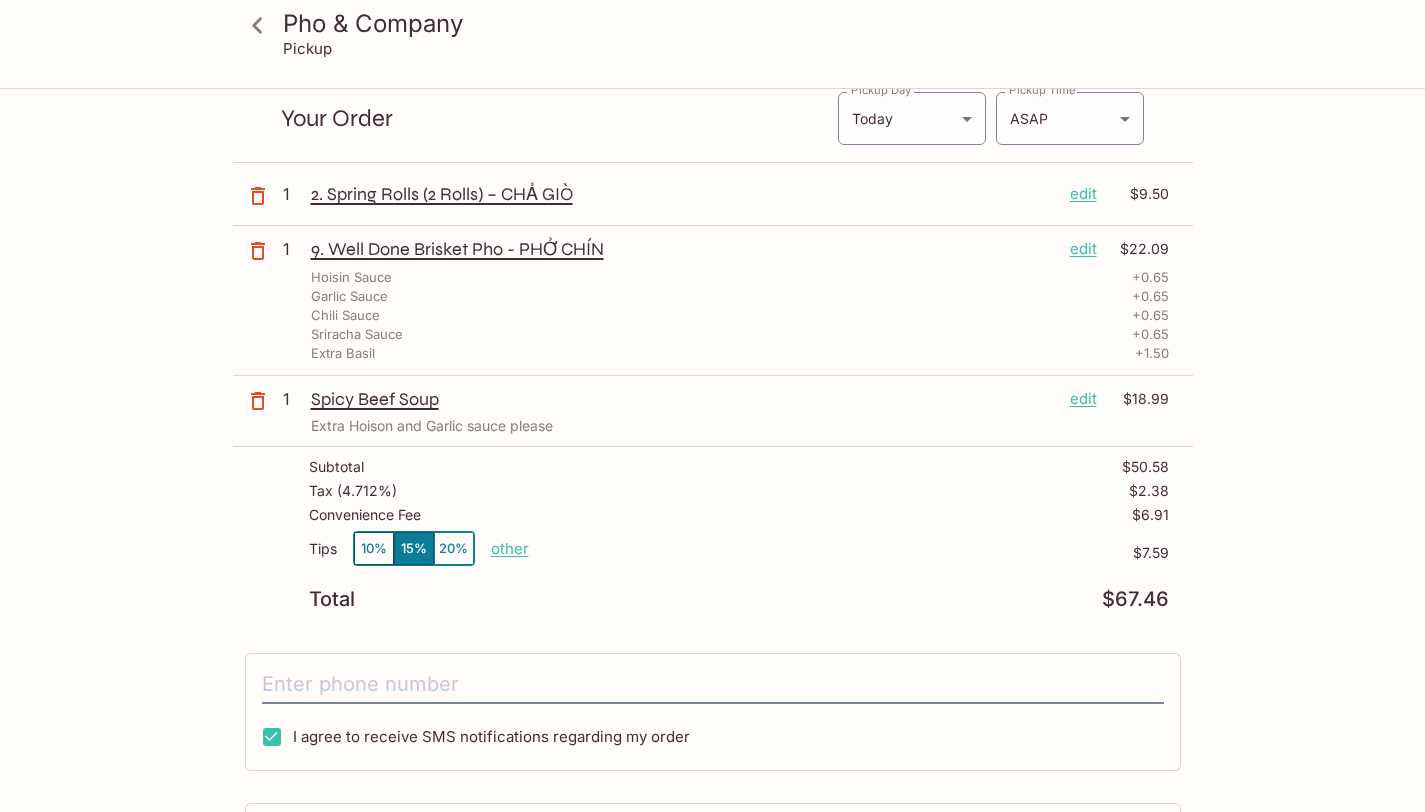 click on "9. Well Done Brisket Pho - PHỞ CHÍN" at bounding box center [682, 249] 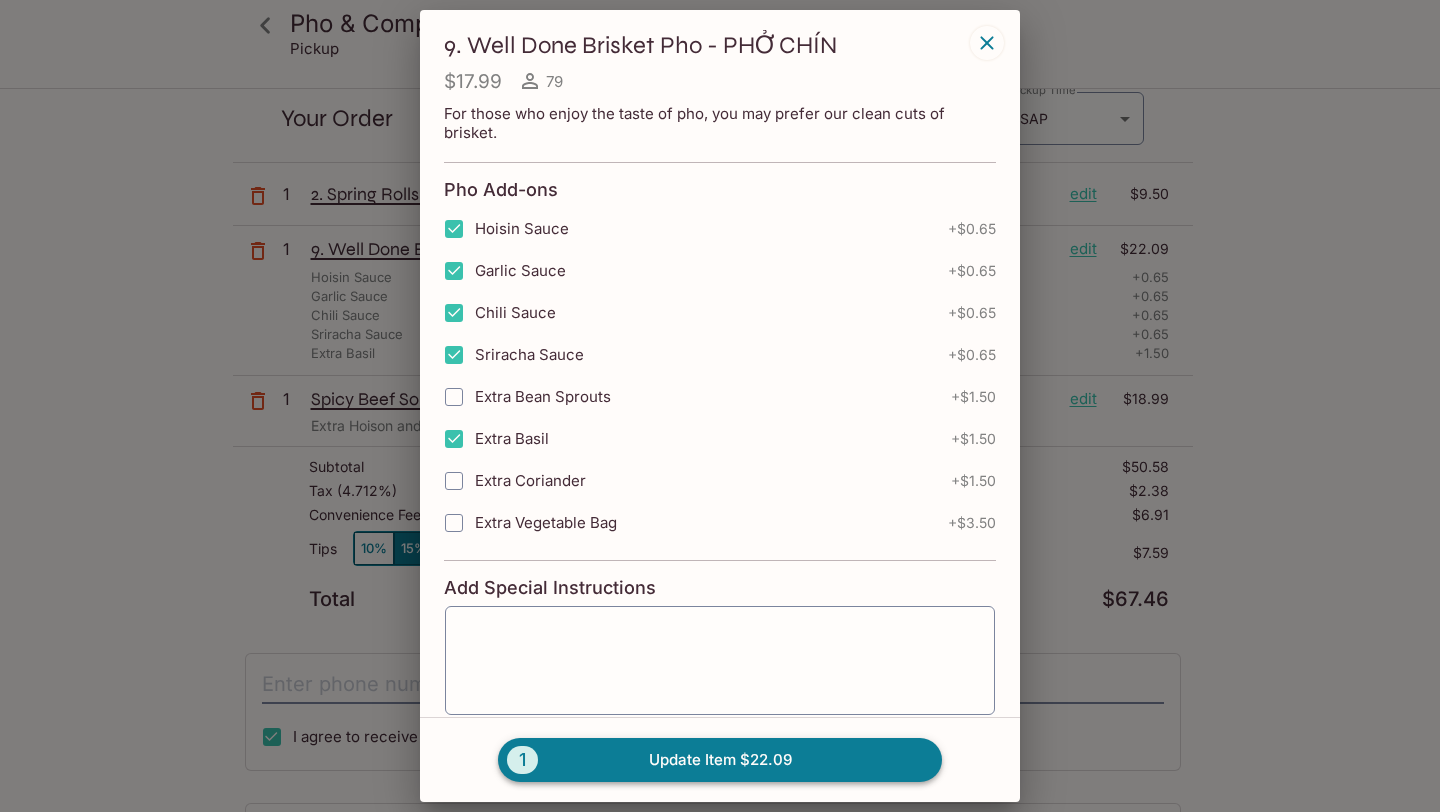 click on "1 Update Item $22.09" at bounding box center (720, 760) 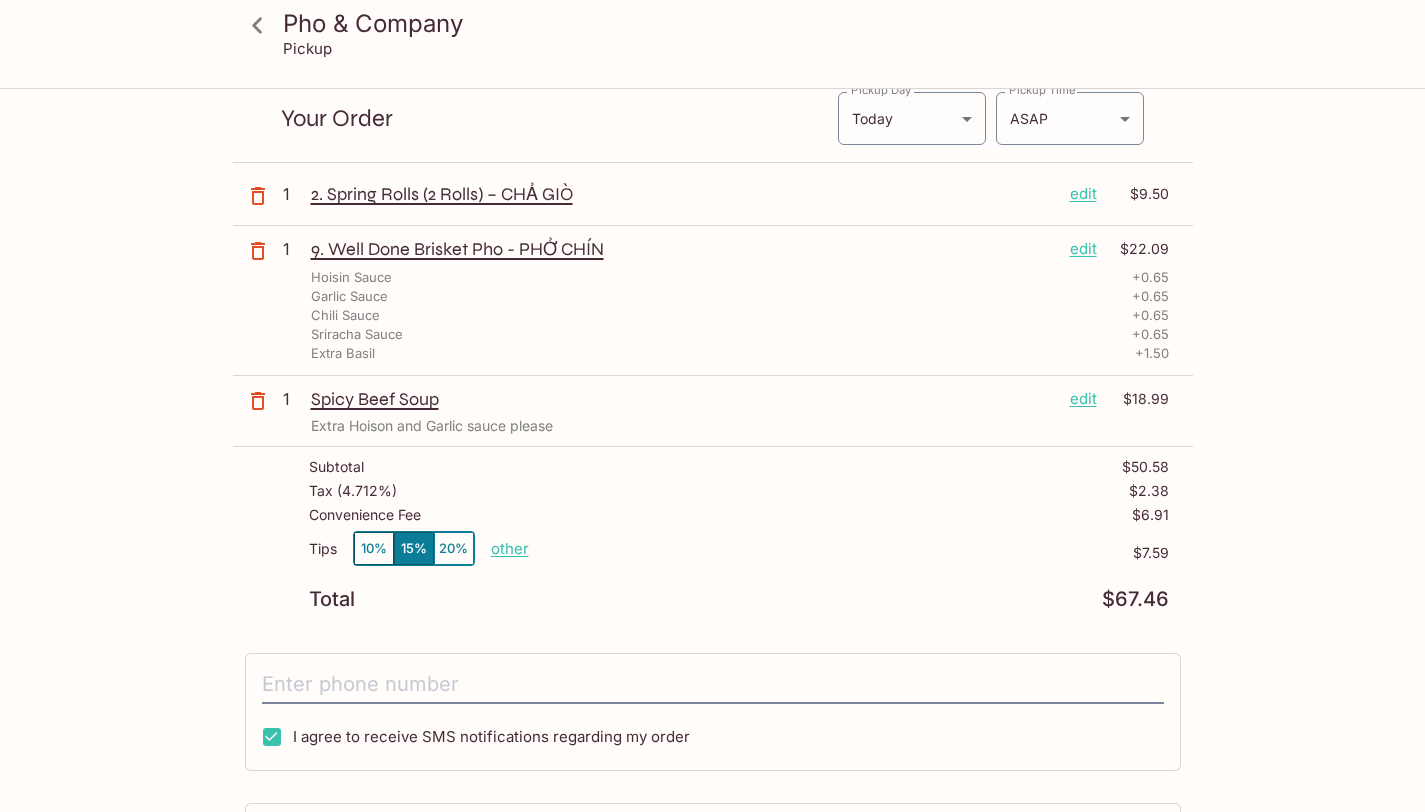 click on "edit" at bounding box center (1083, 249) 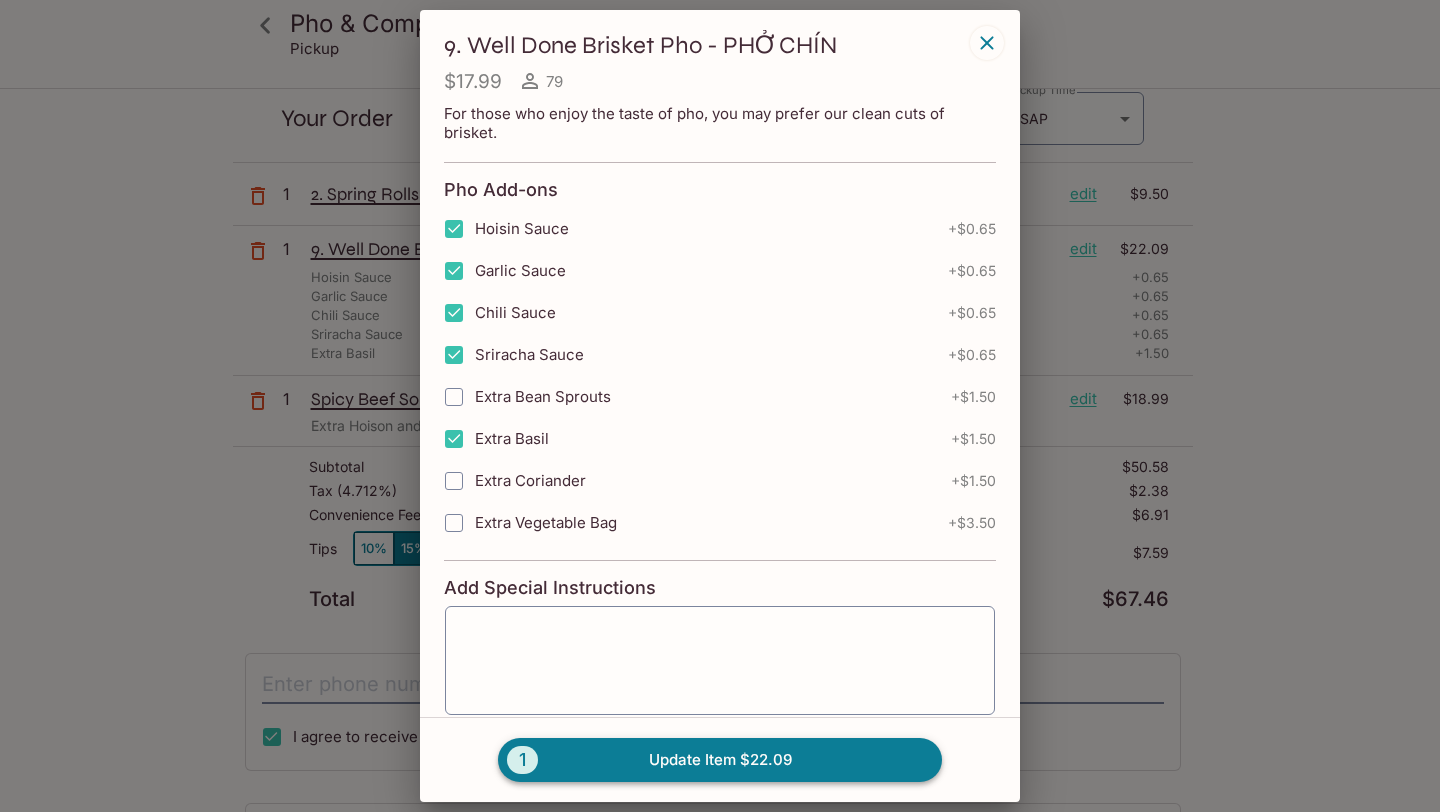 click on "1" at bounding box center (522, 760) 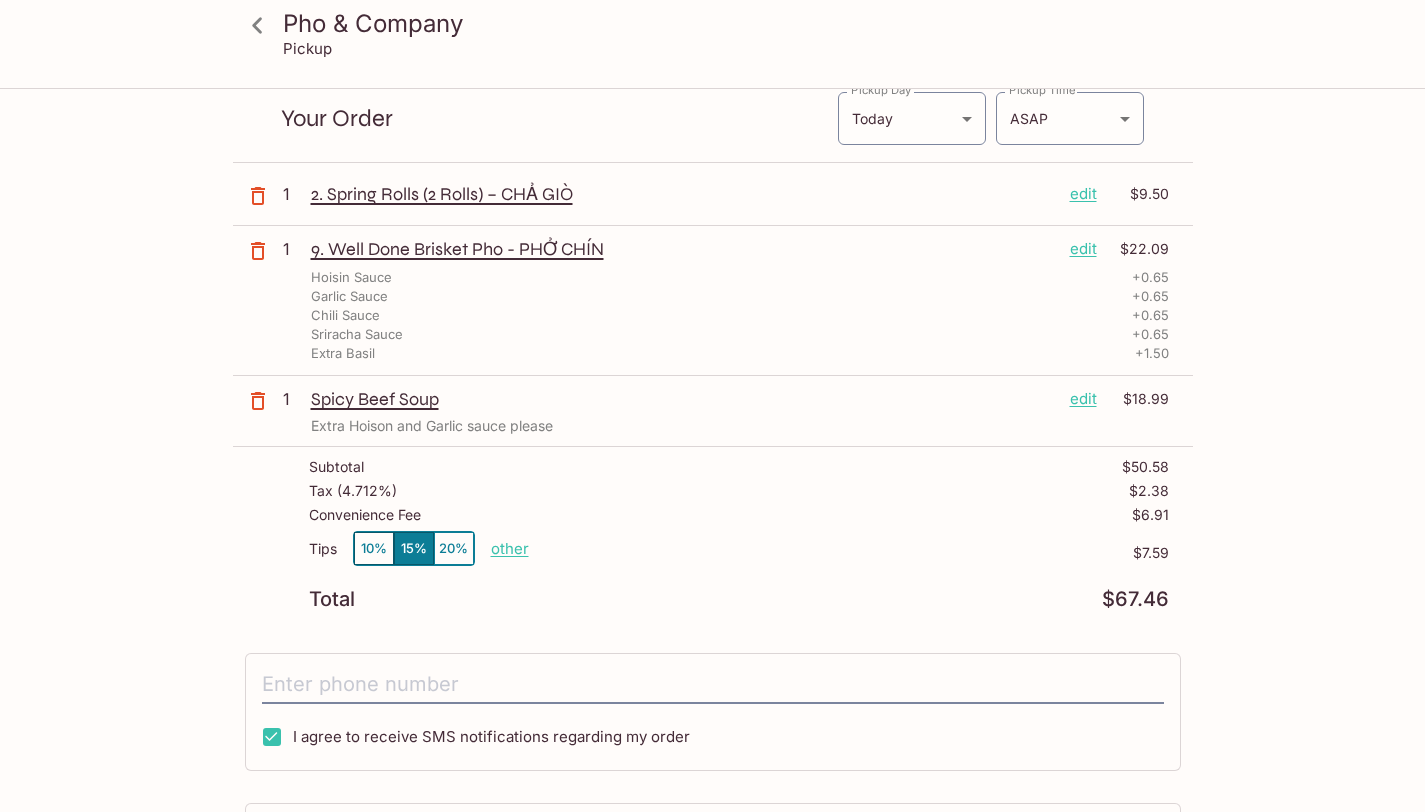 click on "1" at bounding box center (293, 249) 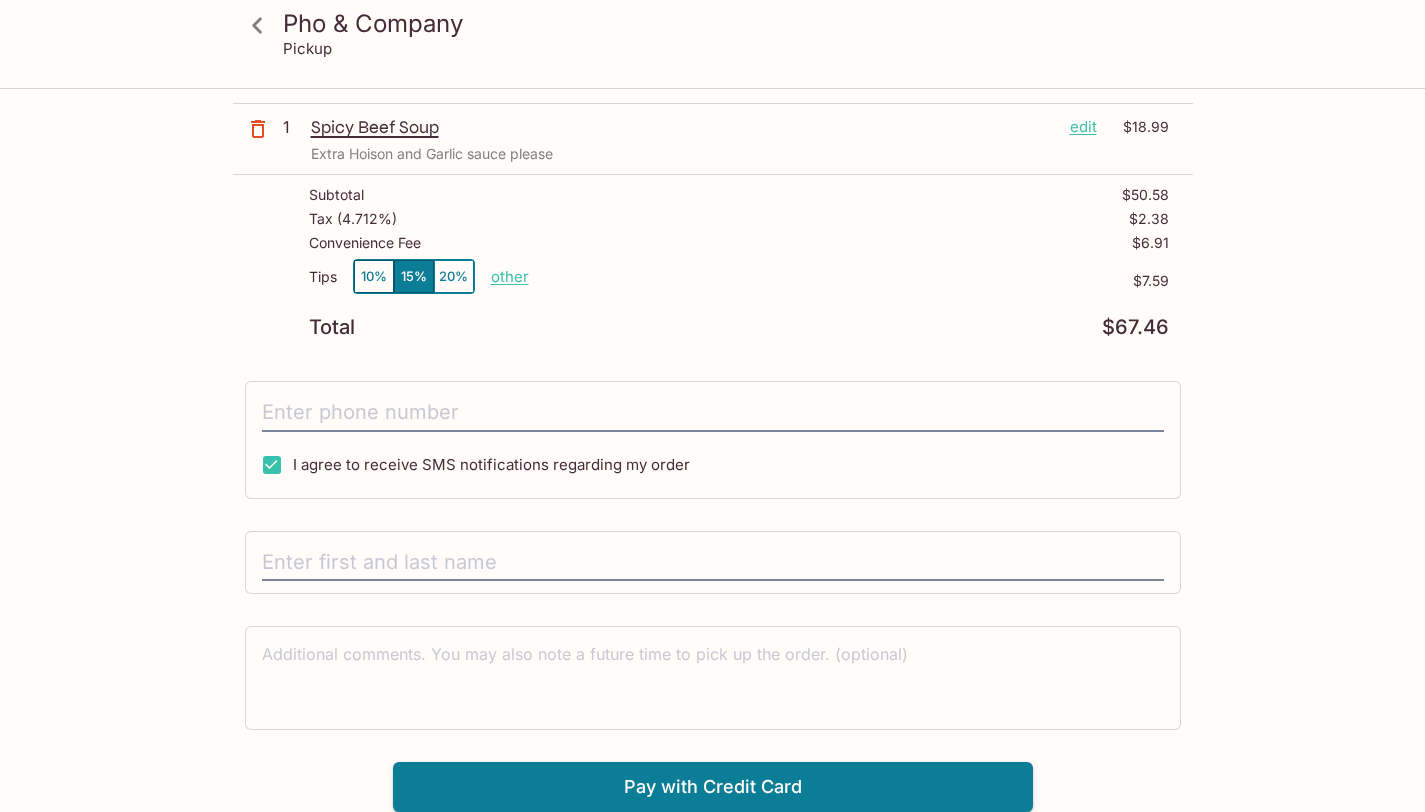 scroll, scrollTop: 0, scrollLeft: 0, axis: both 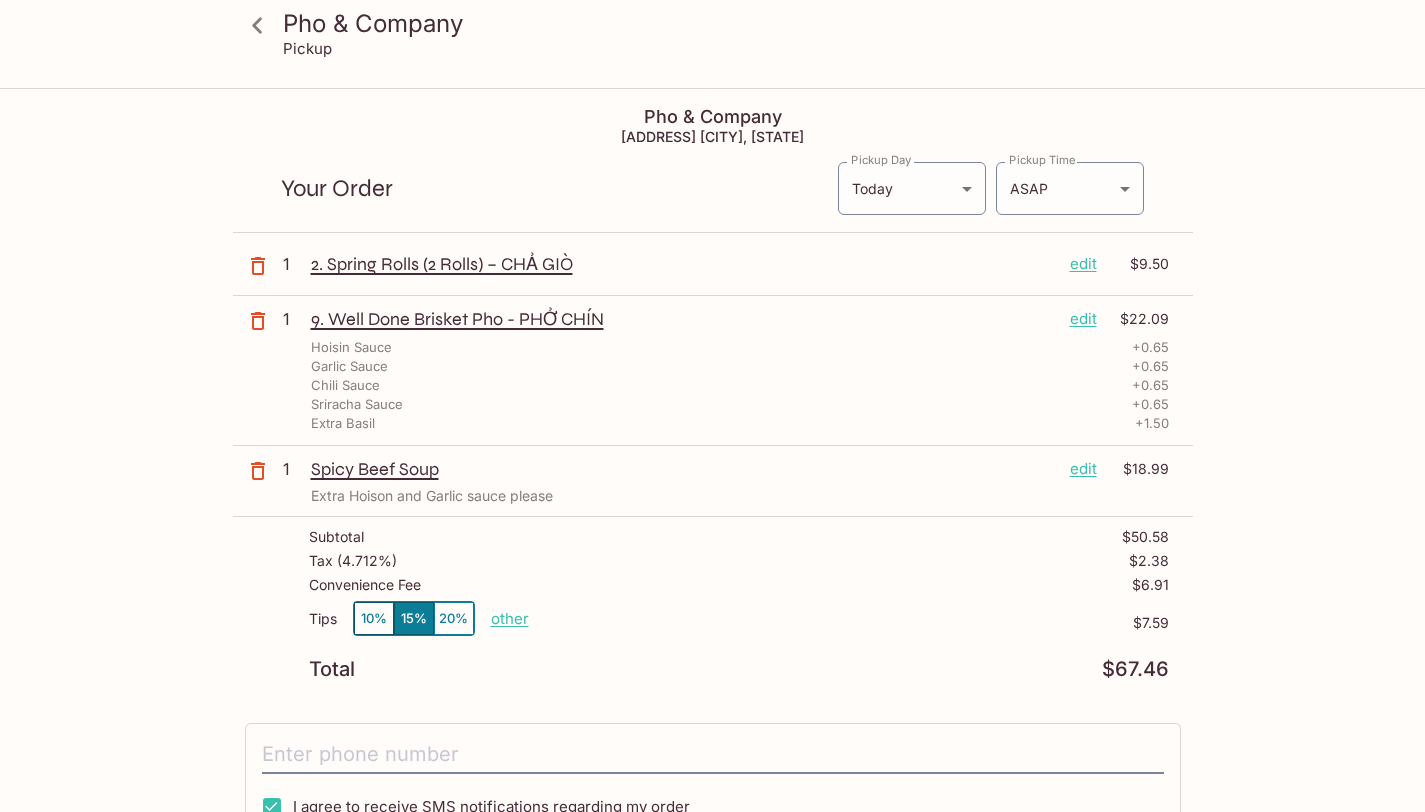 click 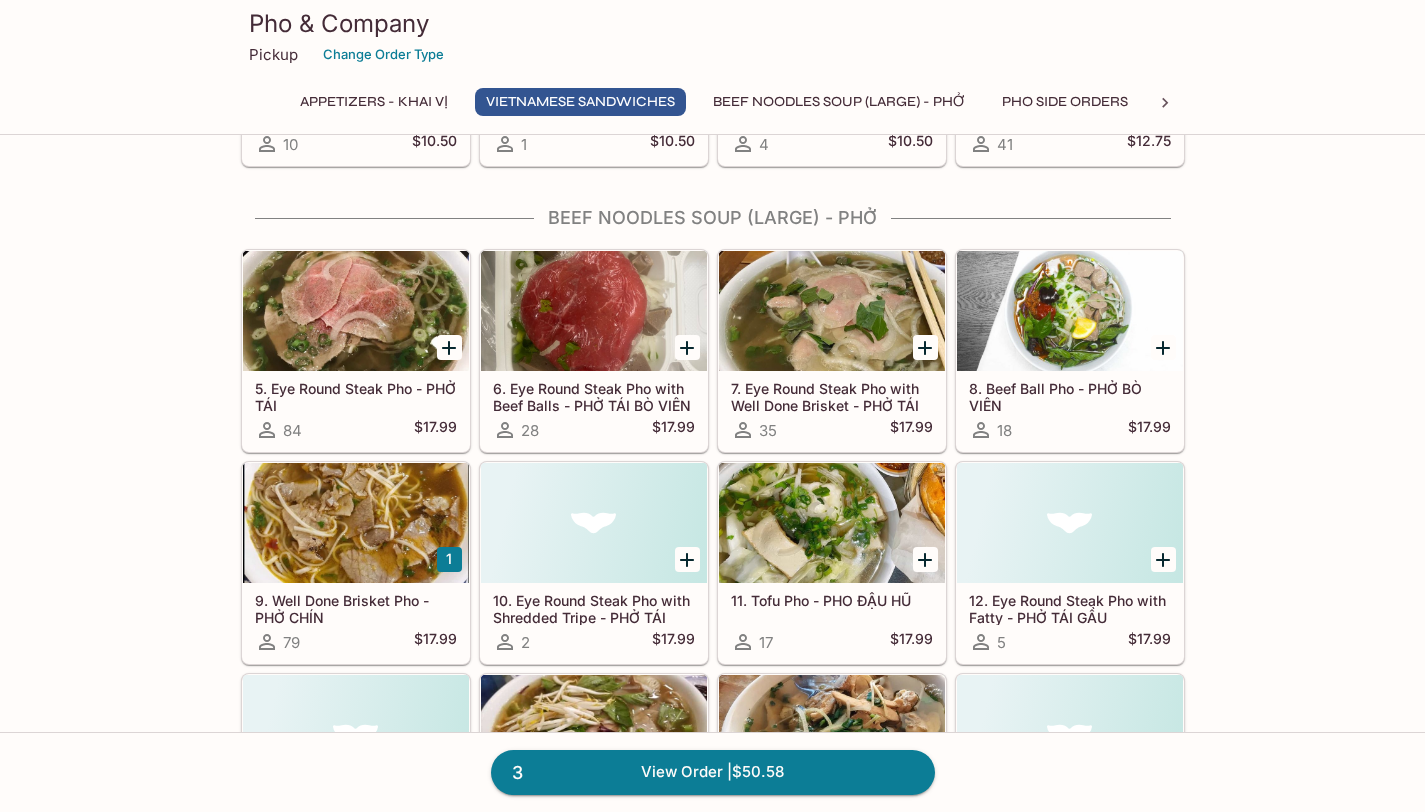 scroll, scrollTop: 962, scrollLeft: 0, axis: vertical 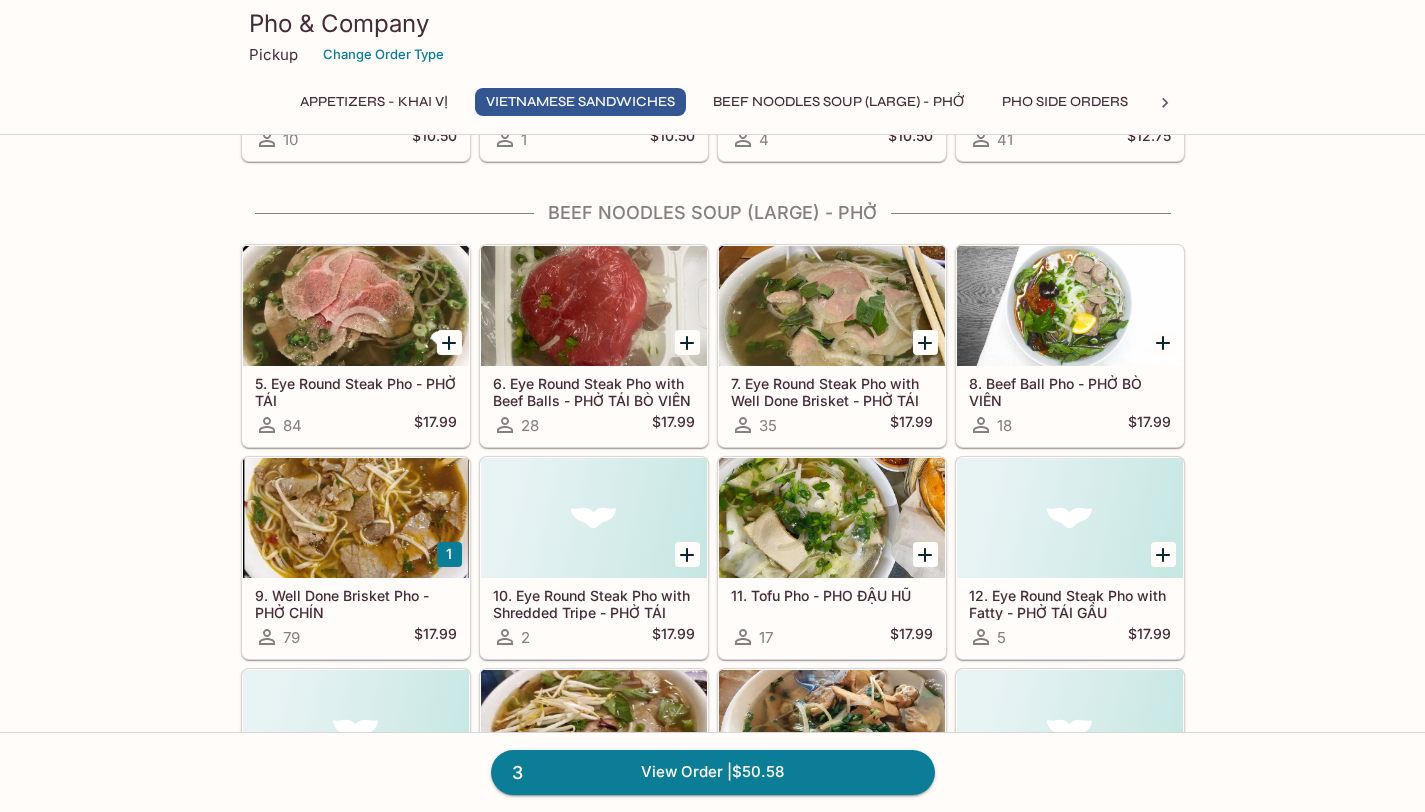 click at bounding box center (356, 518) 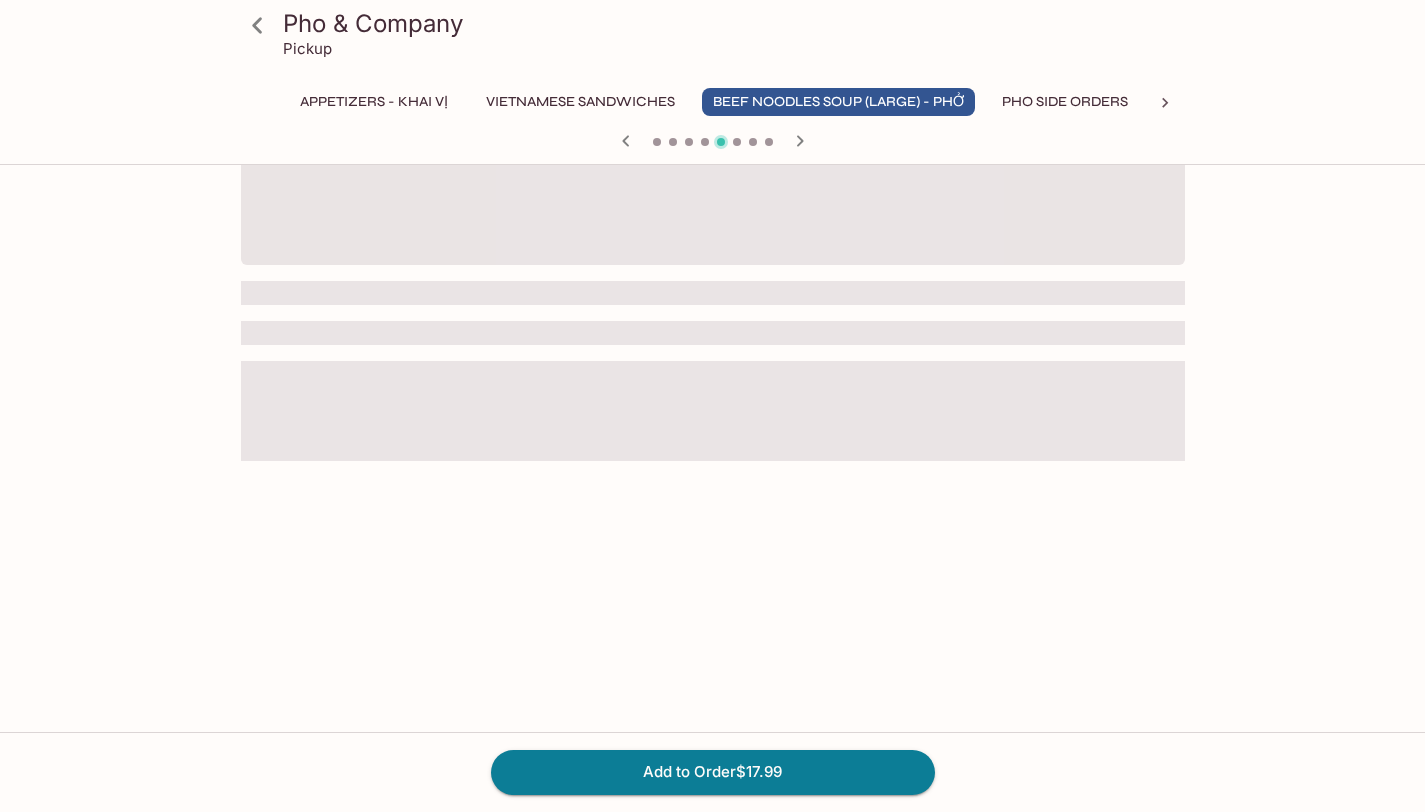 scroll, scrollTop: 0, scrollLeft: 0, axis: both 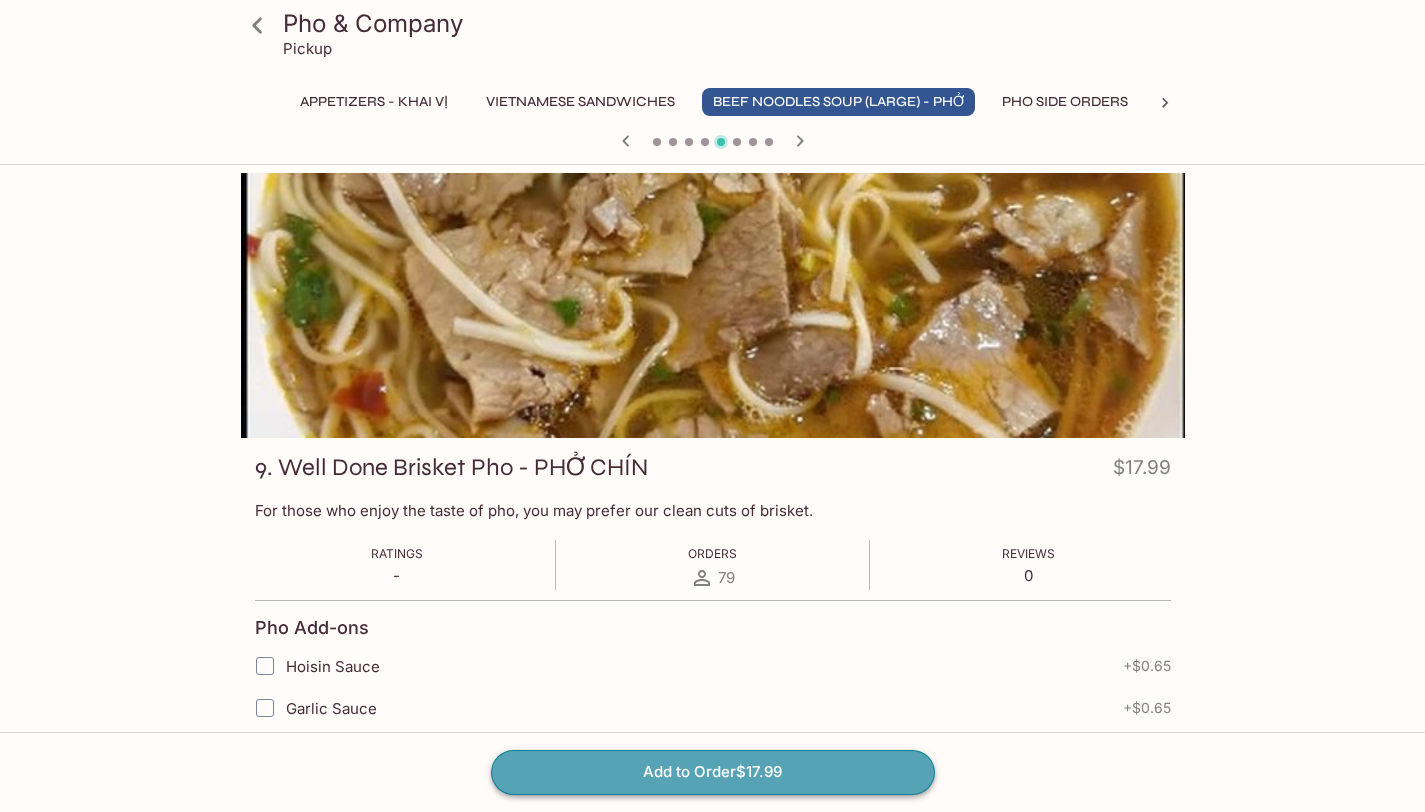 click on "Add to Order  $17.99" at bounding box center [713, 772] 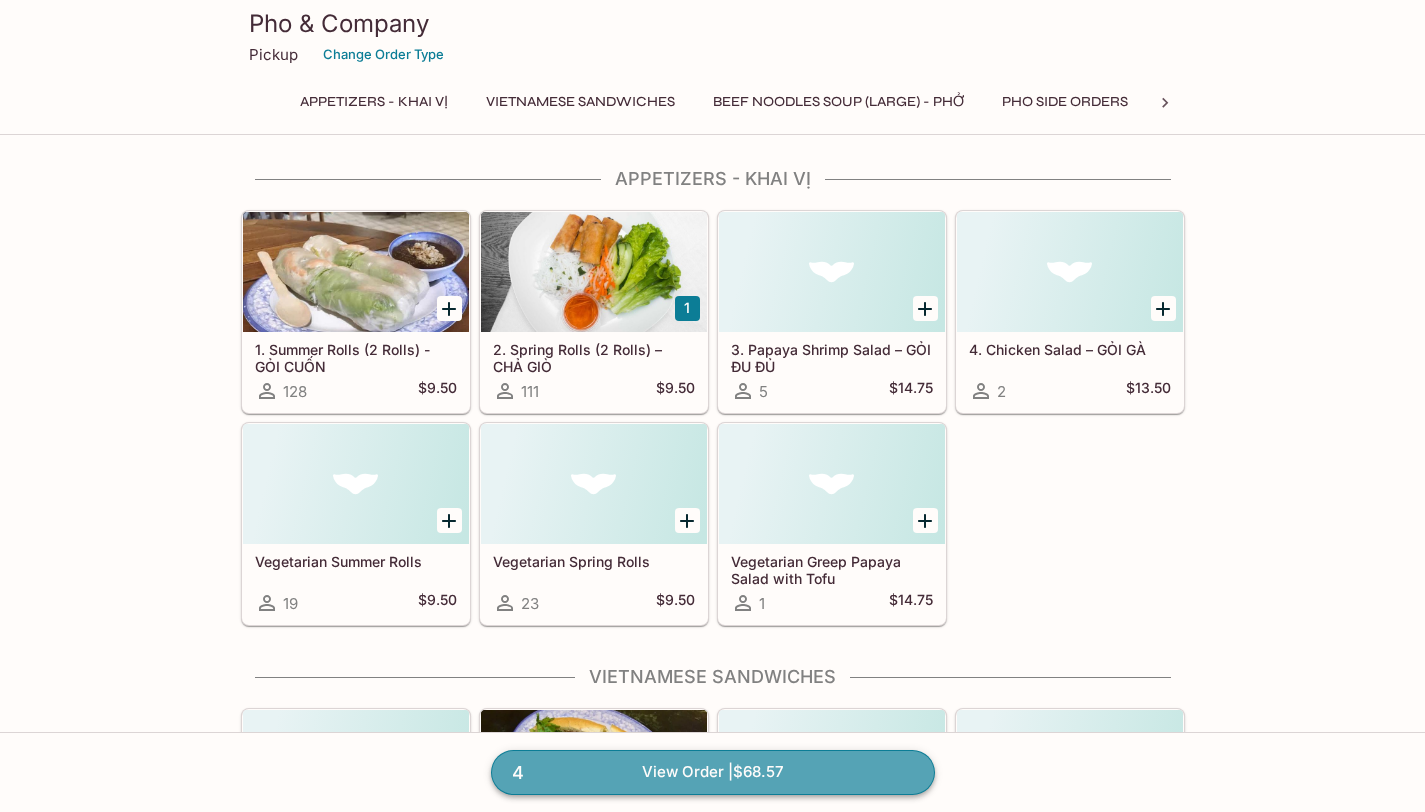 click on "4 View Order |  $68.57" at bounding box center (713, 772) 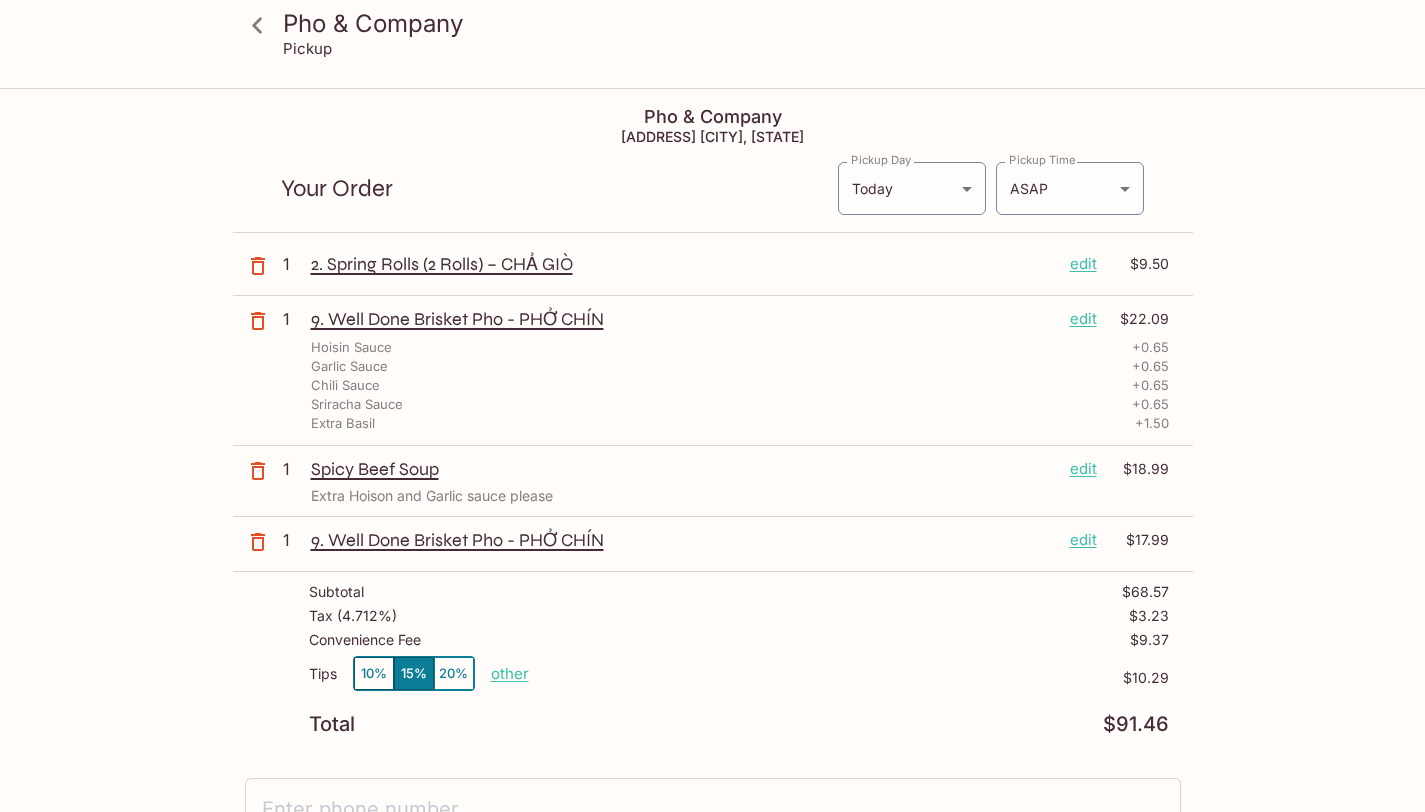 click on "edit" at bounding box center [1083, 540] 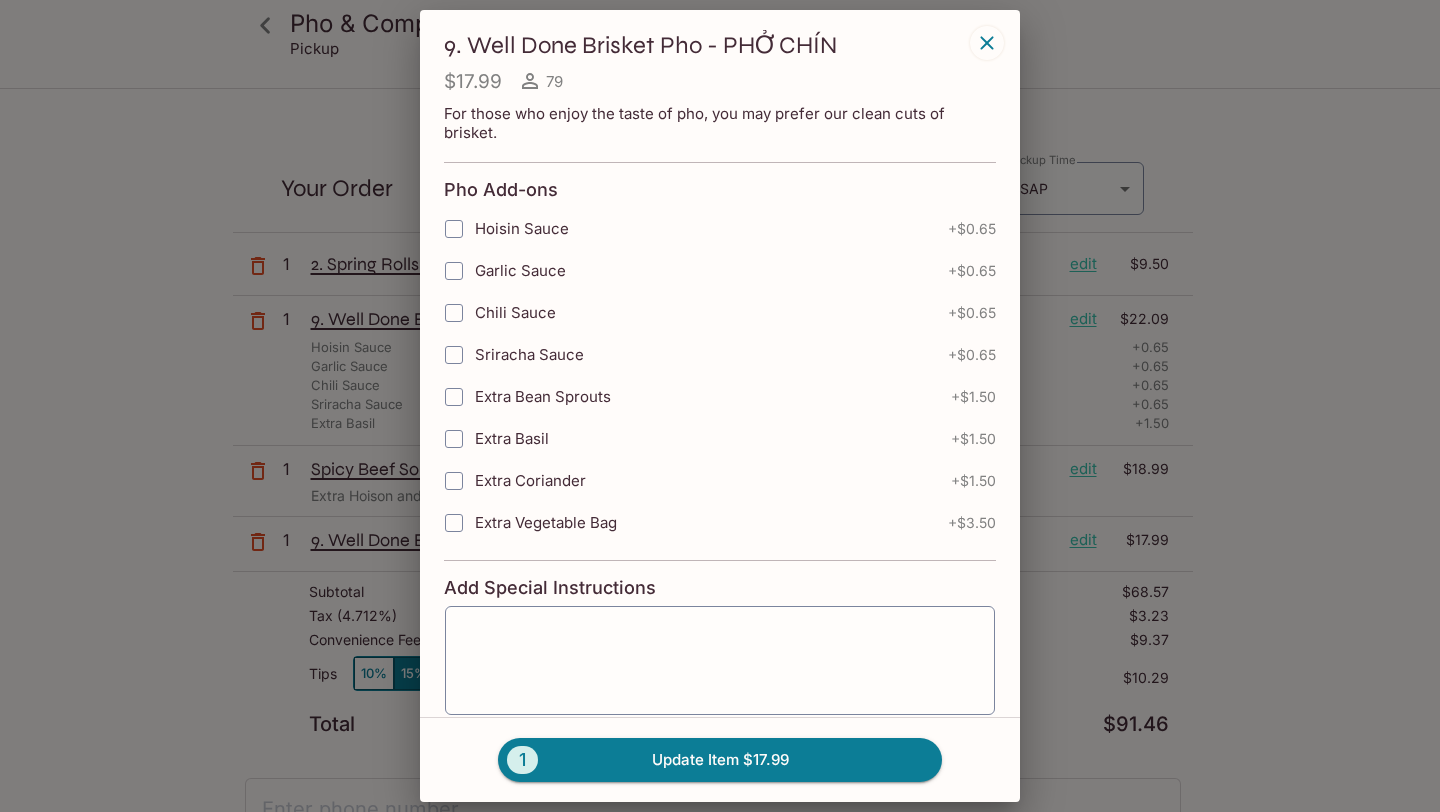 click on "Hoisin Sauce" at bounding box center (454, 229) 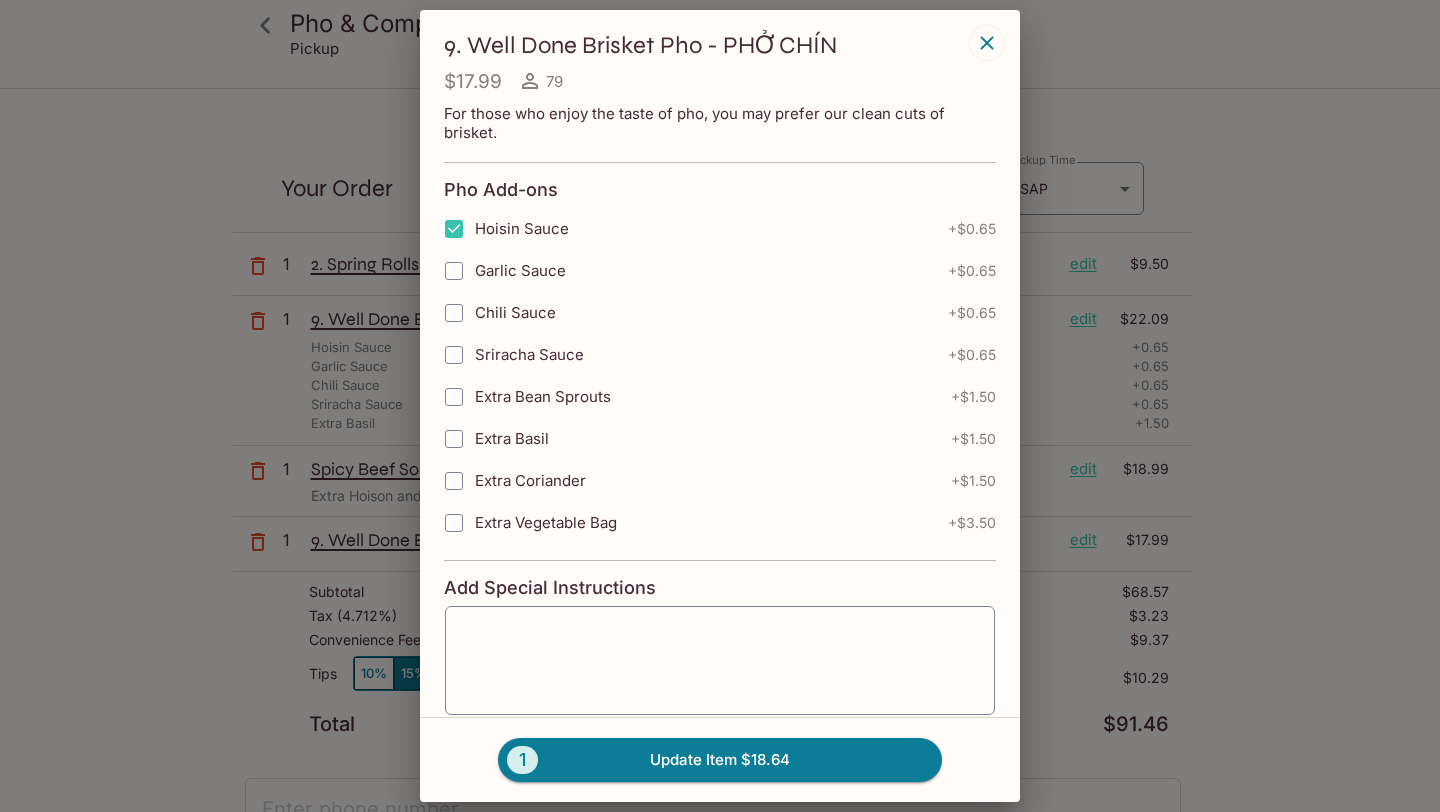 click on "Garlic Sauce" at bounding box center (454, 271) 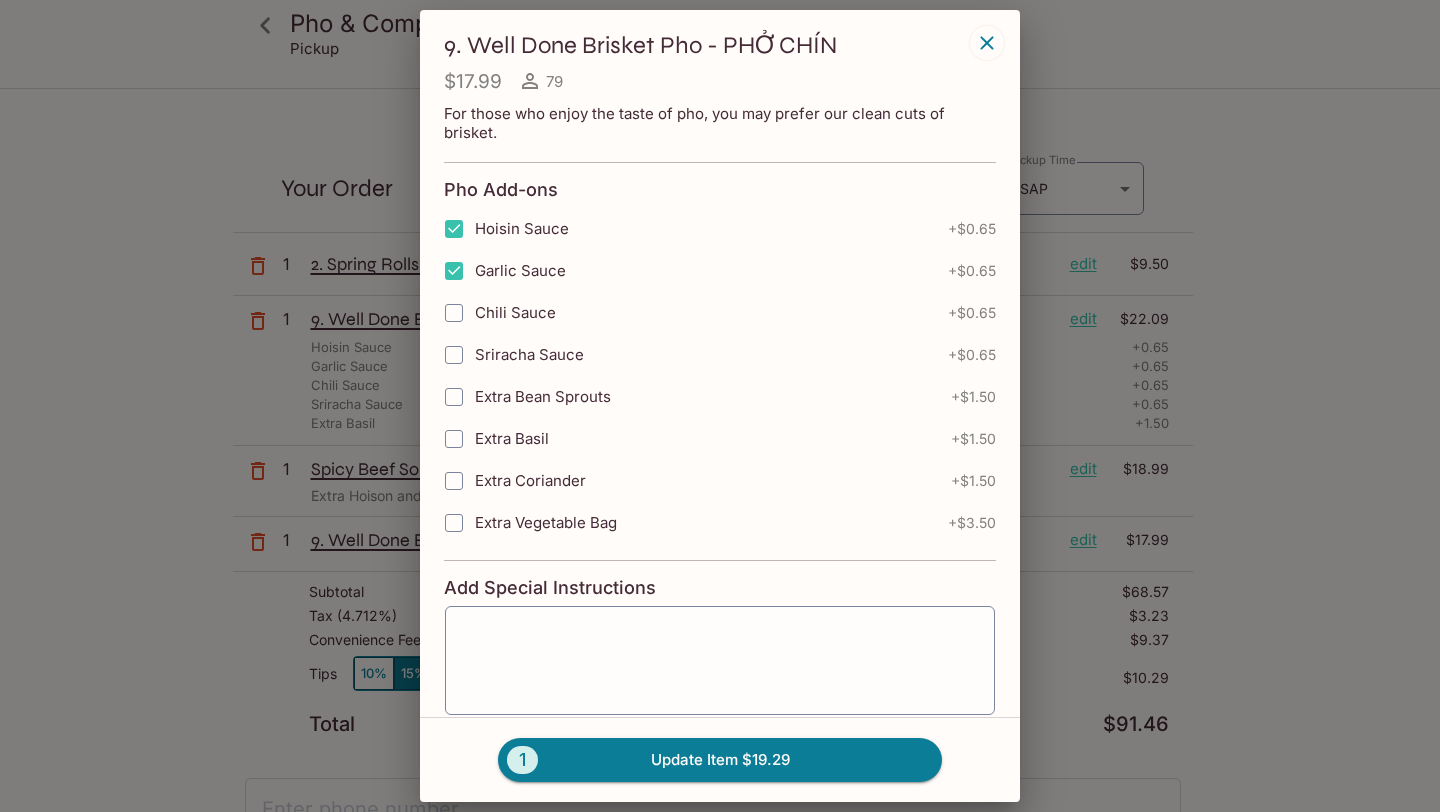 click on "Chili Sauce" at bounding box center (454, 313) 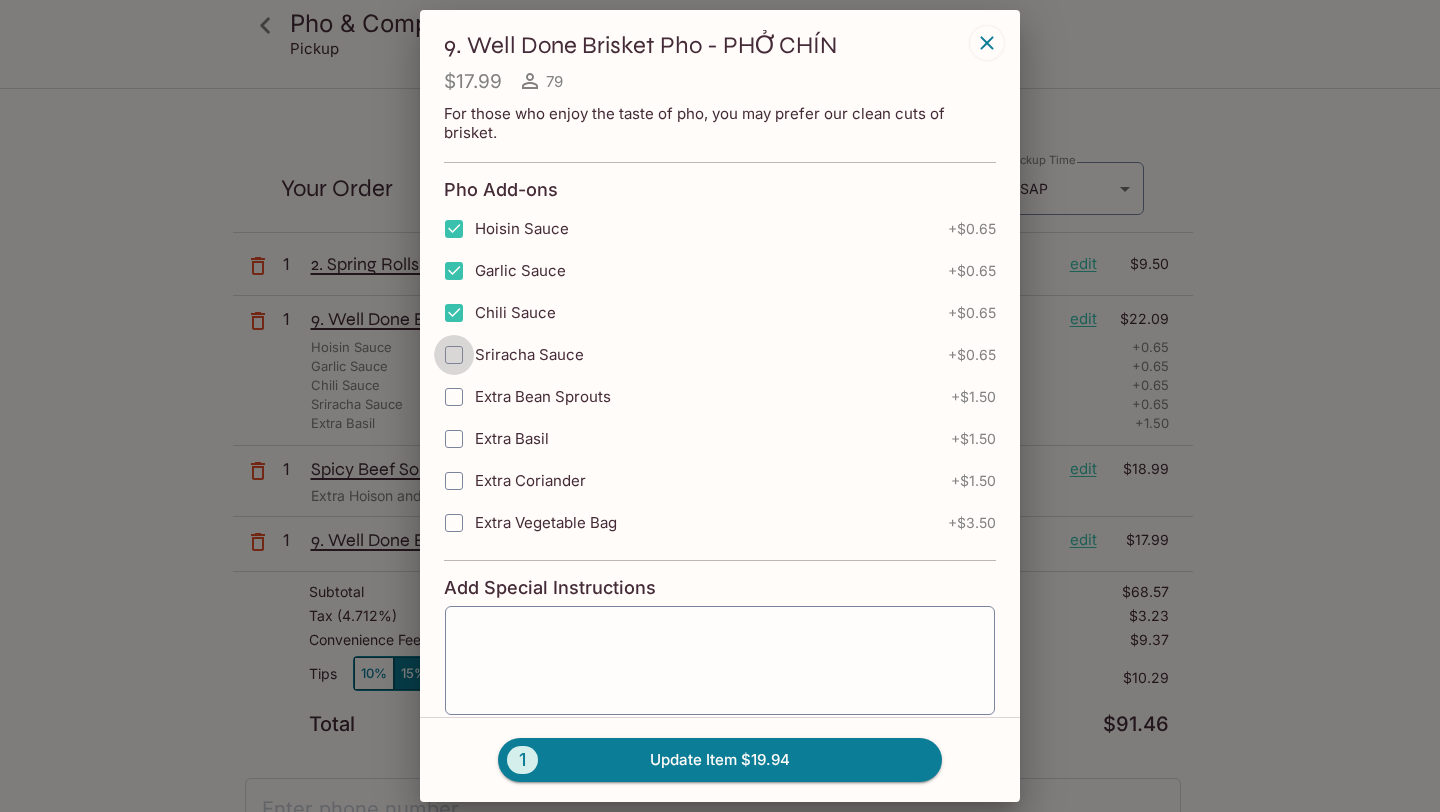 click on "Sriracha Sauce" at bounding box center [454, 355] 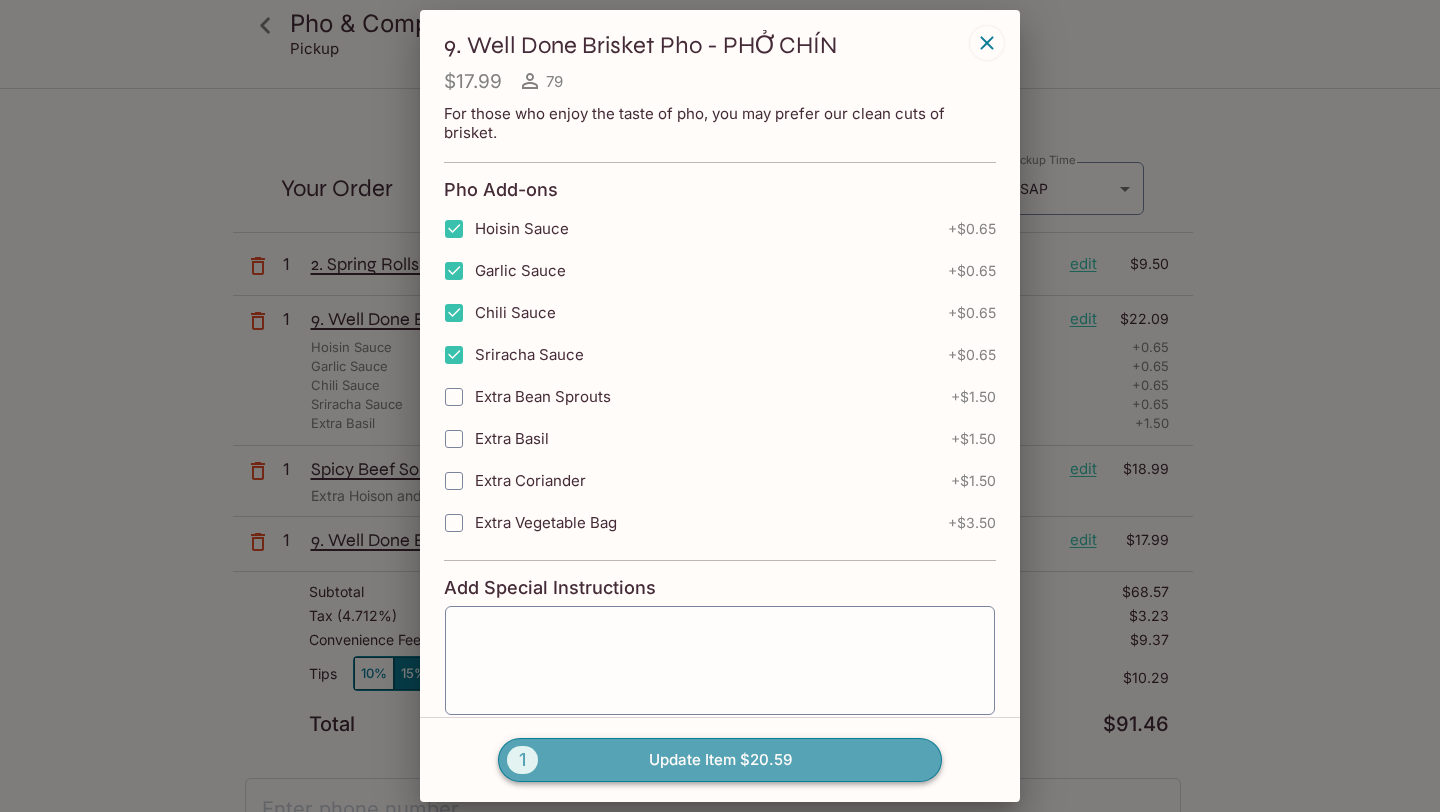 click on "1 Update Item $20.59" at bounding box center [720, 760] 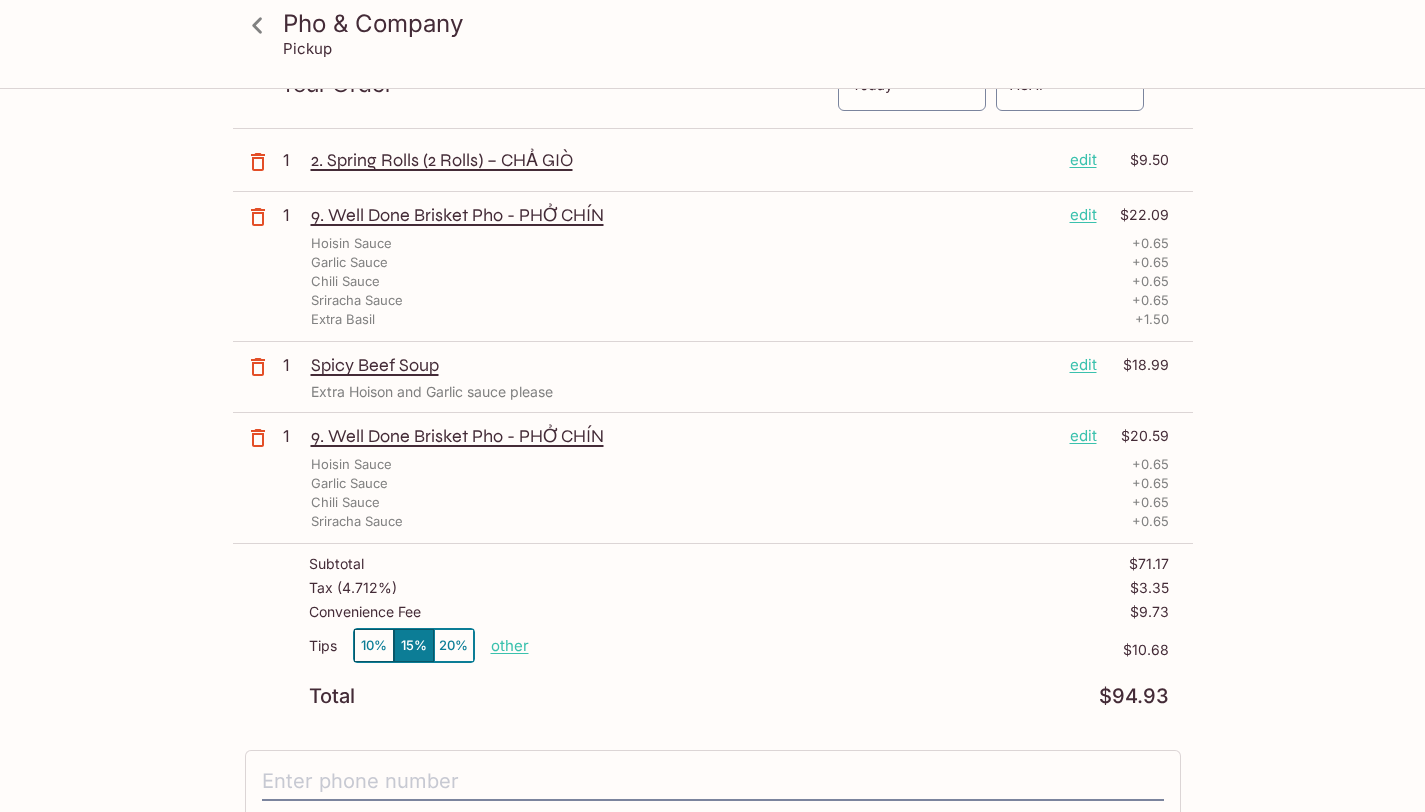 scroll, scrollTop: 102, scrollLeft: 0, axis: vertical 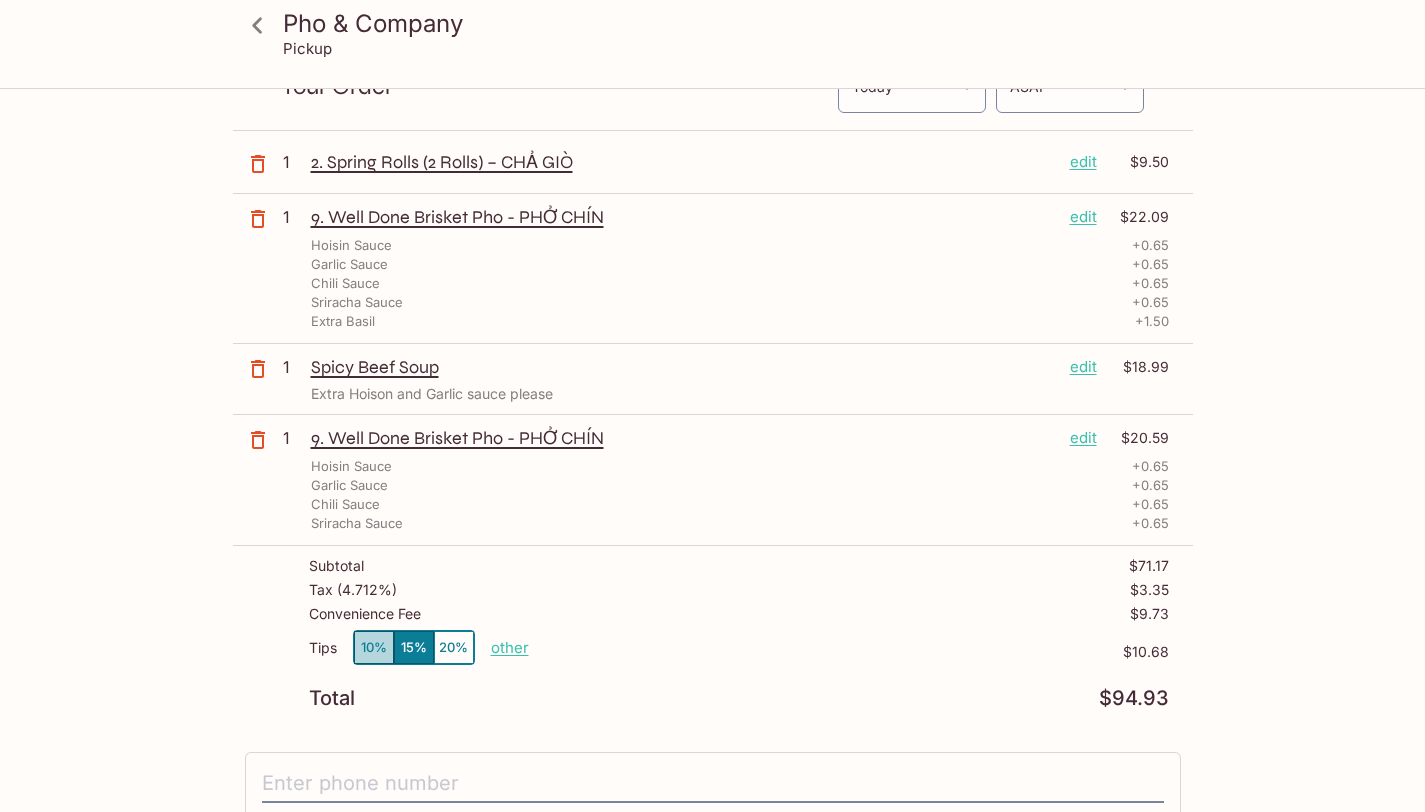 click on "10%" at bounding box center [374, 647] 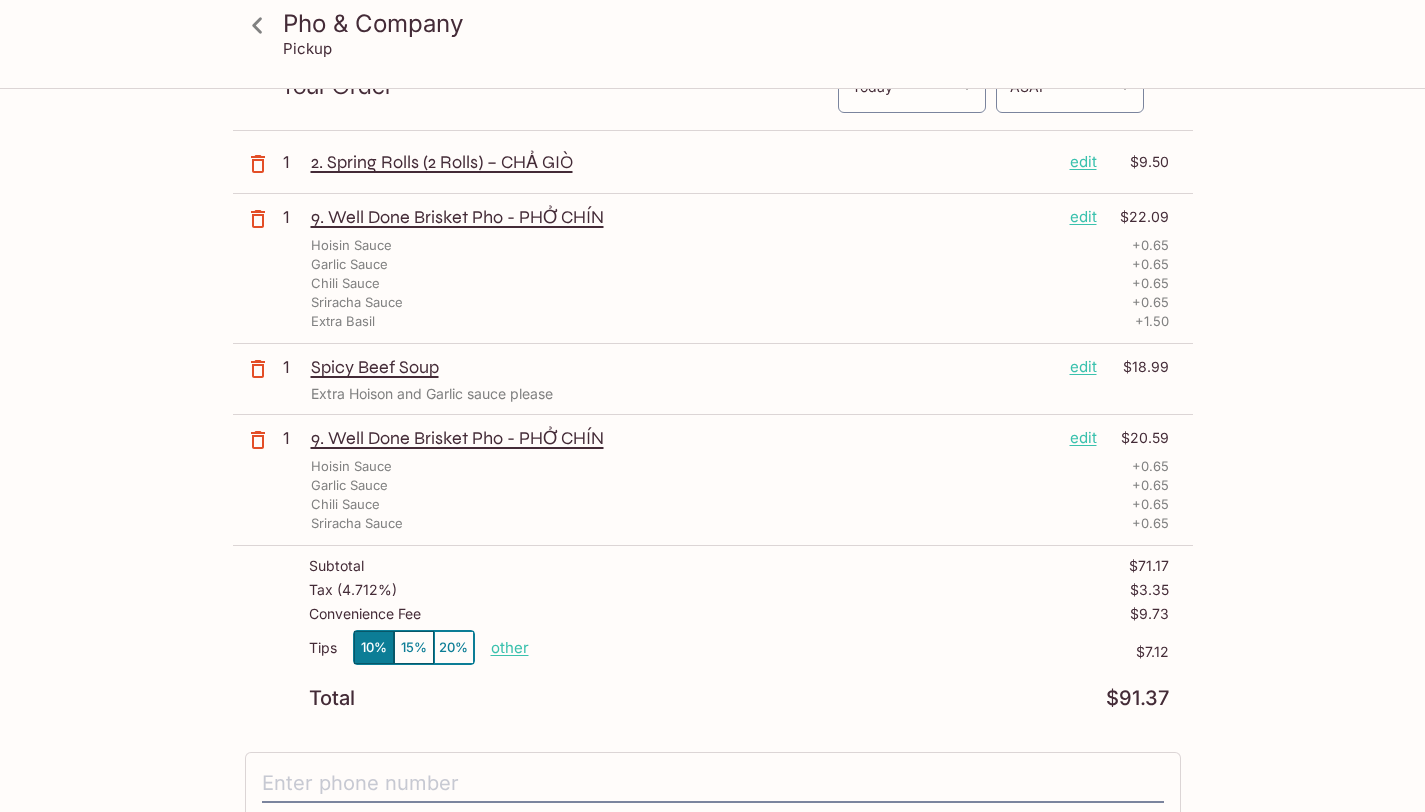 click on "Tips" at bounding box center [323, 648] 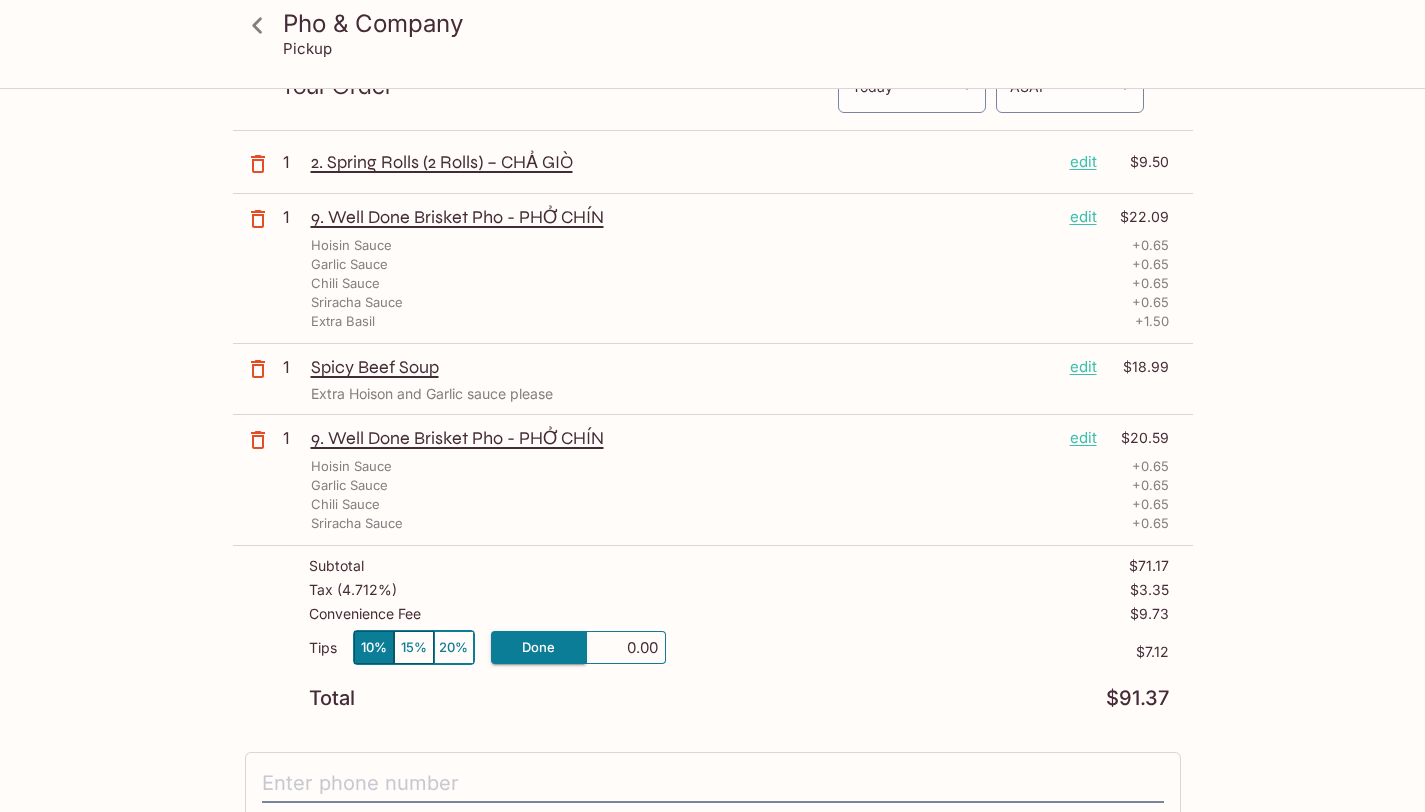 type on "0.00" 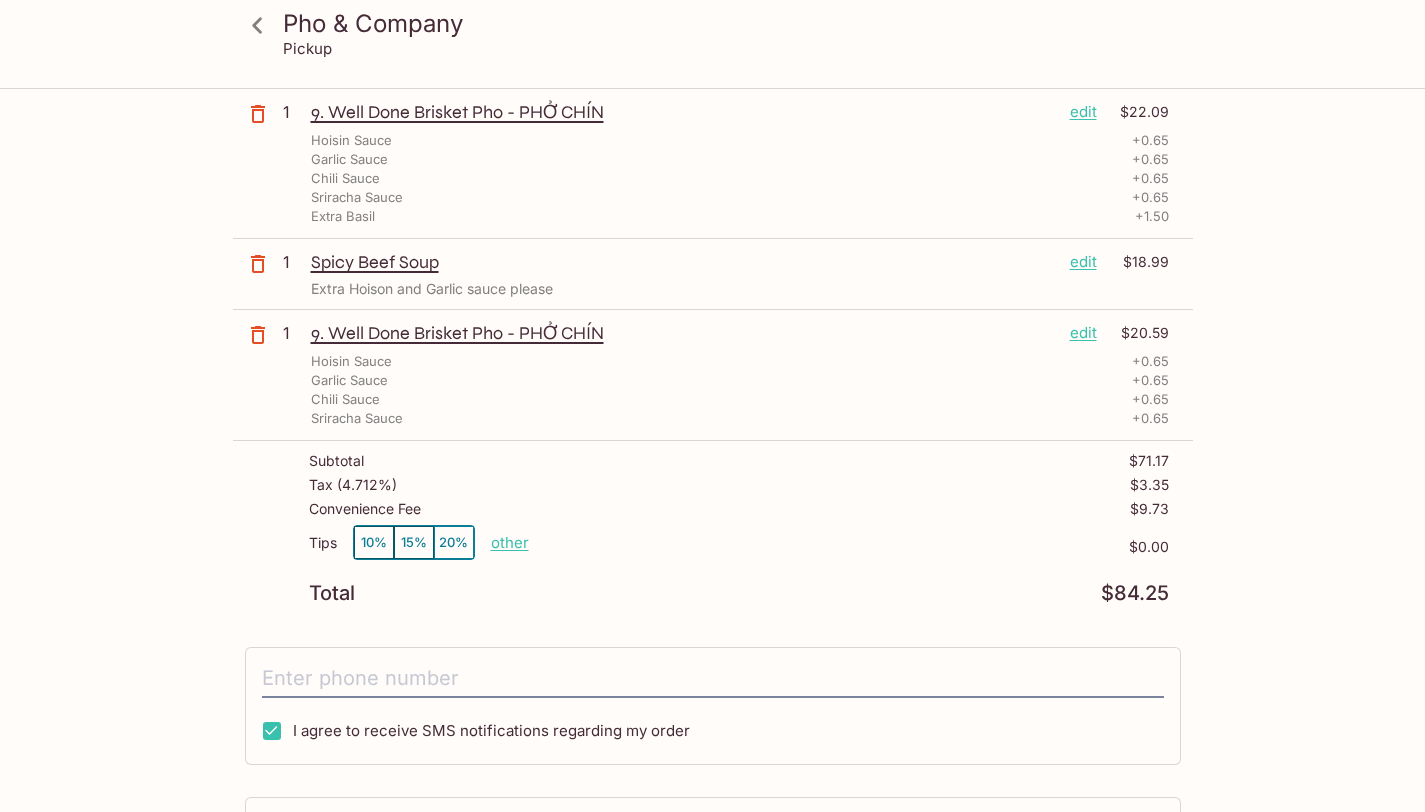 scroll, scrollTop: 212, scrollLeft: 0, axis: vertical 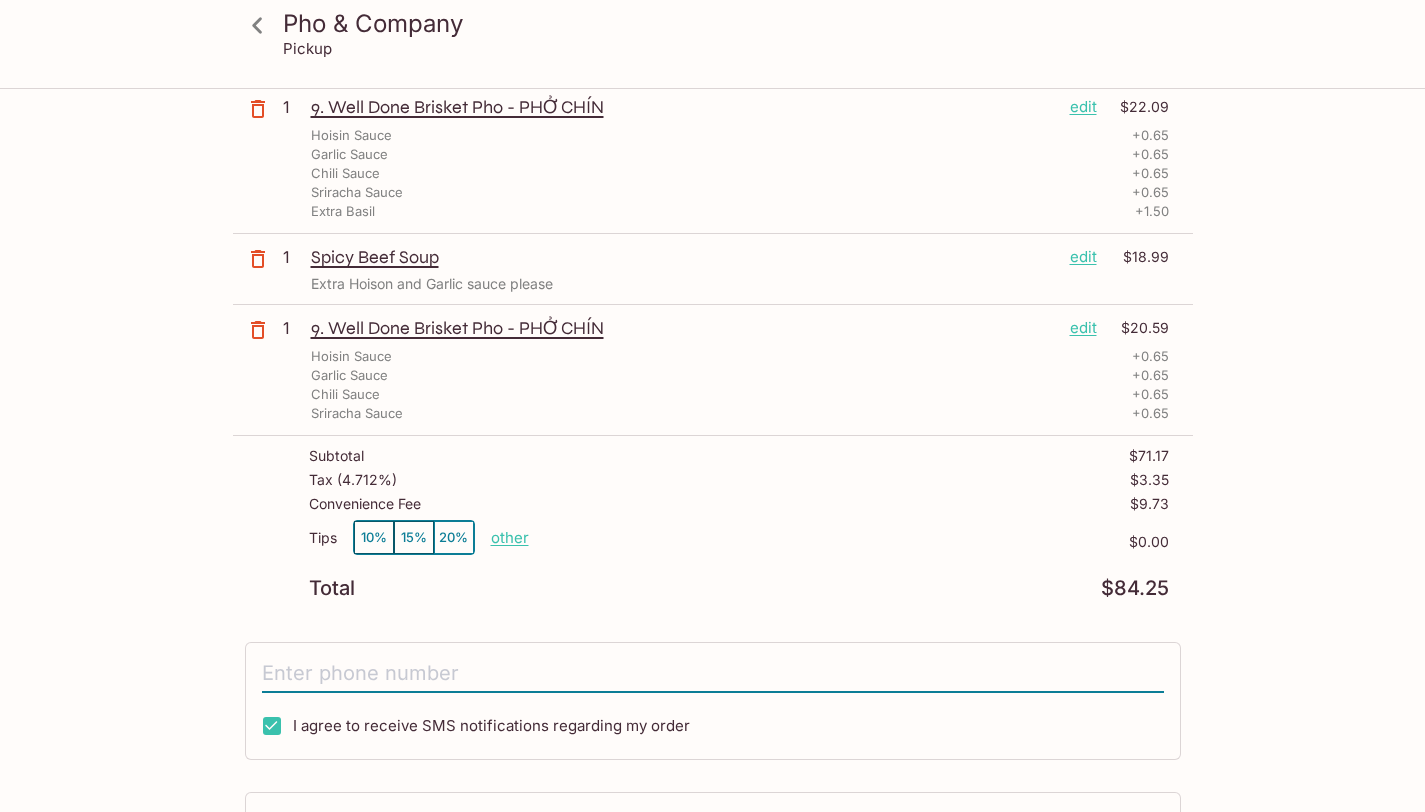 click at bounding box center (713, 674) 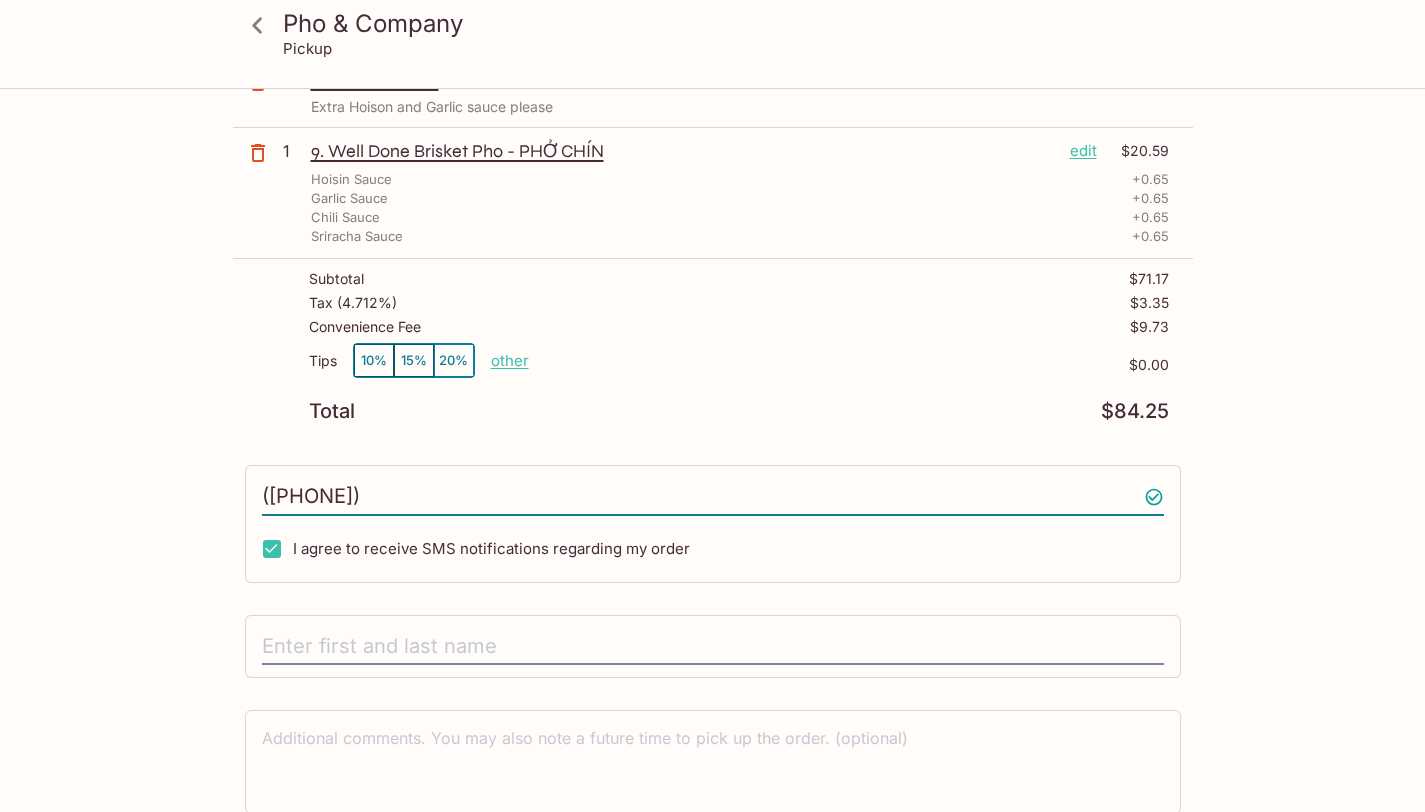 scroll, scrollTop: 473, scrollLeft: 0, axis: vertical 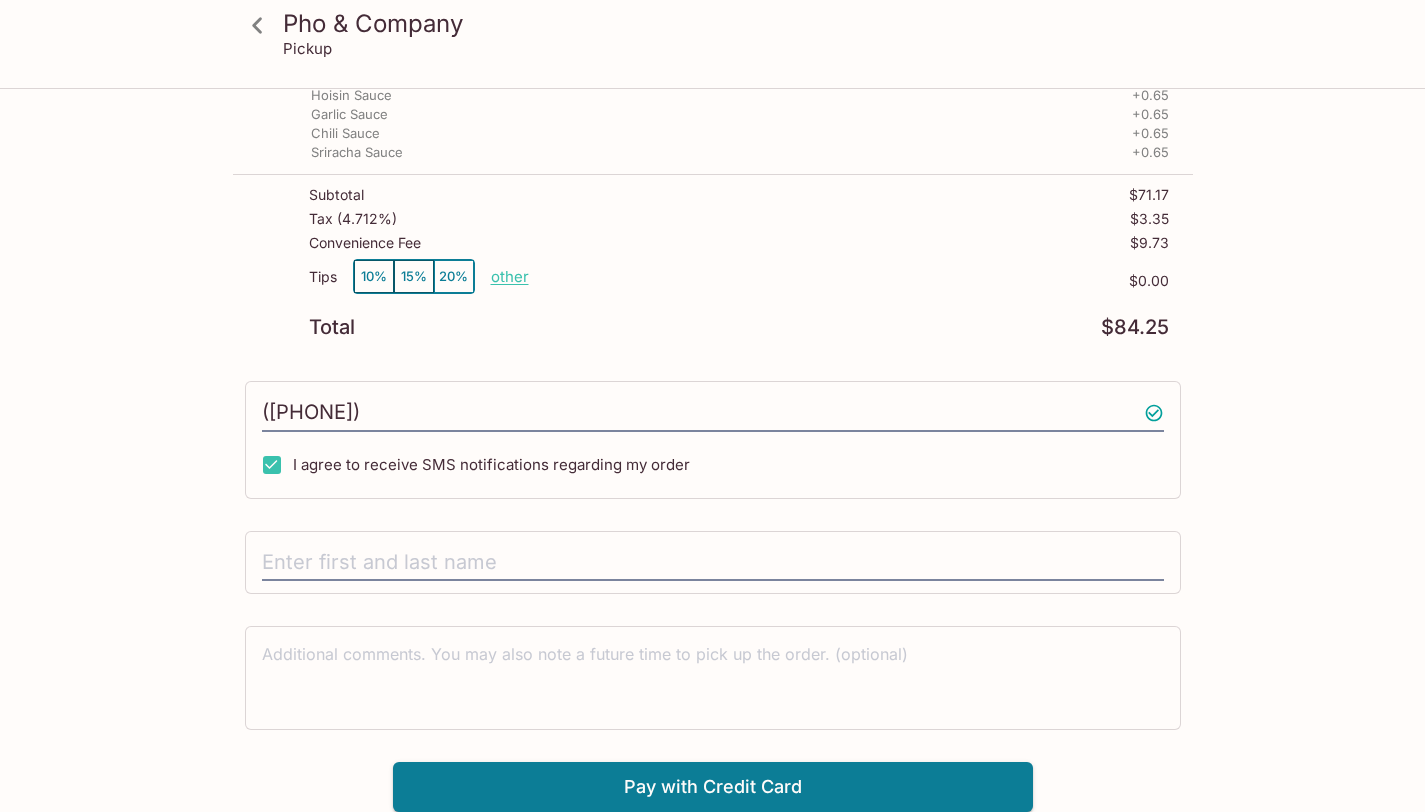 click at bounding box center (713, 563) 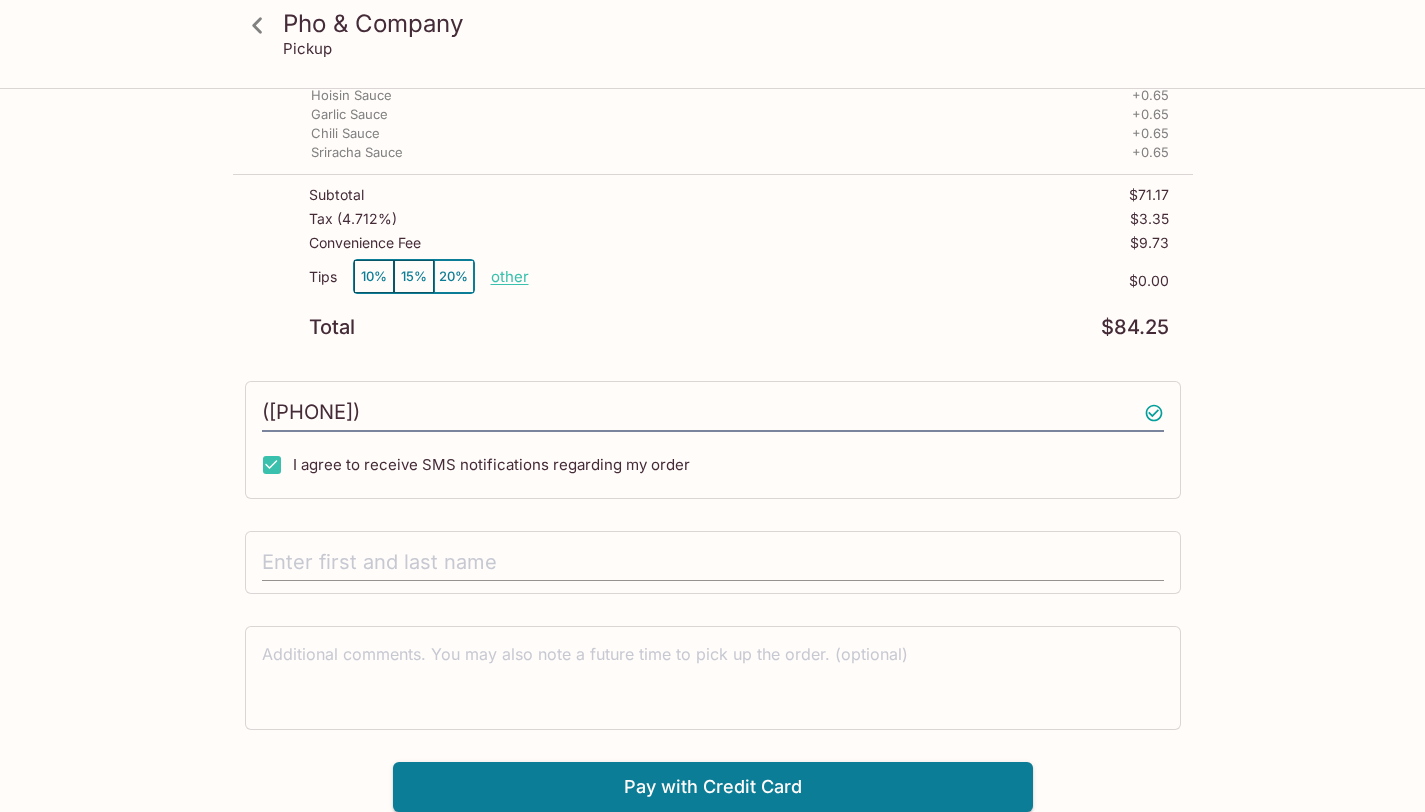 click at bounding box center [713, 563] 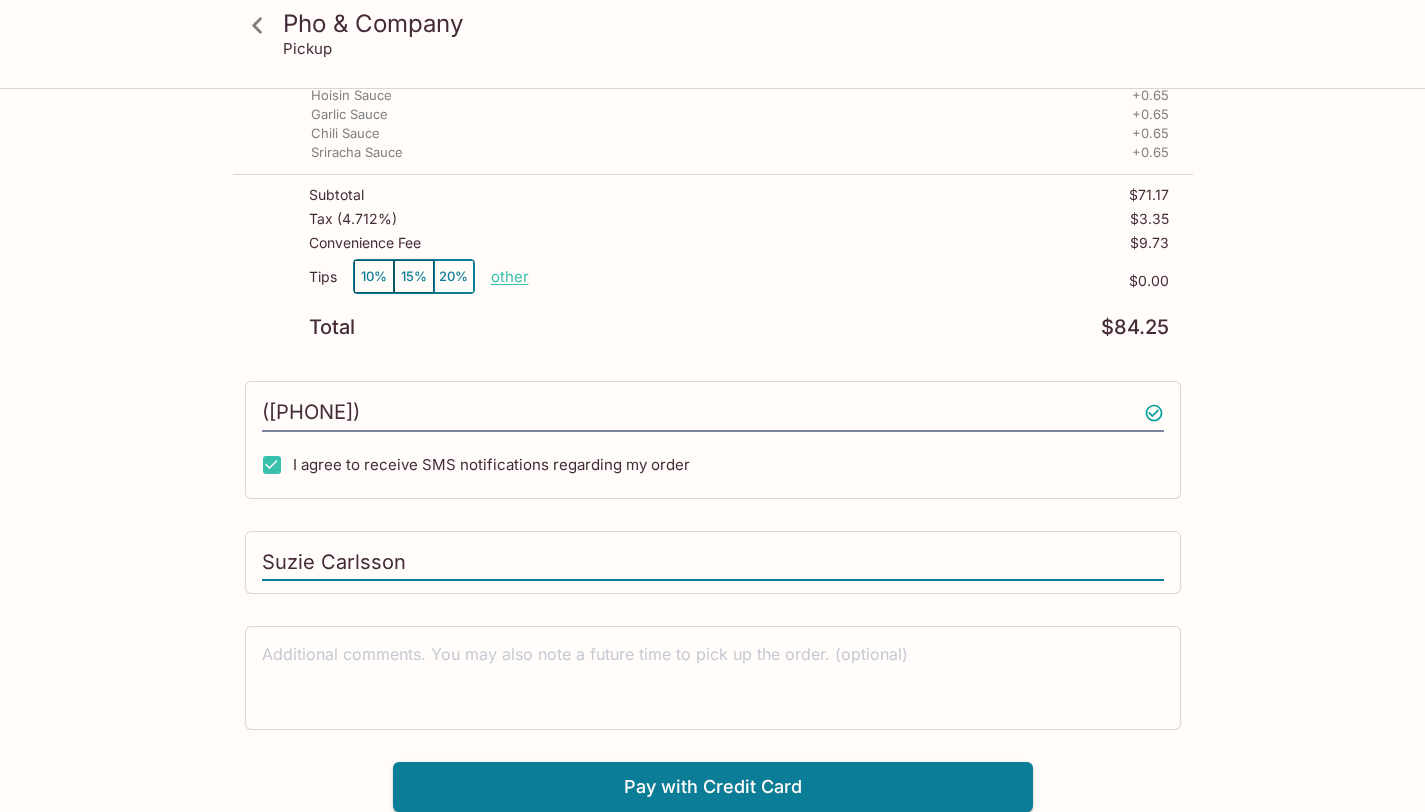 type on "Suzie Carlsson" 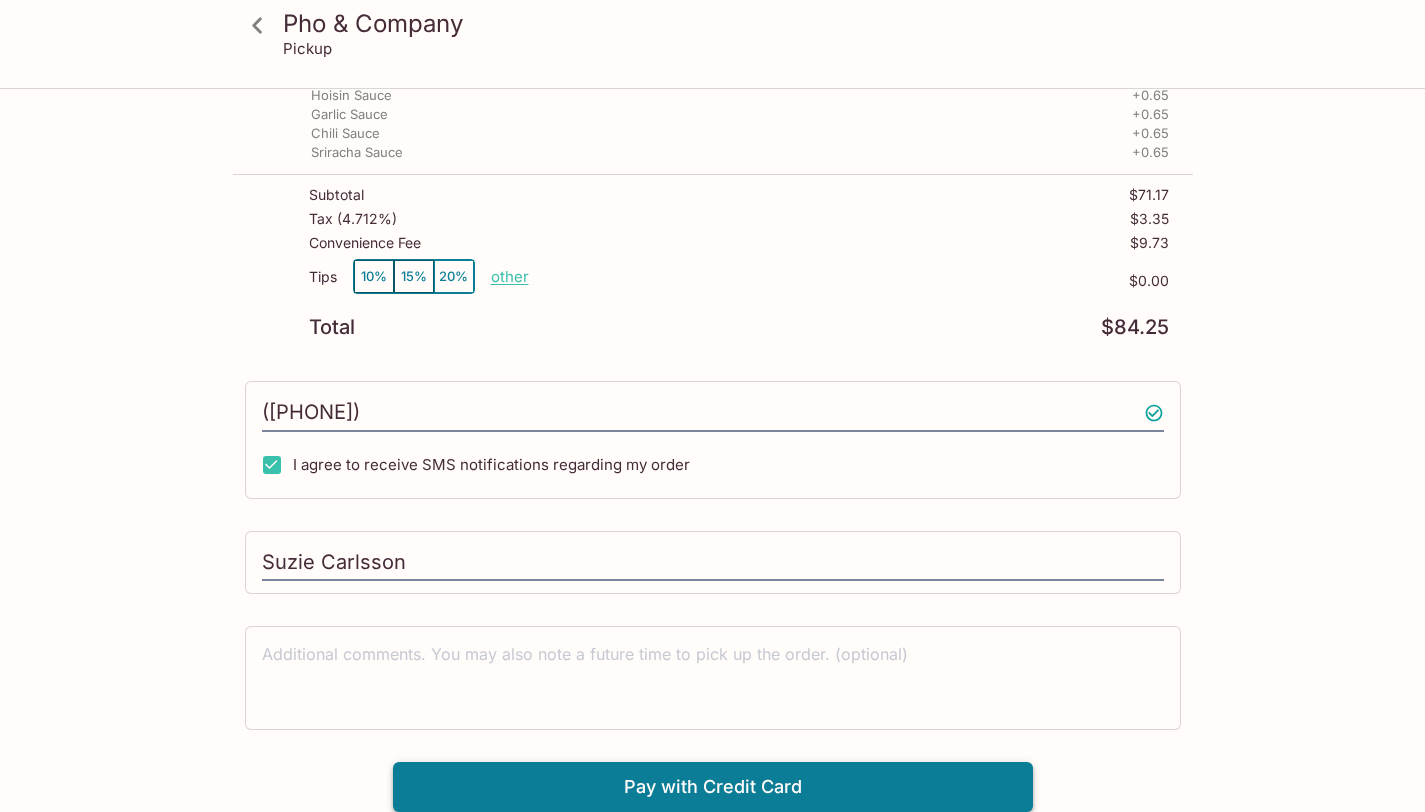 click on "Pay with Credit Card" at bounding box center (713, 787) 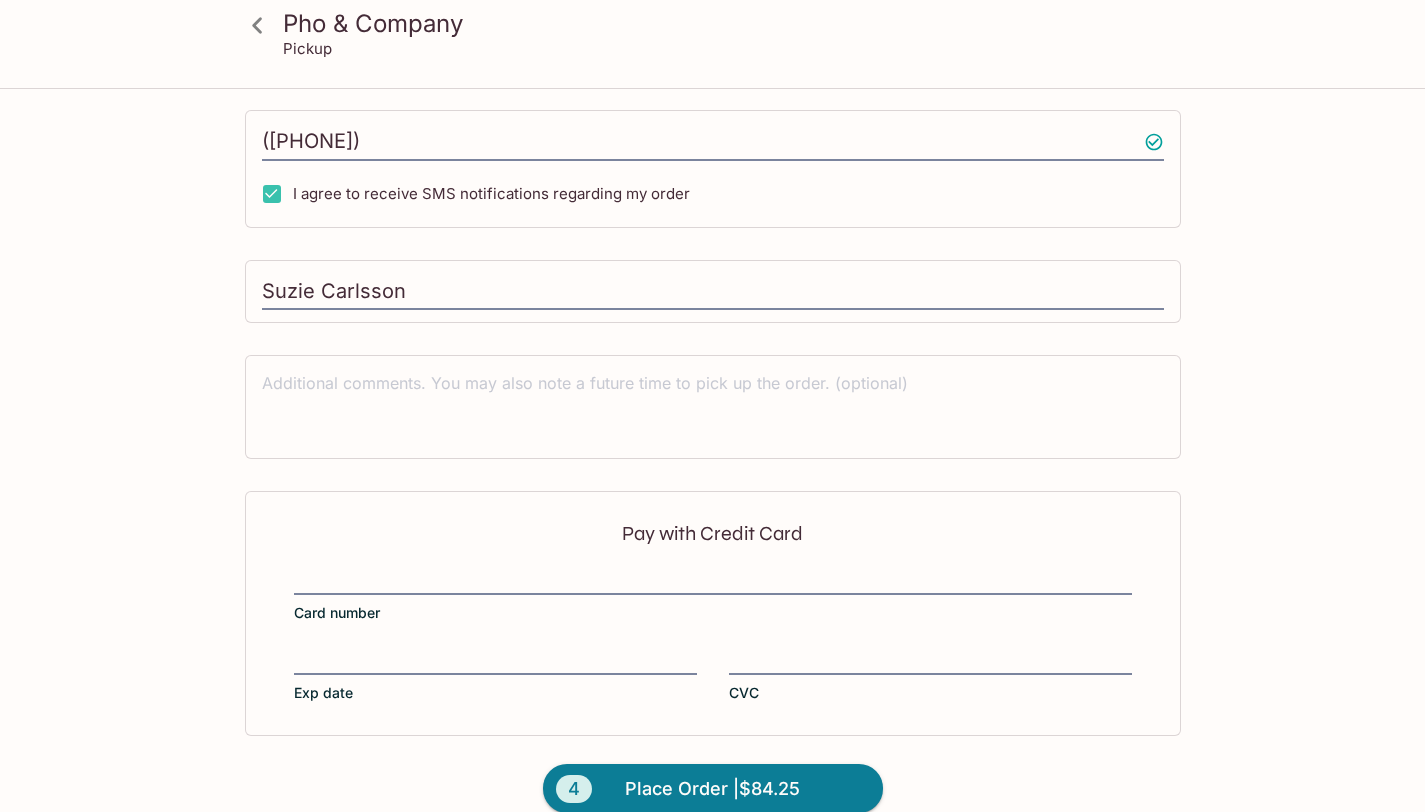 scroll, scrollTop: 773, scrollLeft: 0, axis: vertical 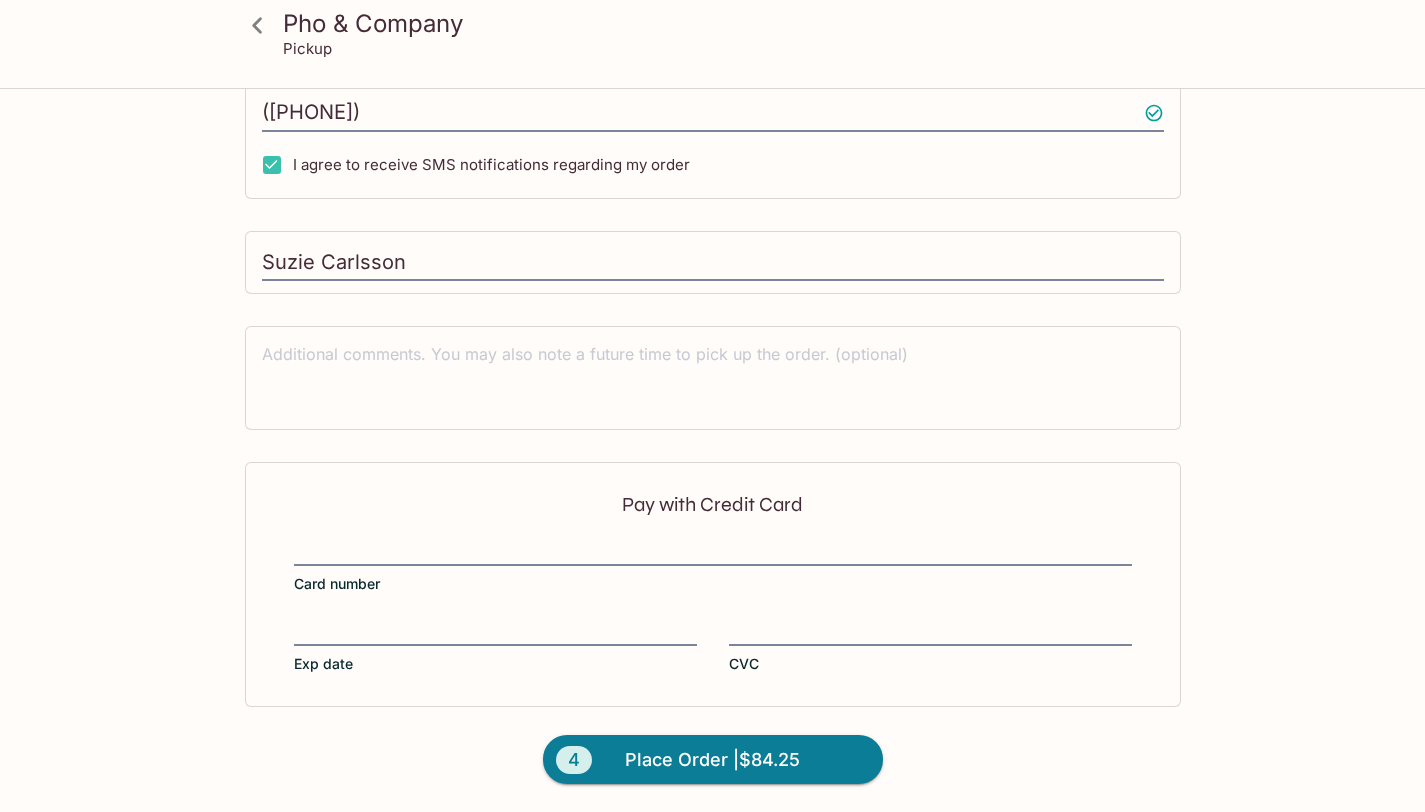 click on "Pay with Credit Card Card number Exp date CVC" at bounding box center (713, 584) 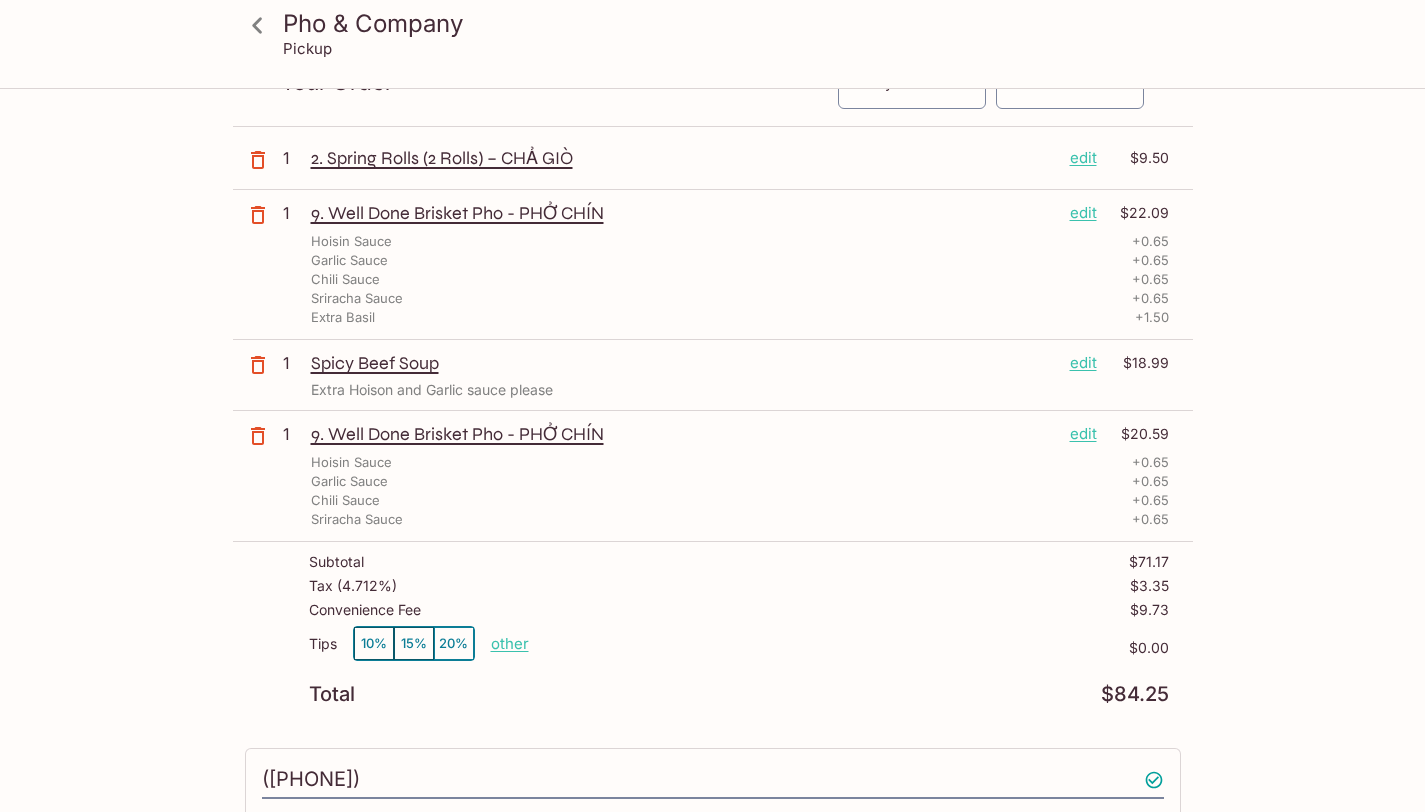 scroll, scrollTop: 90, scrollLeft: 0, axis: vertical 